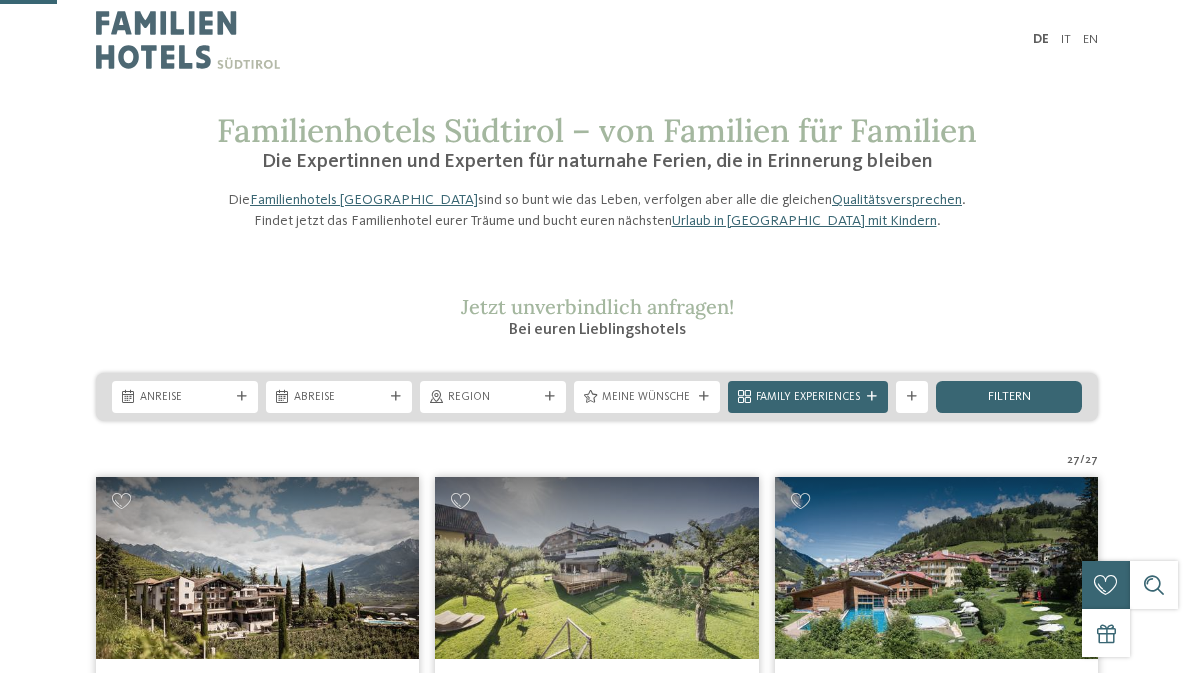 scroll, scrollTop: 395, scrollLeft: 0, axis: vertical 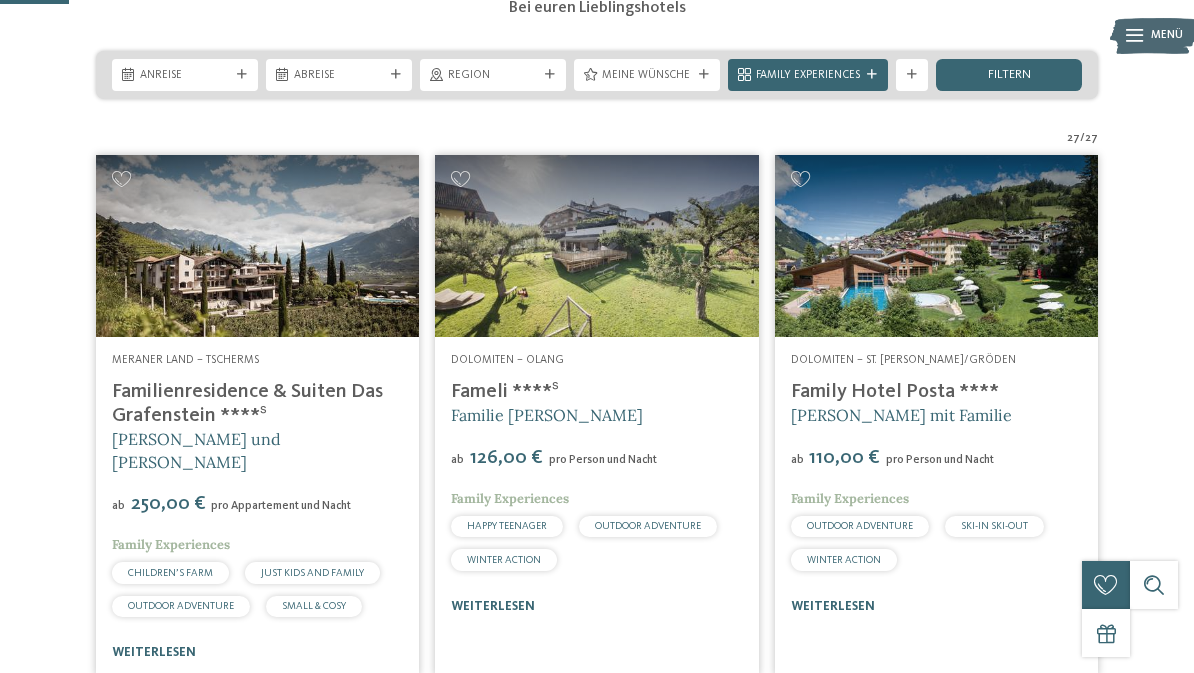 click on "Kleinen Moment noch – die Webseite wird geladen …
DE
IT" at bounding box center (597, 2836) 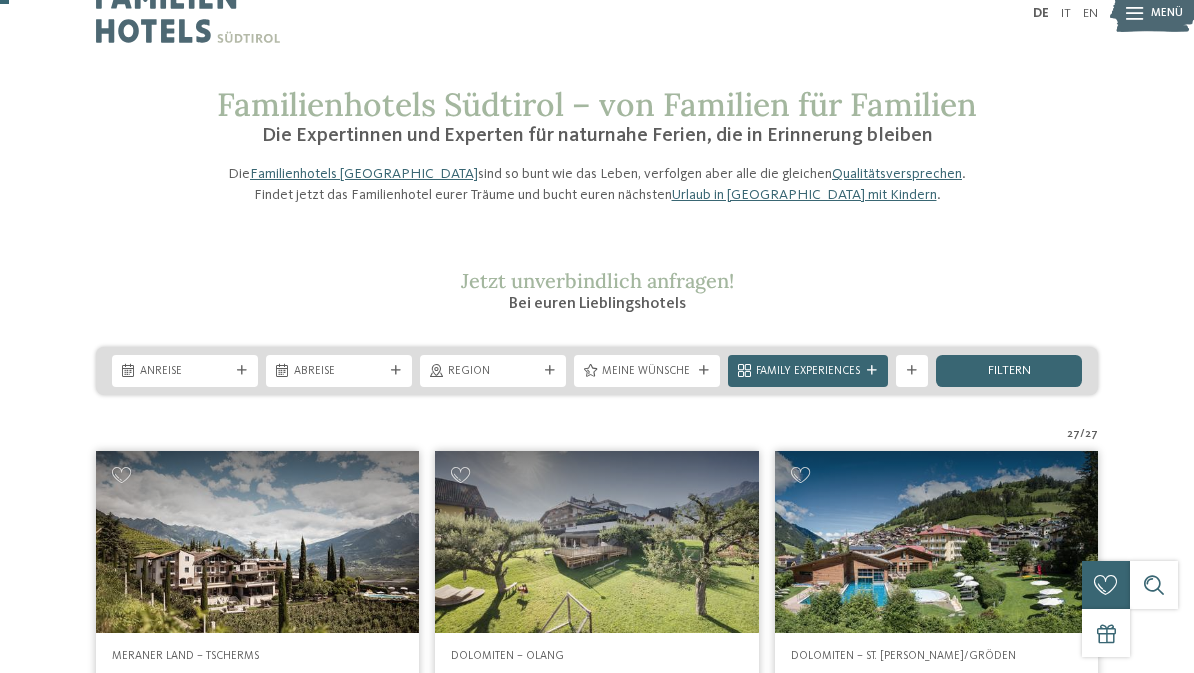 scroll, scrollTop: 0, scrollLeft: 0, axis: both 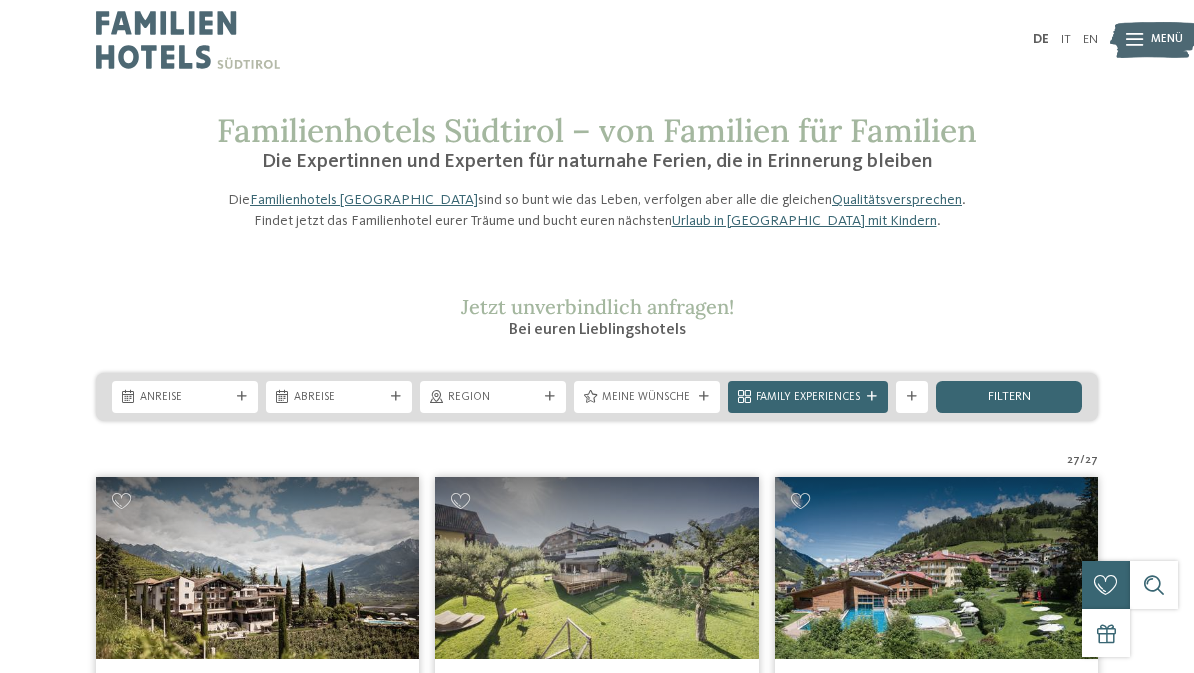 click at bounding box center (188, 40) 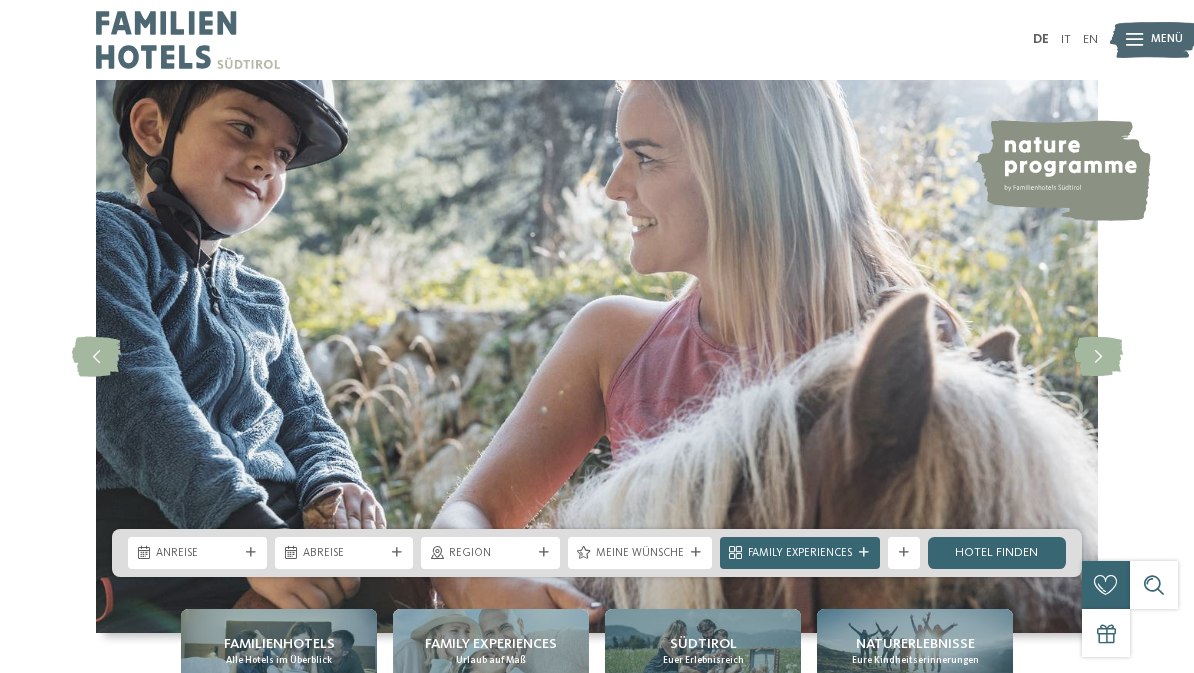 scroll, scrollTop: 0, scrollLeft: 0, axis: both 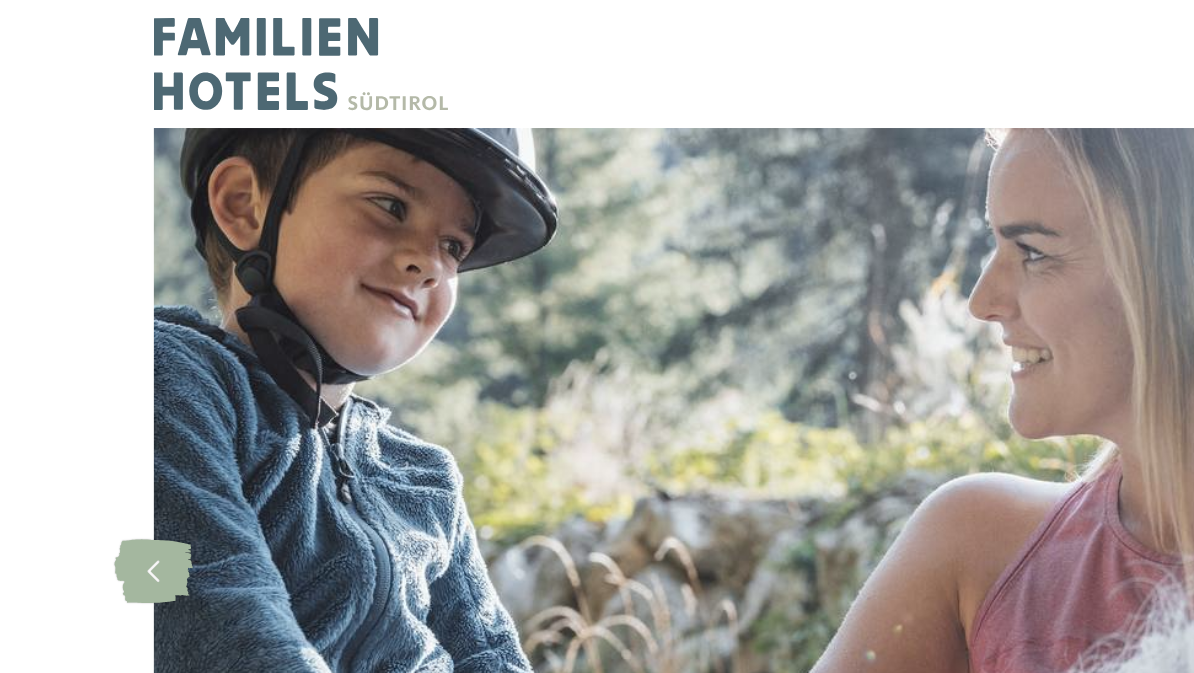 click at bounding box center (188, 40) 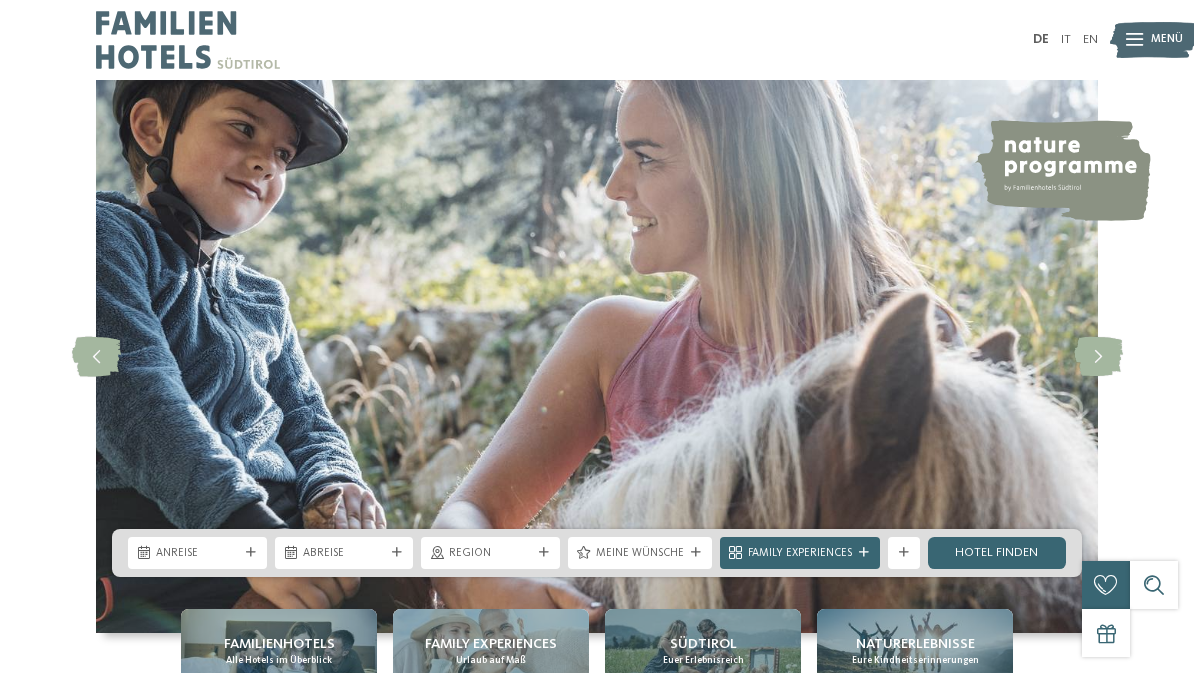 scroll, scrollTop: 0, scrollLeft: 0, axis: both 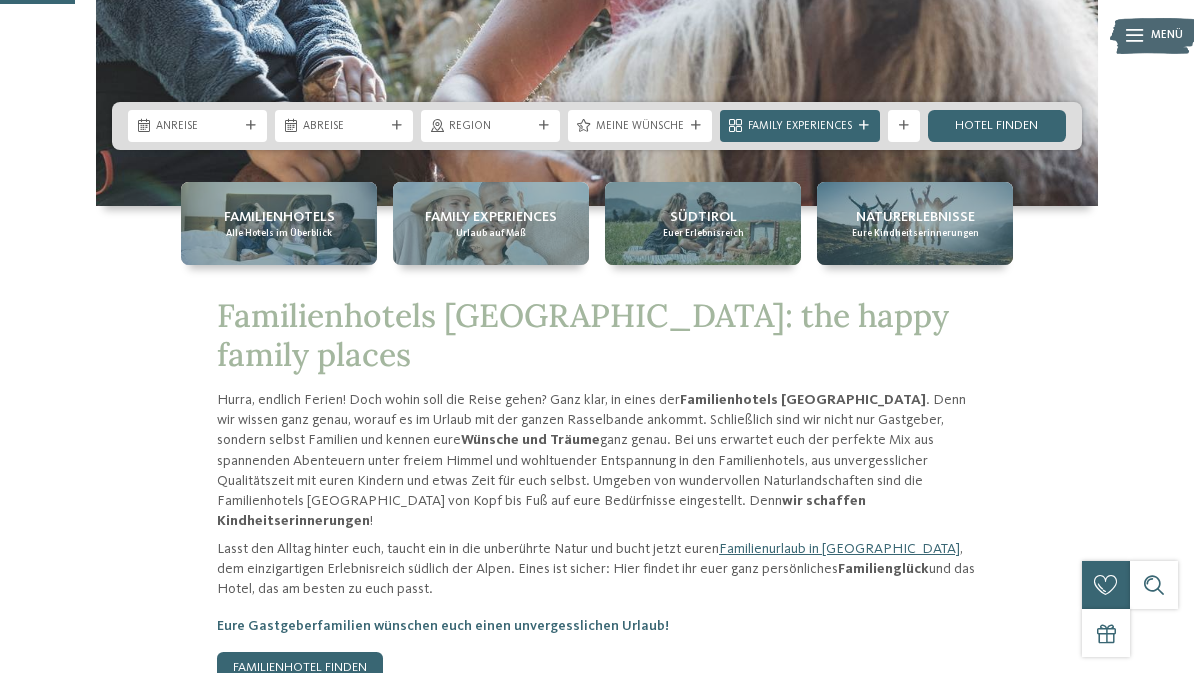 click on "Kleinen Moment noch – die Webseite wird geladen …
DE
IT" at bounding box center [597, 3595] 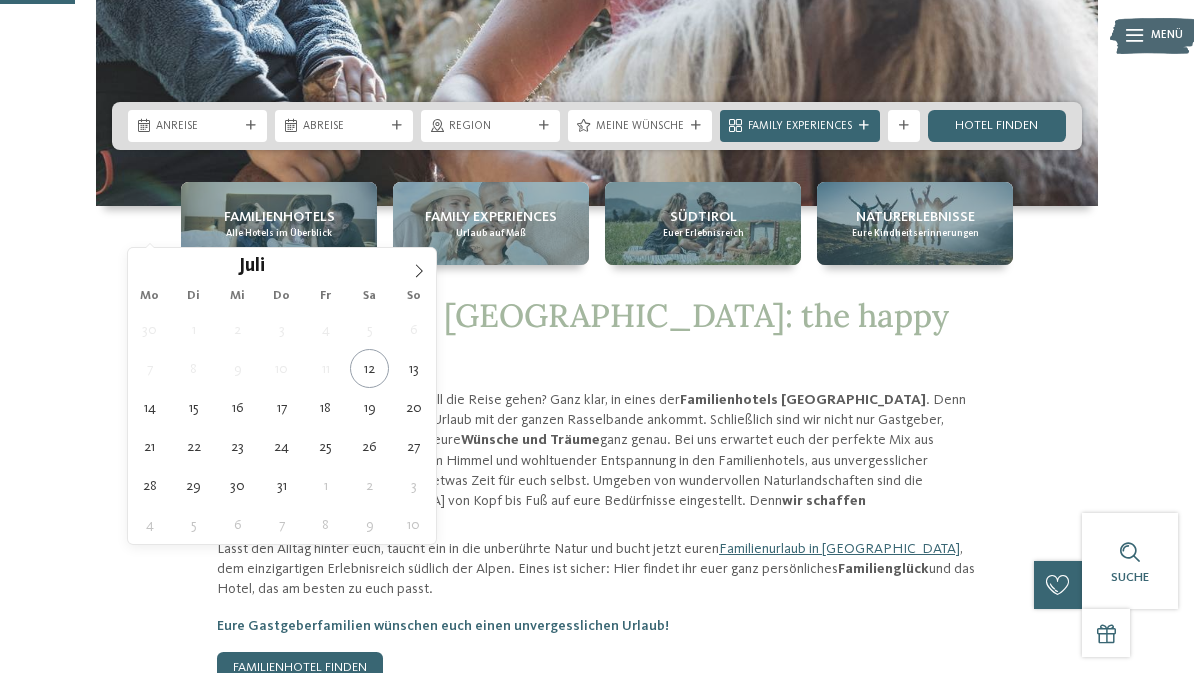 click 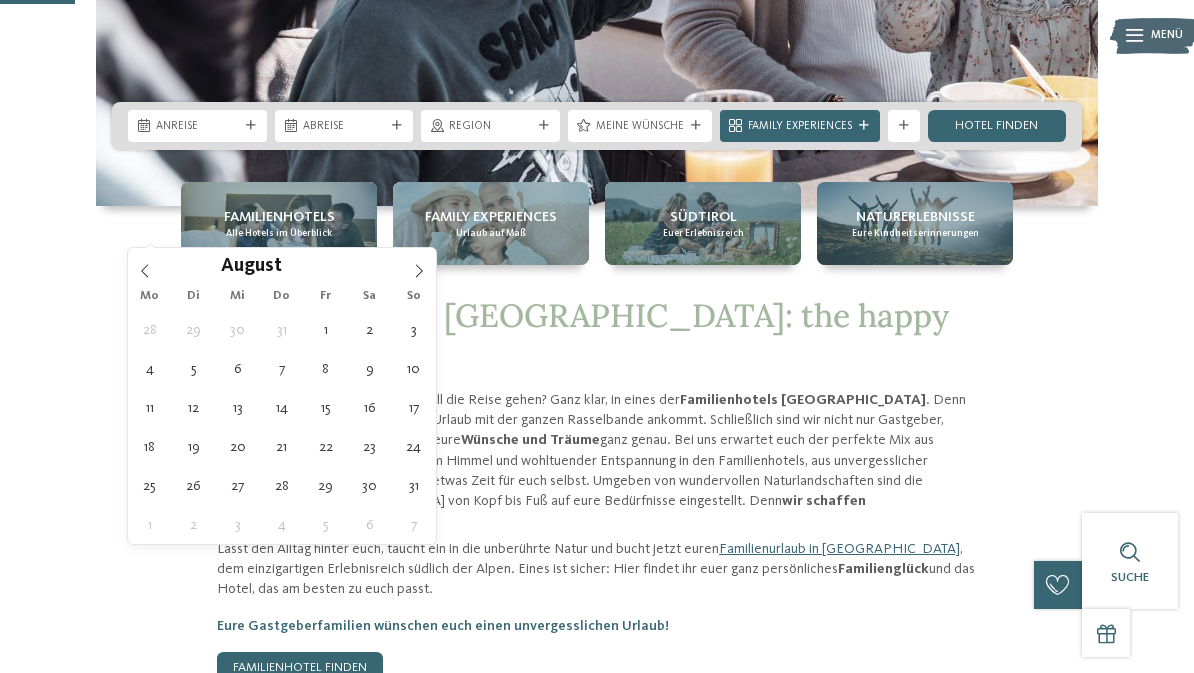 type on "18.08.2025" 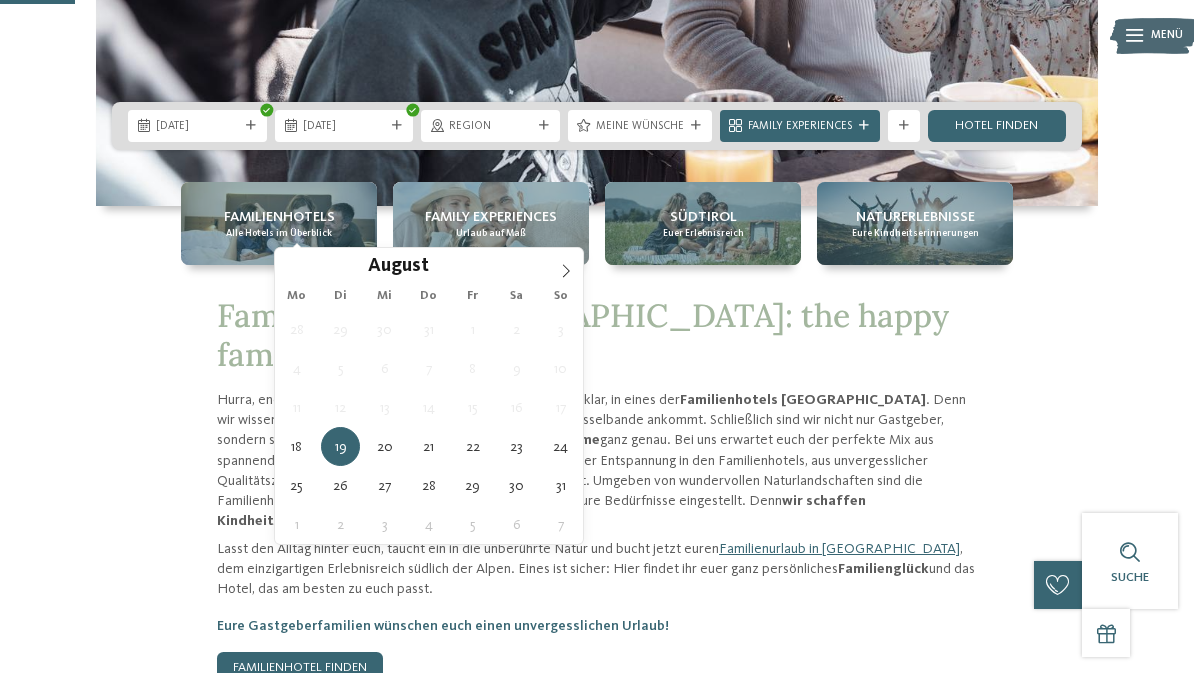 type on "24.08.2025" 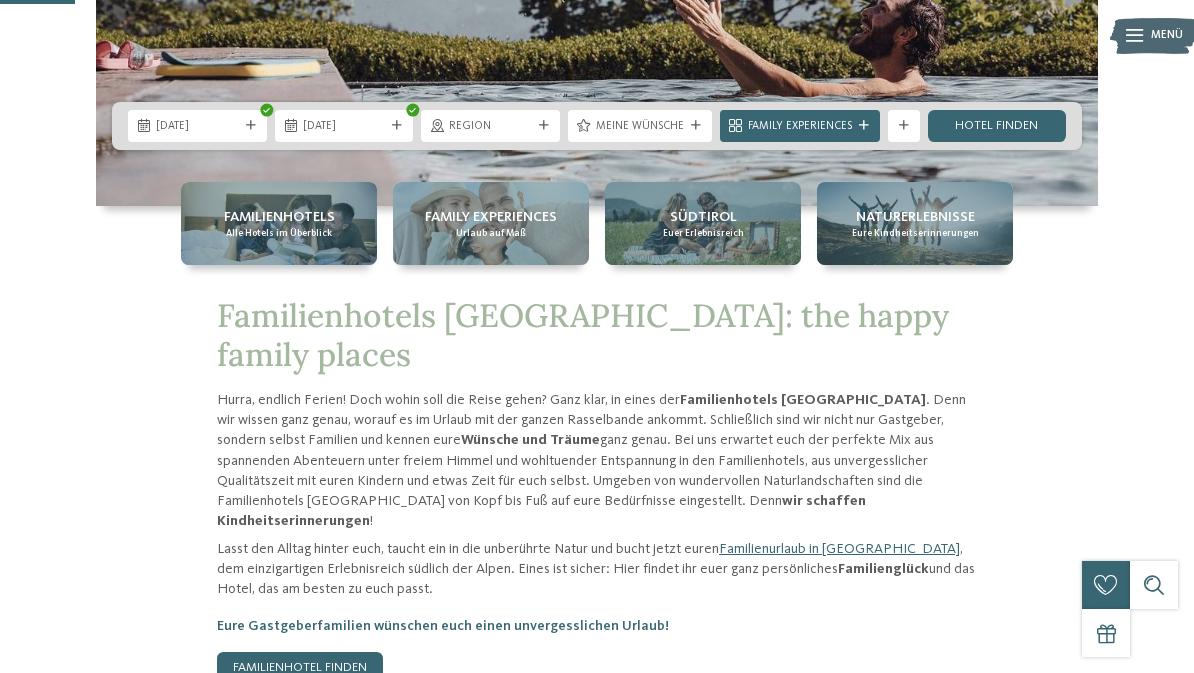 click on "Hotel finden" at bounding box center [997, 126] 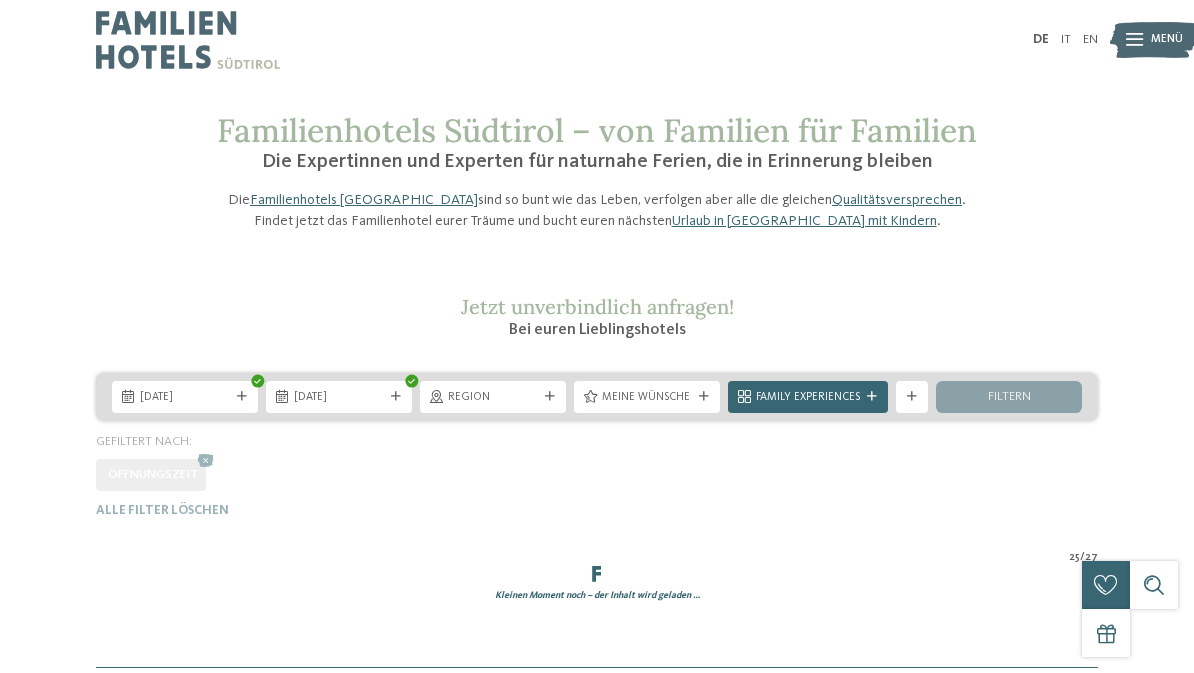 scroll, scrollTop: 0, scrollLeft: 0, axis: both 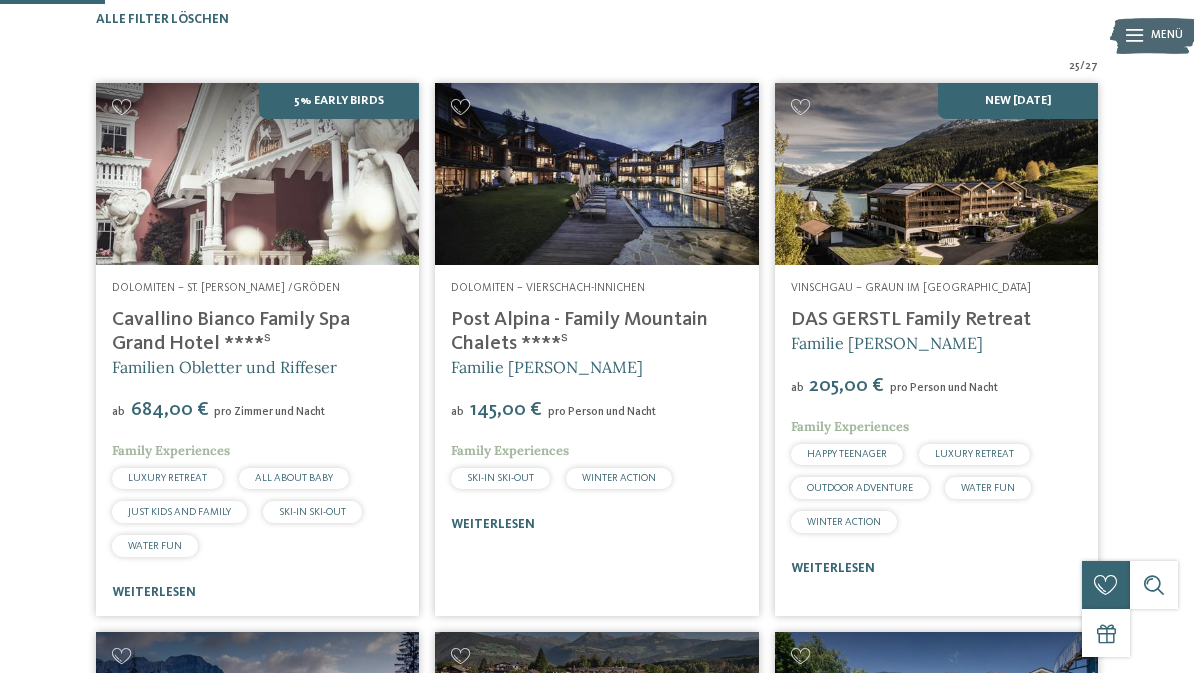 click on "Post Alpina - Family Mountain Chalets ****ˢ" at bounding box center (579, 332) 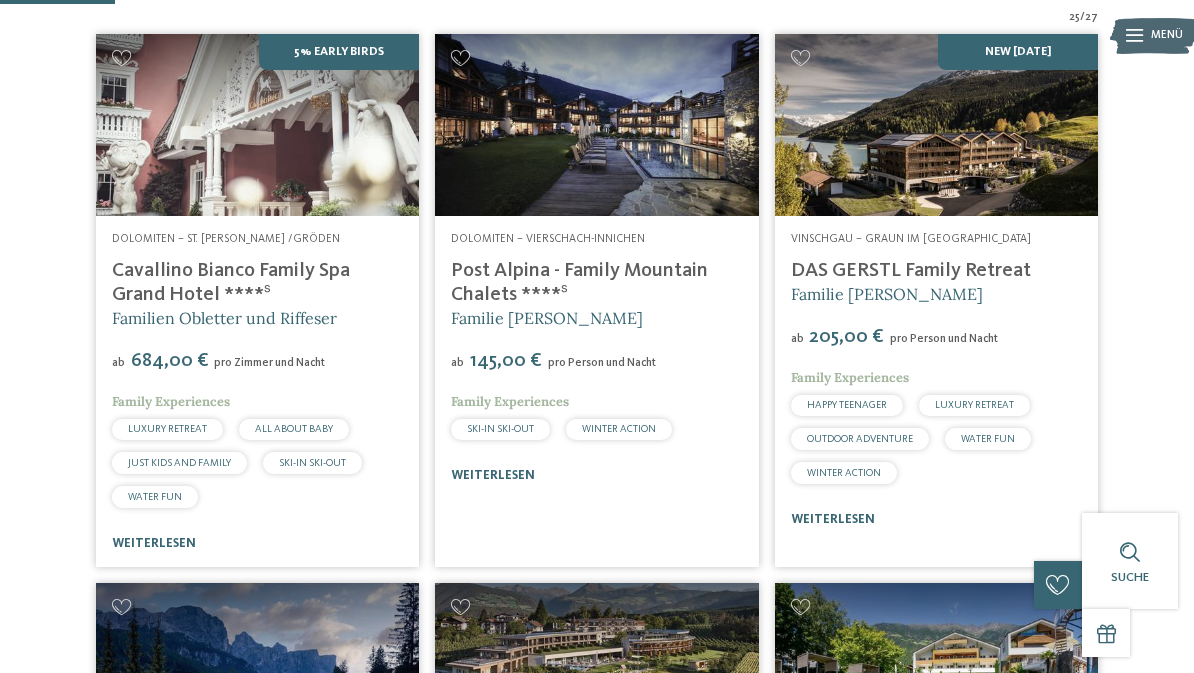 scroll, scrollTop: 541, scrollLeft: 0, axis: vertical 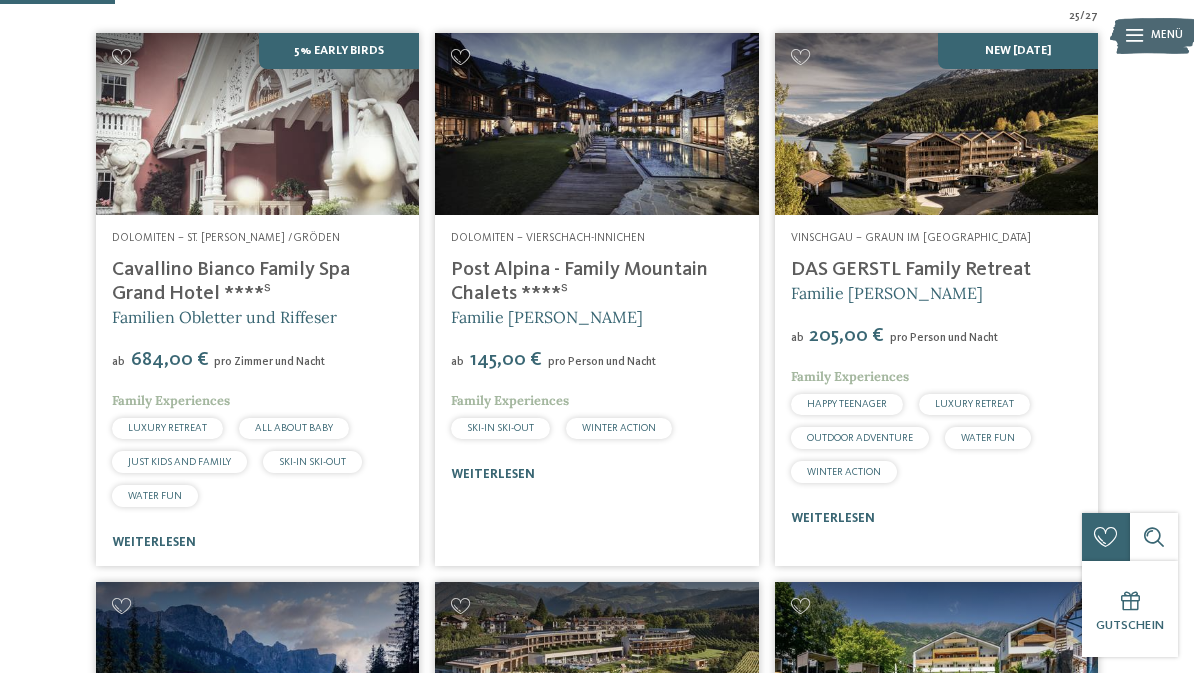 click on "DAS GERSTL Family Retreat" at bounding box center [911, 270] 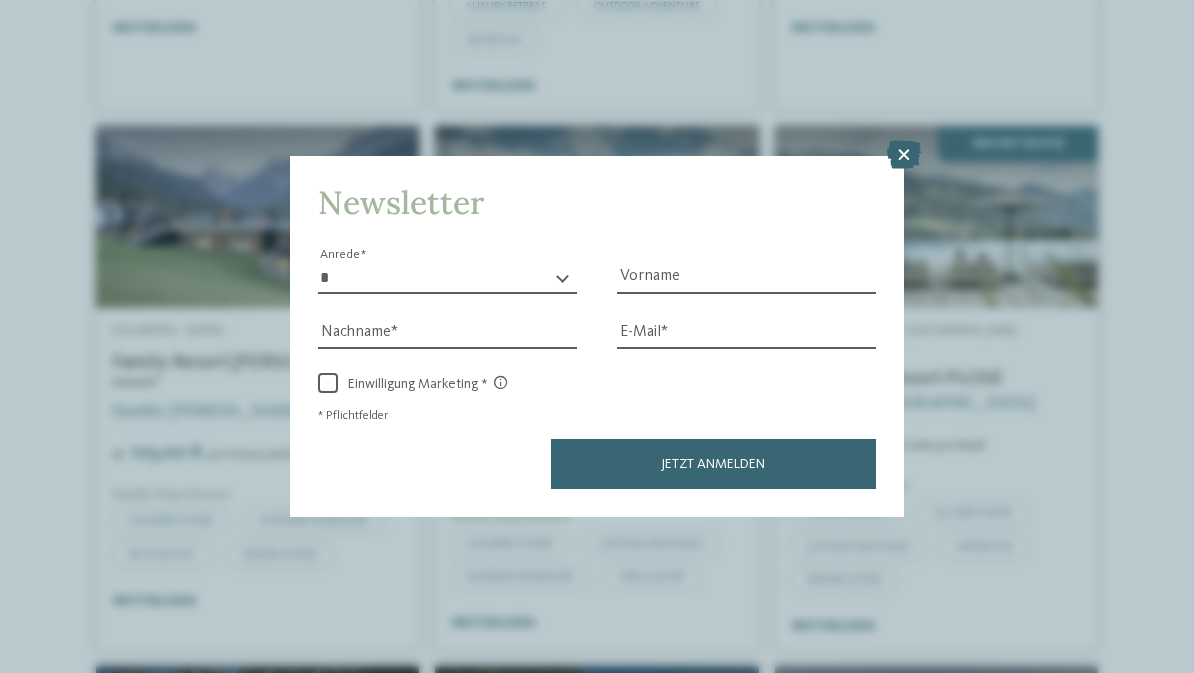 scroll, scrollTop: 1548, scrollLeft: 0, axis: vertical 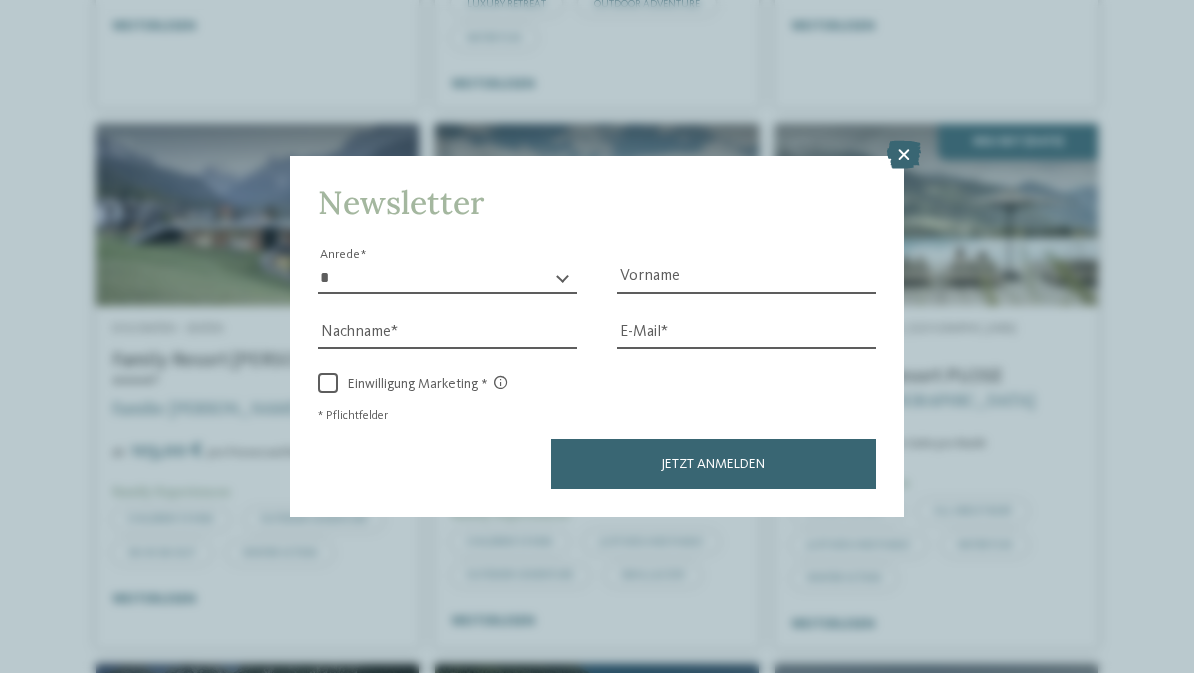 click at bounding box center [904, 155] 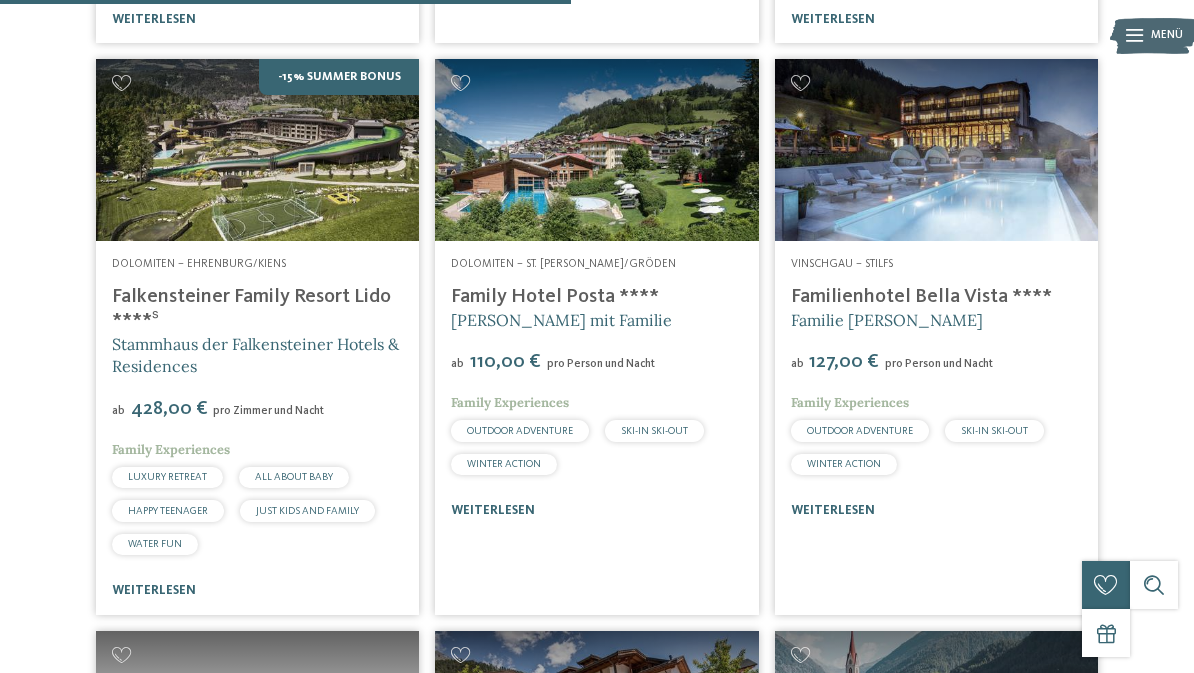 scroll, scrollTop: 2683, scrollLeft: 0, axis: vertical 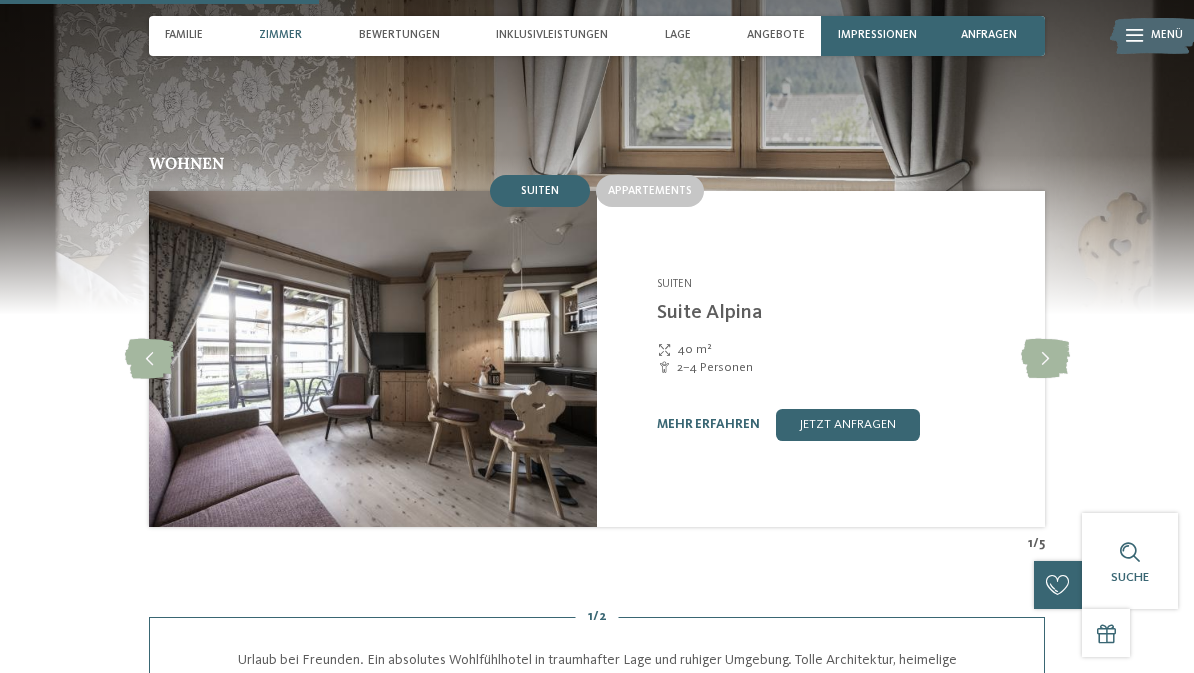 click on "Wohnen
Suiten
Appartements
2" at bounding box center (597, 354) 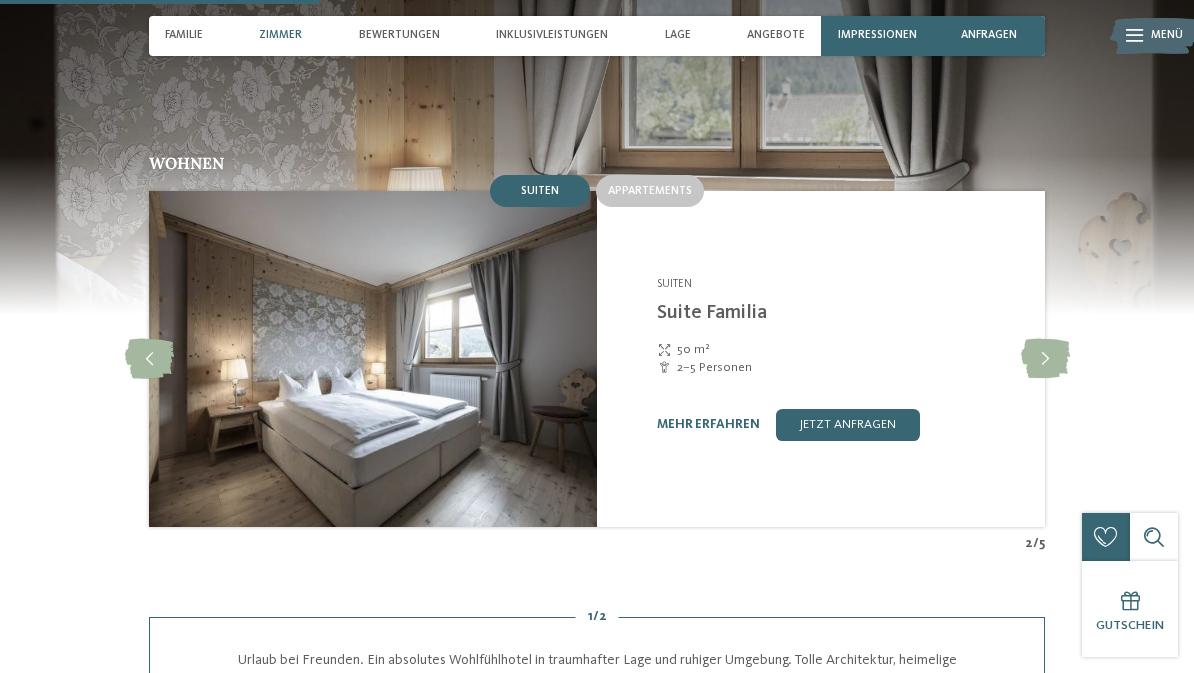 click at bounding box center (1045, 359) 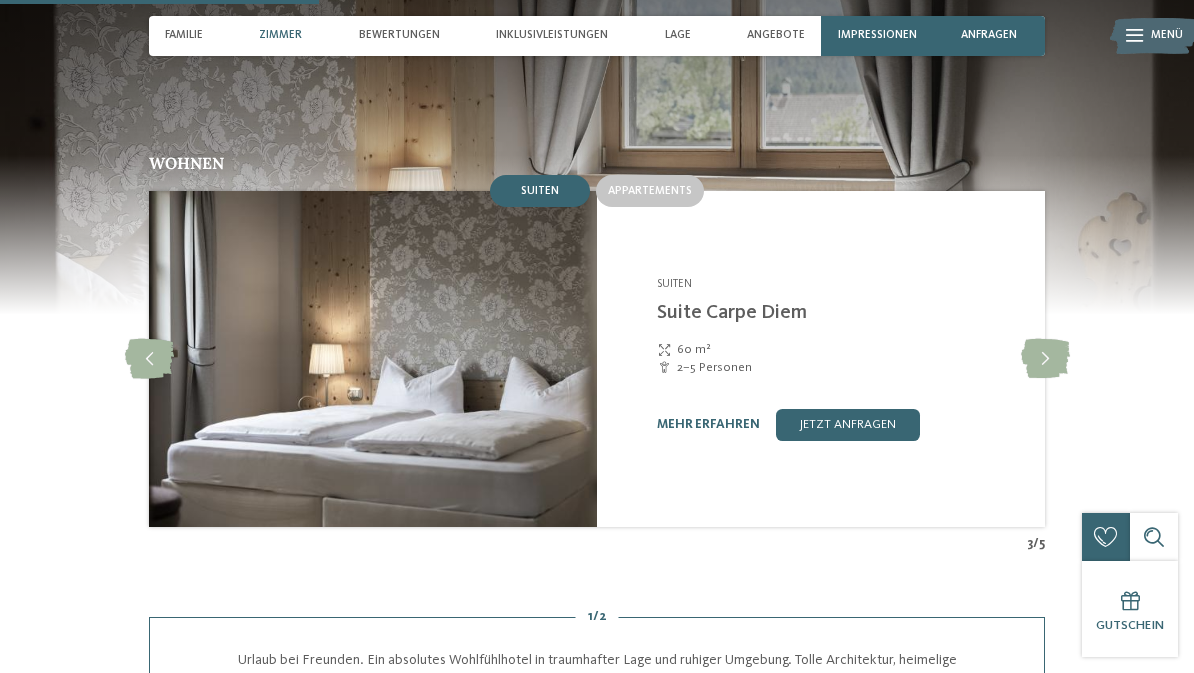 click at bounding box center (1045, 359) 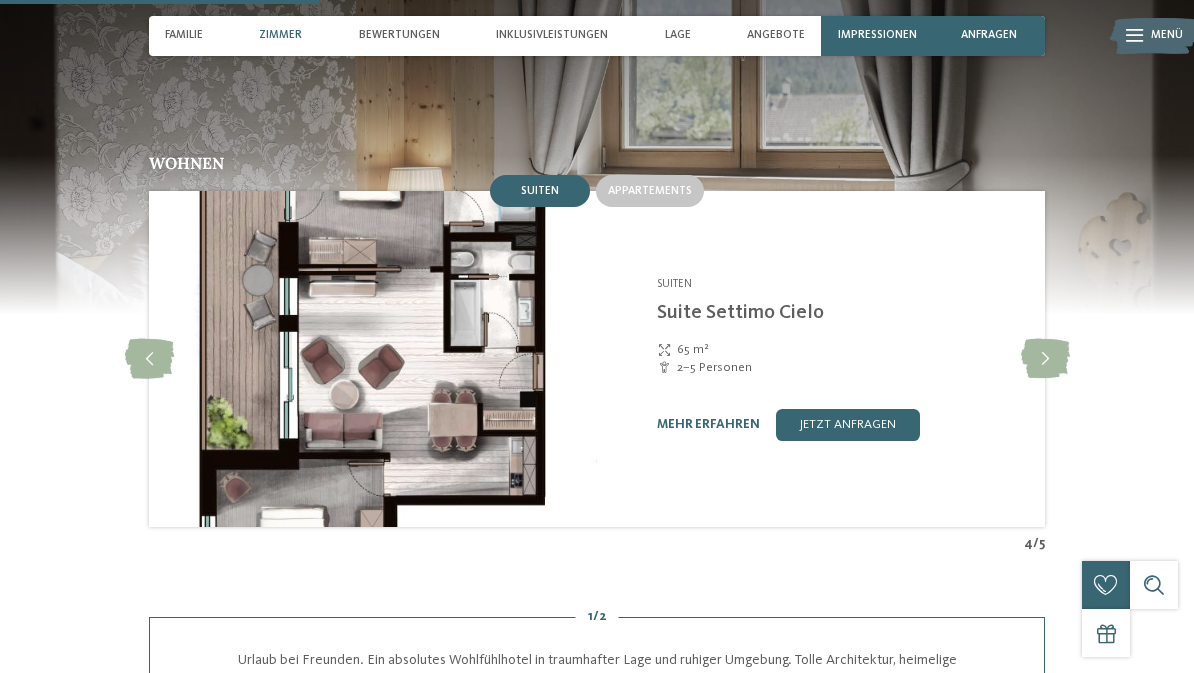 click at bounding box center [1045, 359] 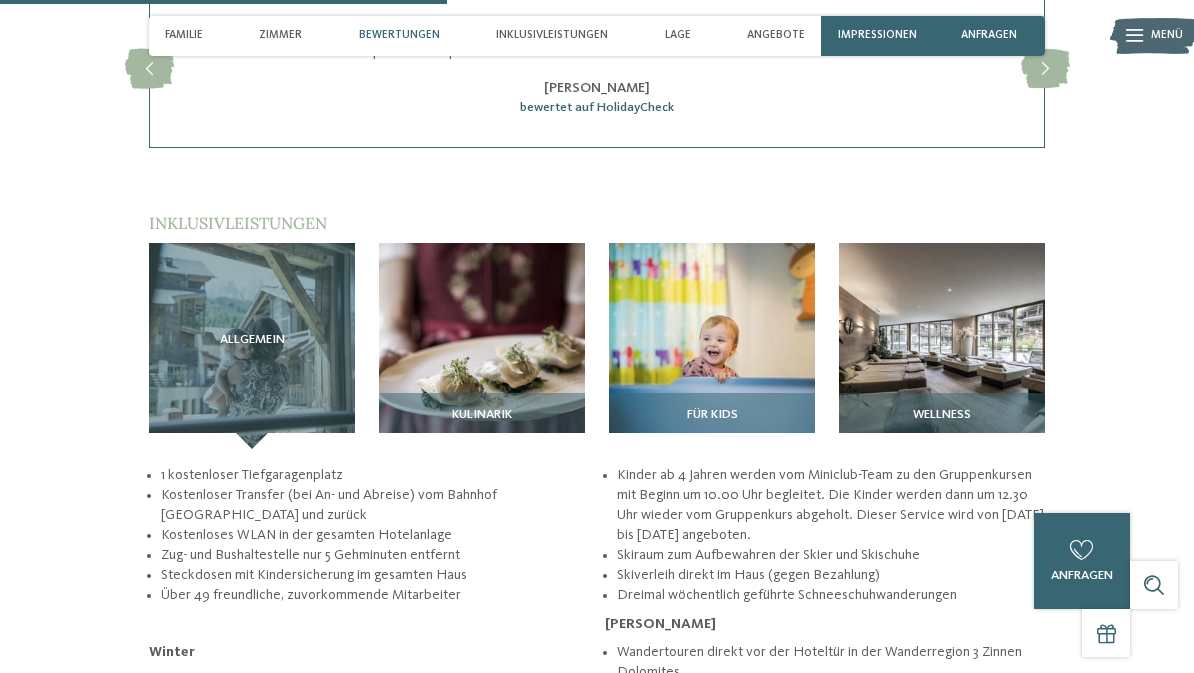 scroll, scrollTop: 2211, scrollLeft: 0, axis: vertical 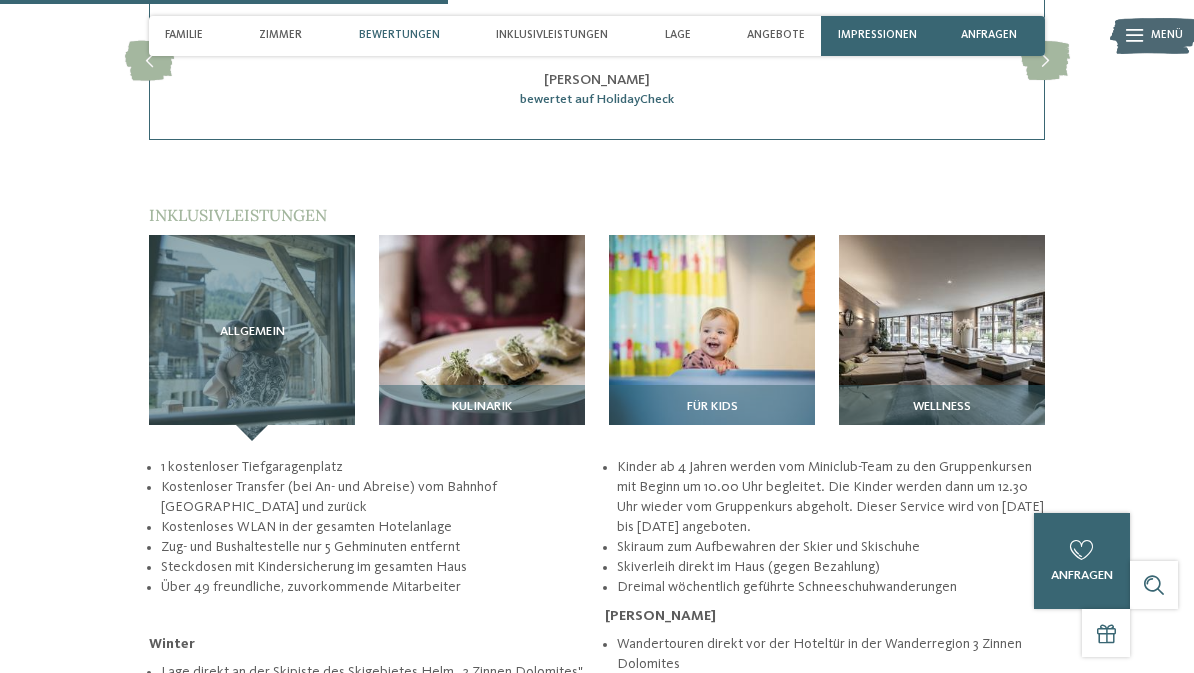 click at bounding box center [712, 338] 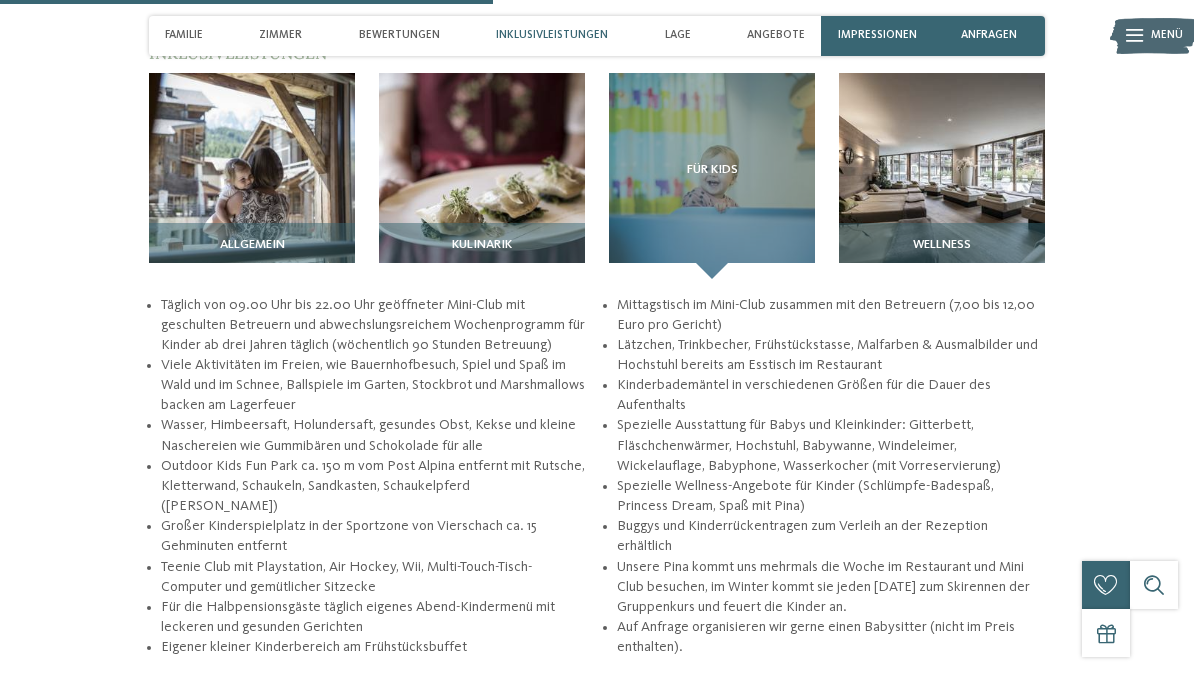 scroll, scrollTop: 2377, scrollLeft: 0, axis: vertical 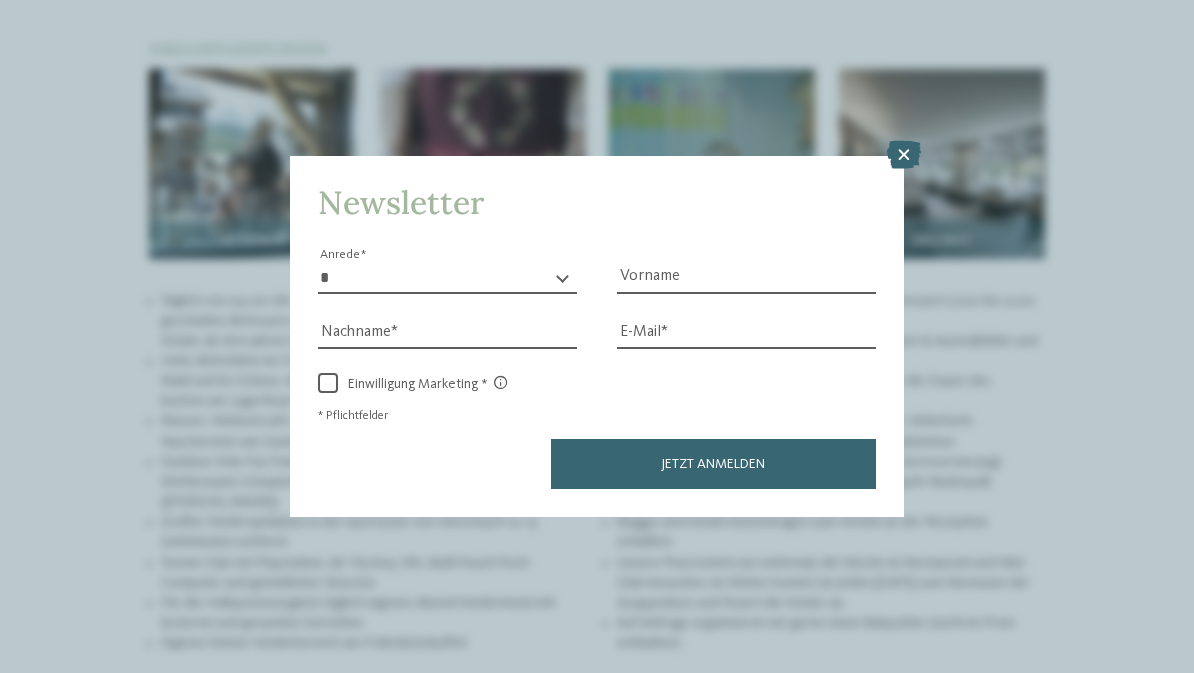 click at bounding box center [904, 155] 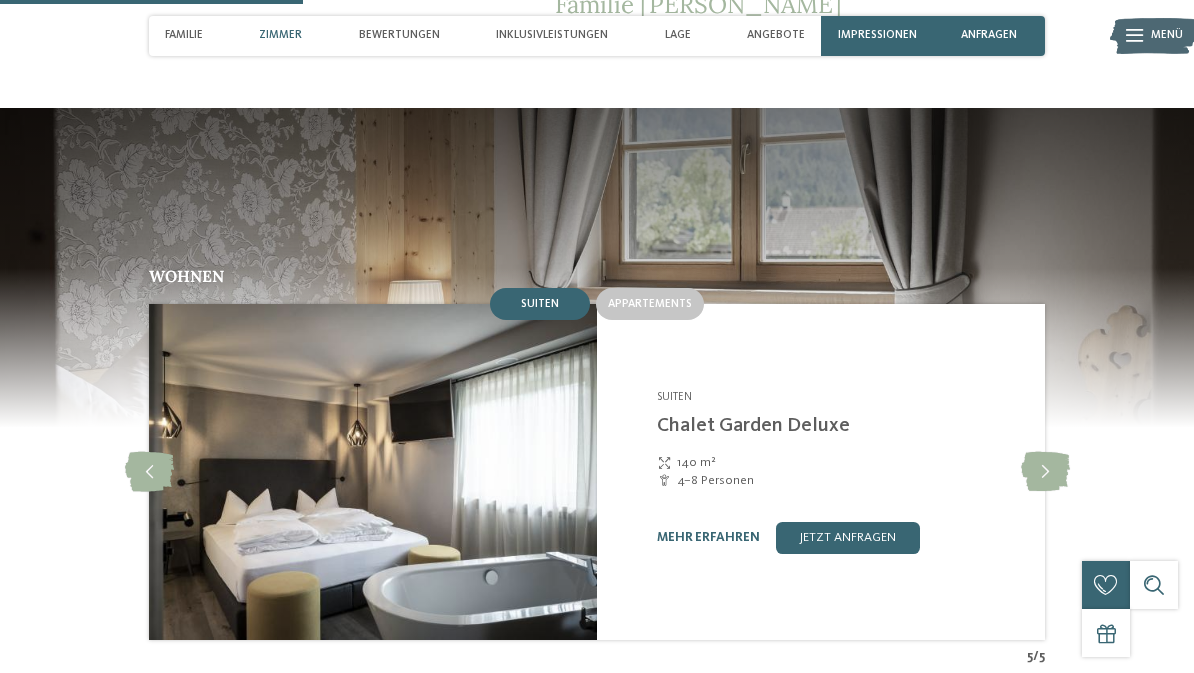 scroll, scrollTop: 1465, scrollLeft: 0, axis: vertical 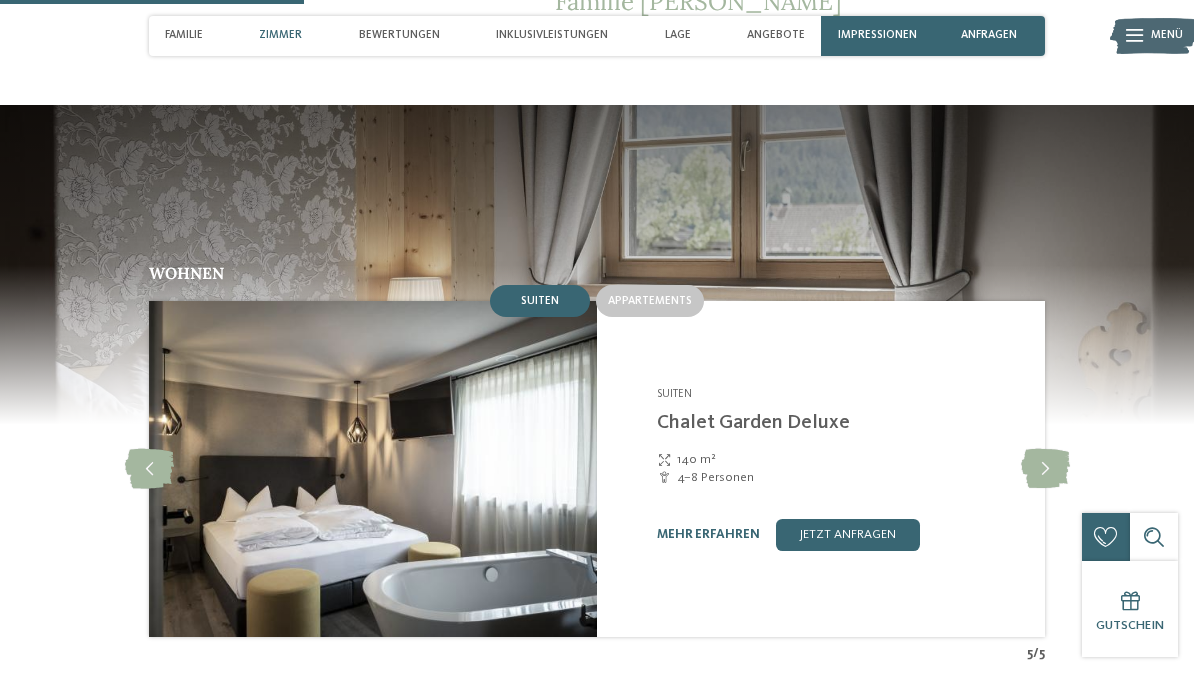 click on "Appartements" at bounding box center [650, 301] 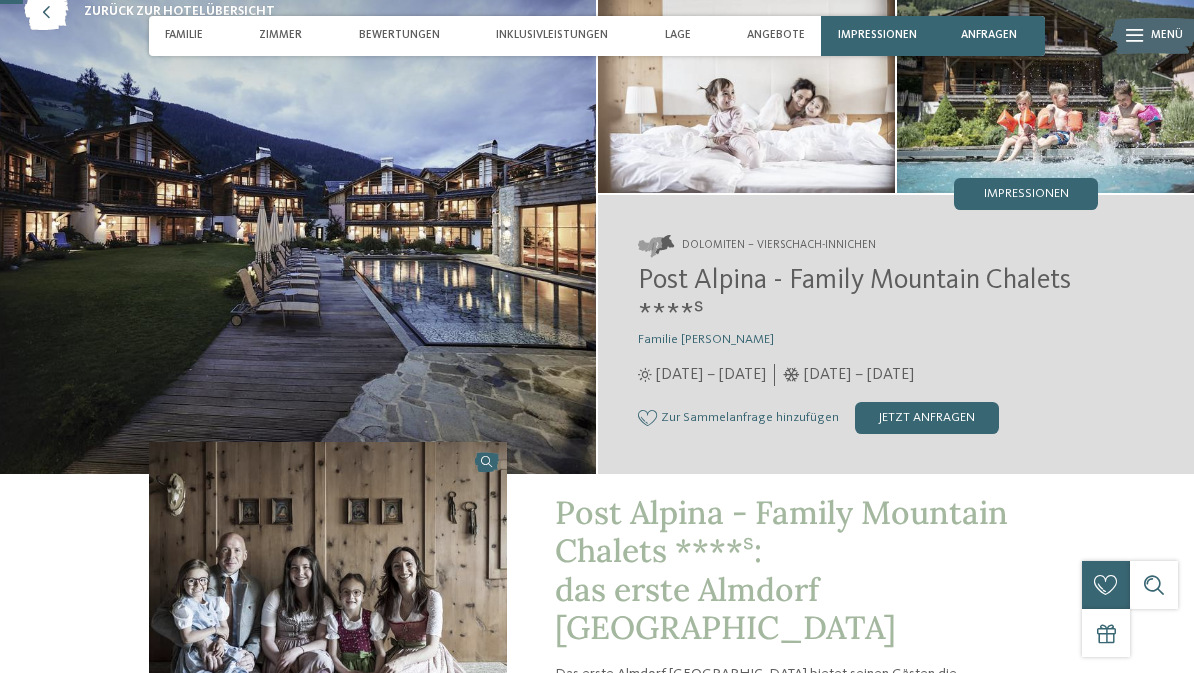 scroll, scrollTop: 113, scrollLeft: 0, axis: vertical 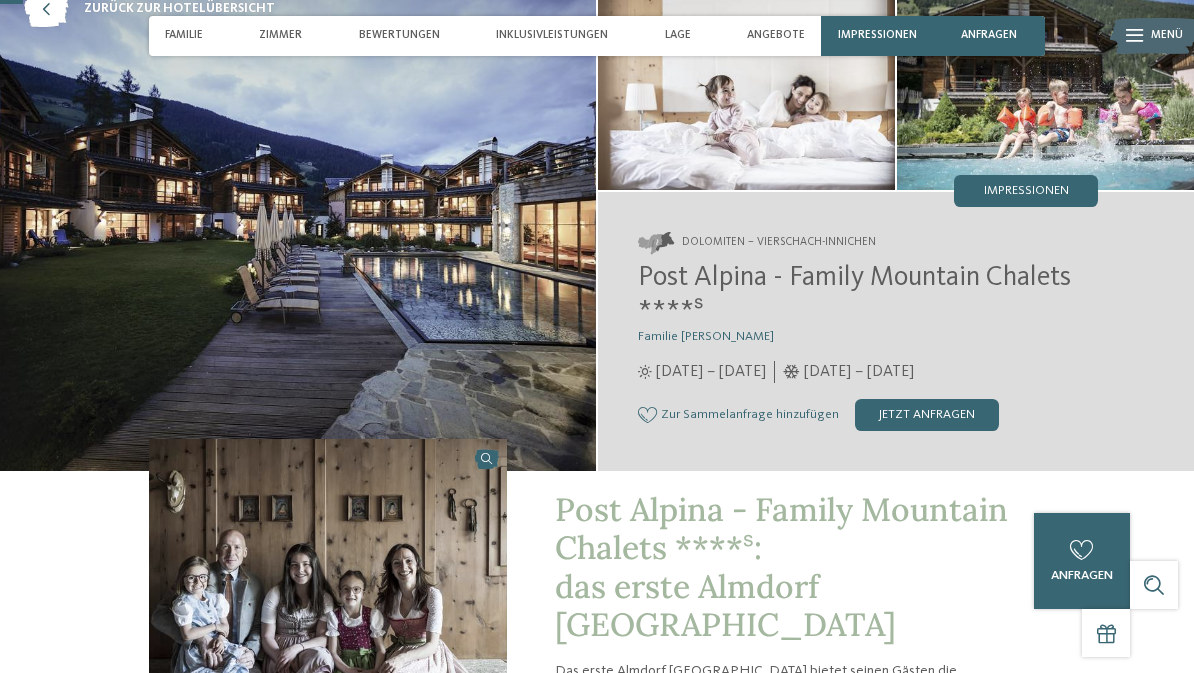 click on "Impressionen" at bounding box center [1026, 191] 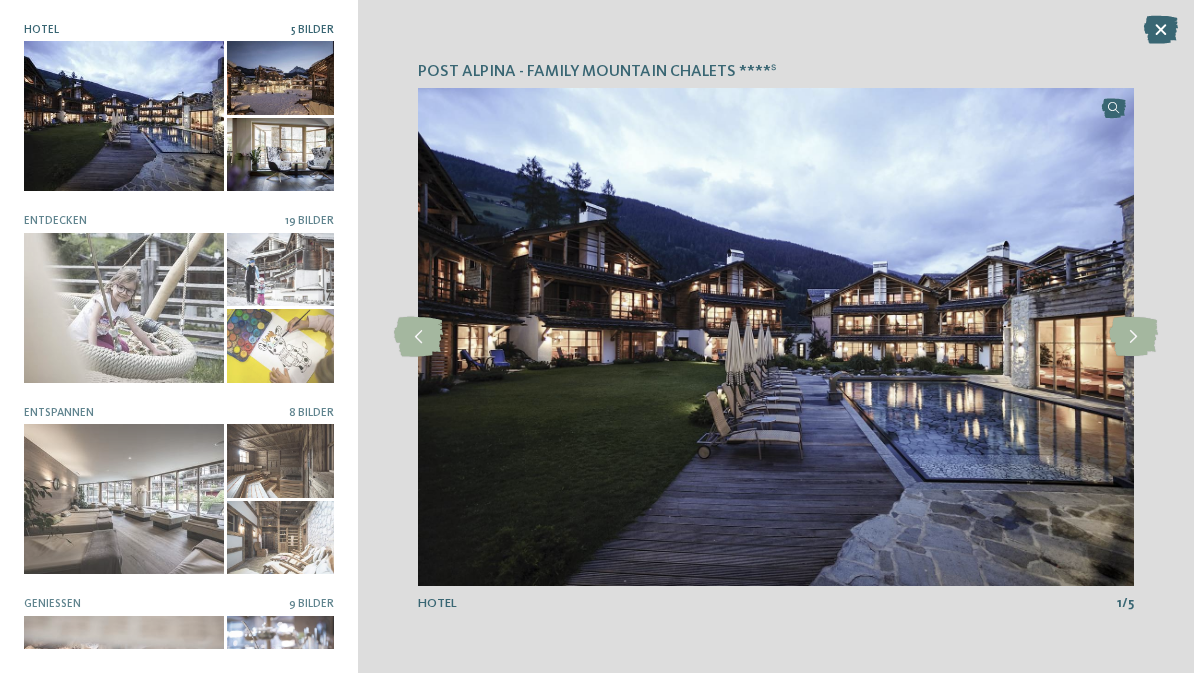 click at bounding box center [1133, 337] 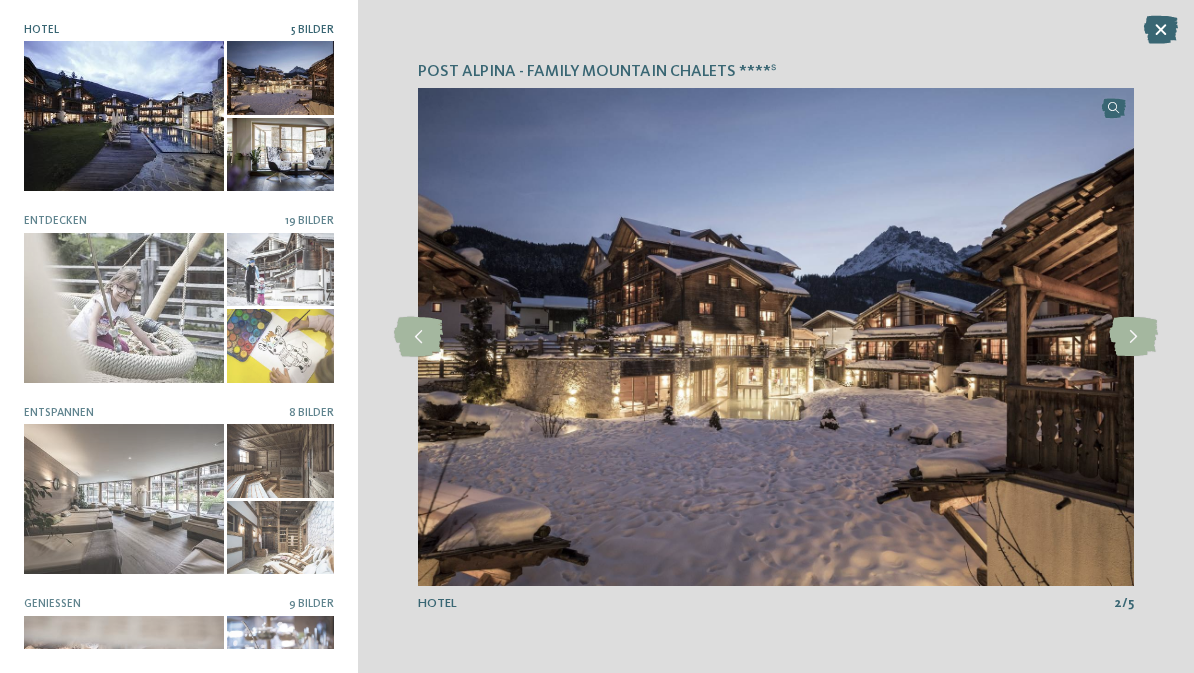 click at bounding box center [1133, 337] 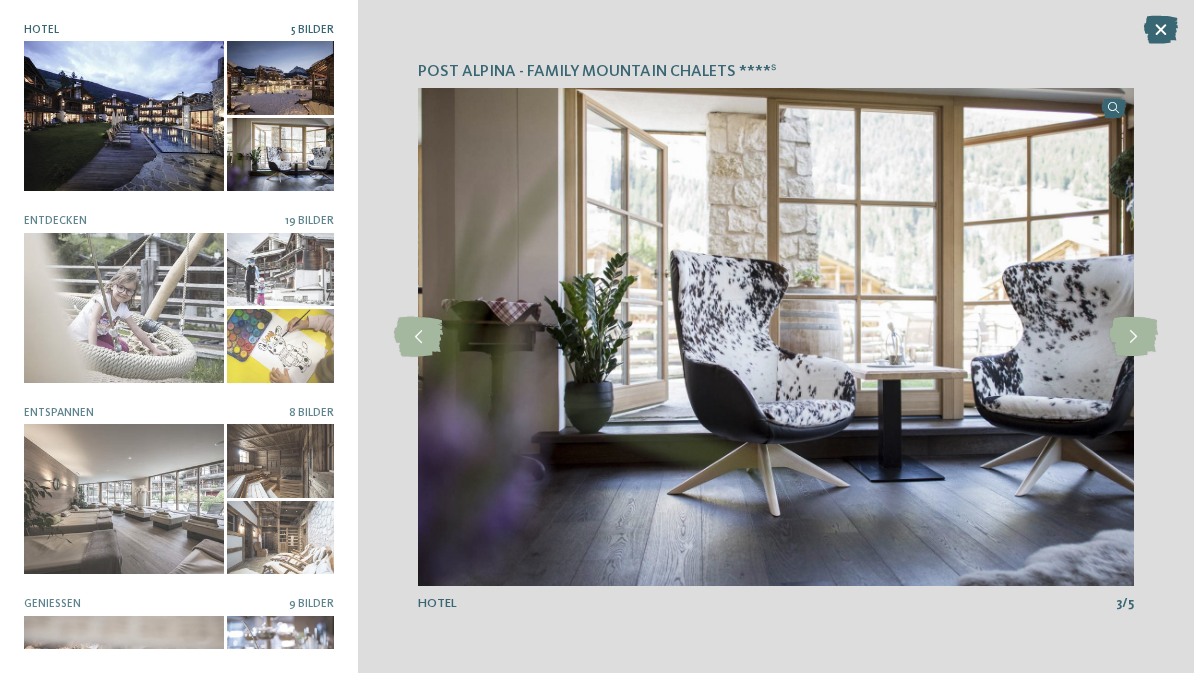 click at bounding box center (1133, 337) 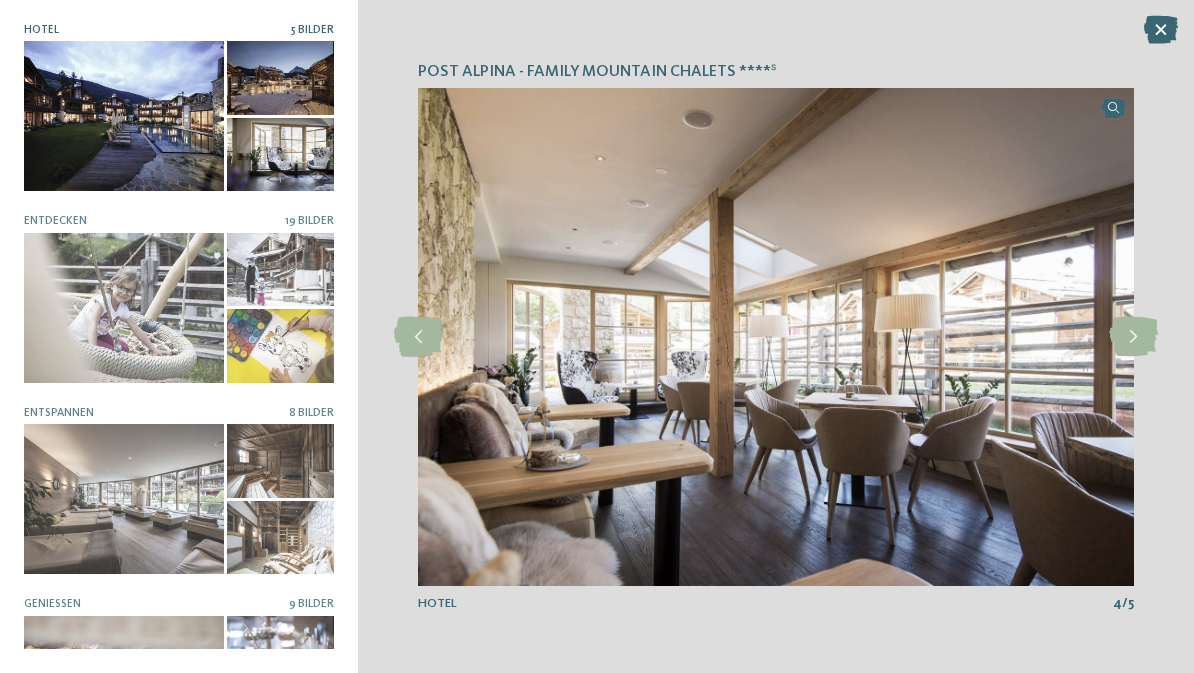 click at bounding box center (1133, 337) 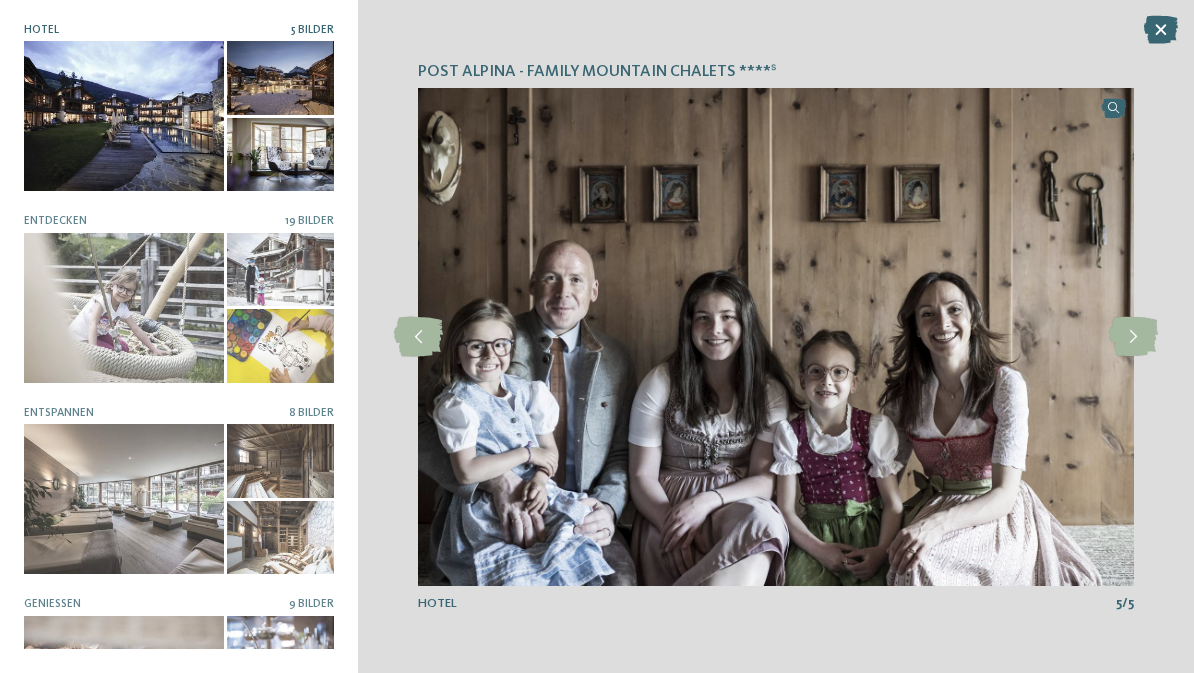 click at bounding box center [1133, 337] 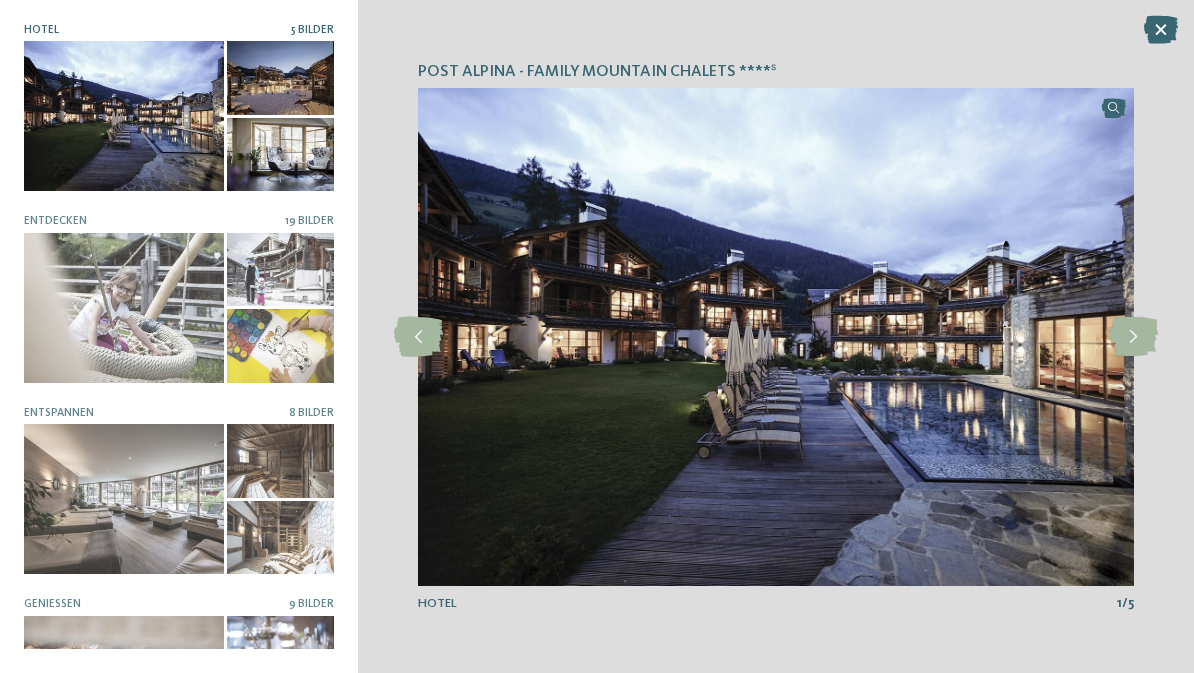 click at bounding box center [1133, 337] 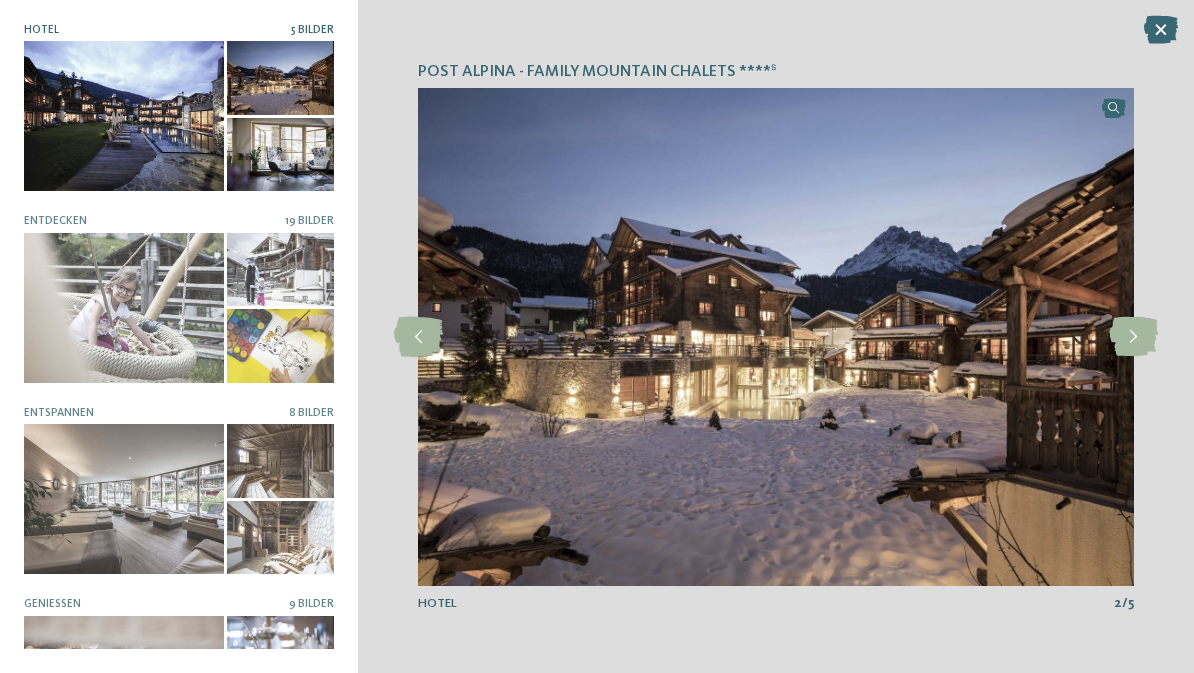 click at bounding box center (1133, 337) 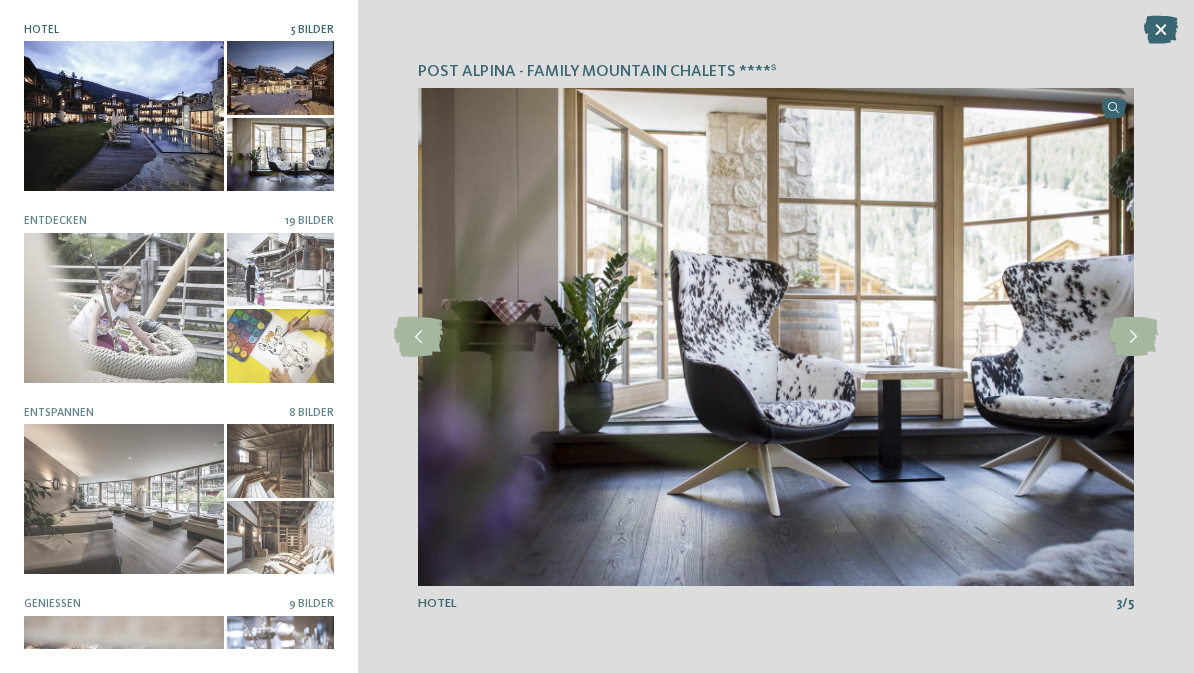 click at bounding box center (124, 308) 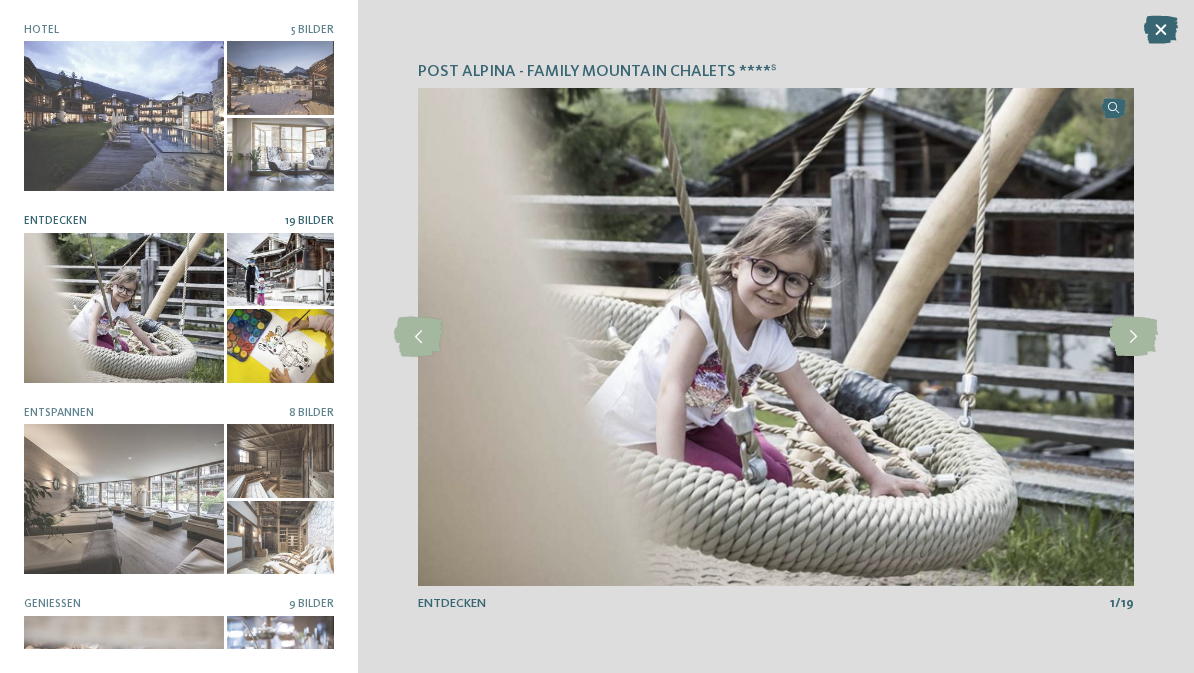 click at bounding box center (1133, 337) 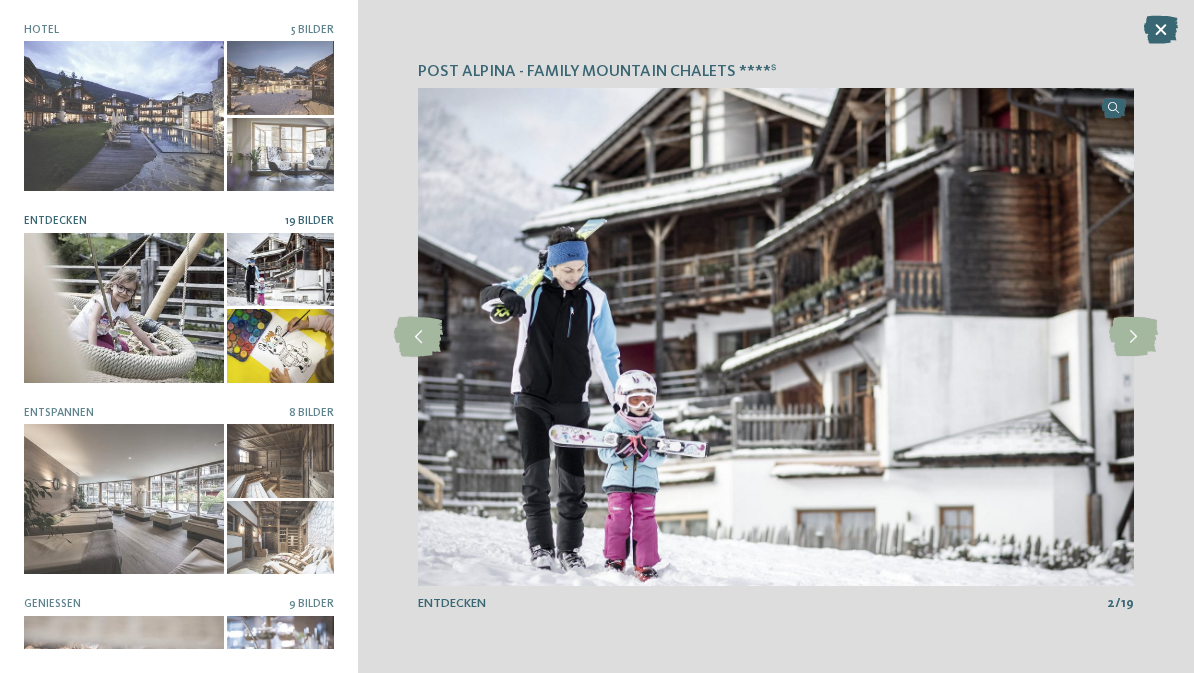 click at bounding box center [1133, 337] 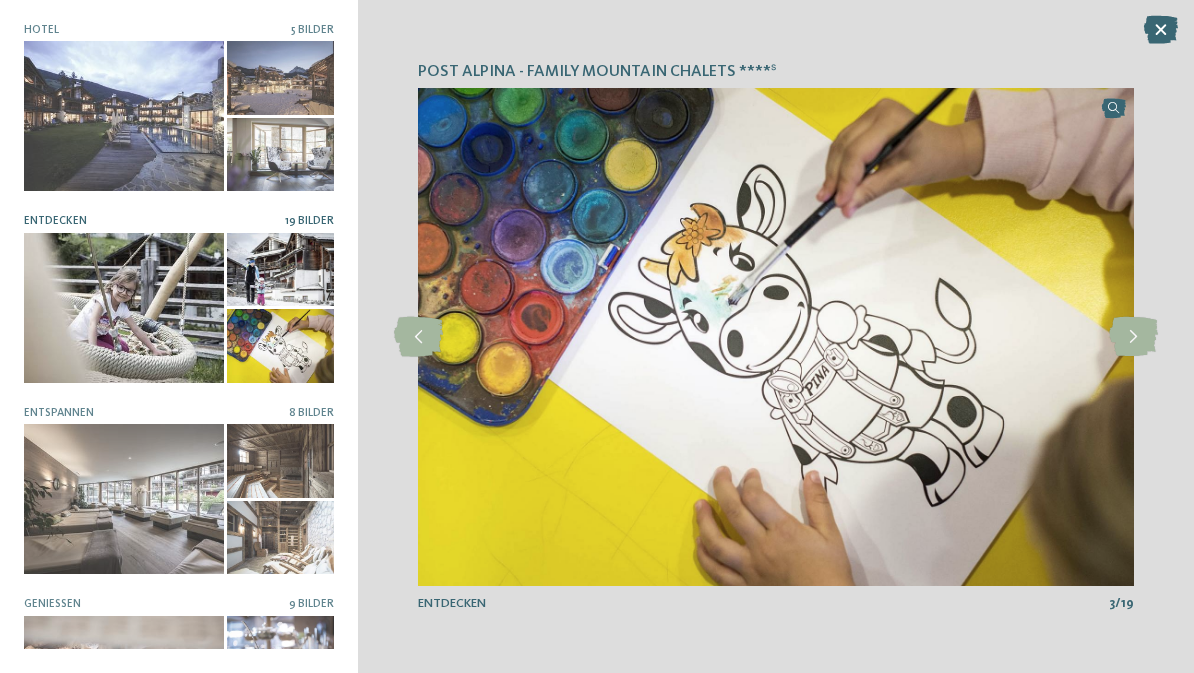 click at bounding box center [1133, 337] 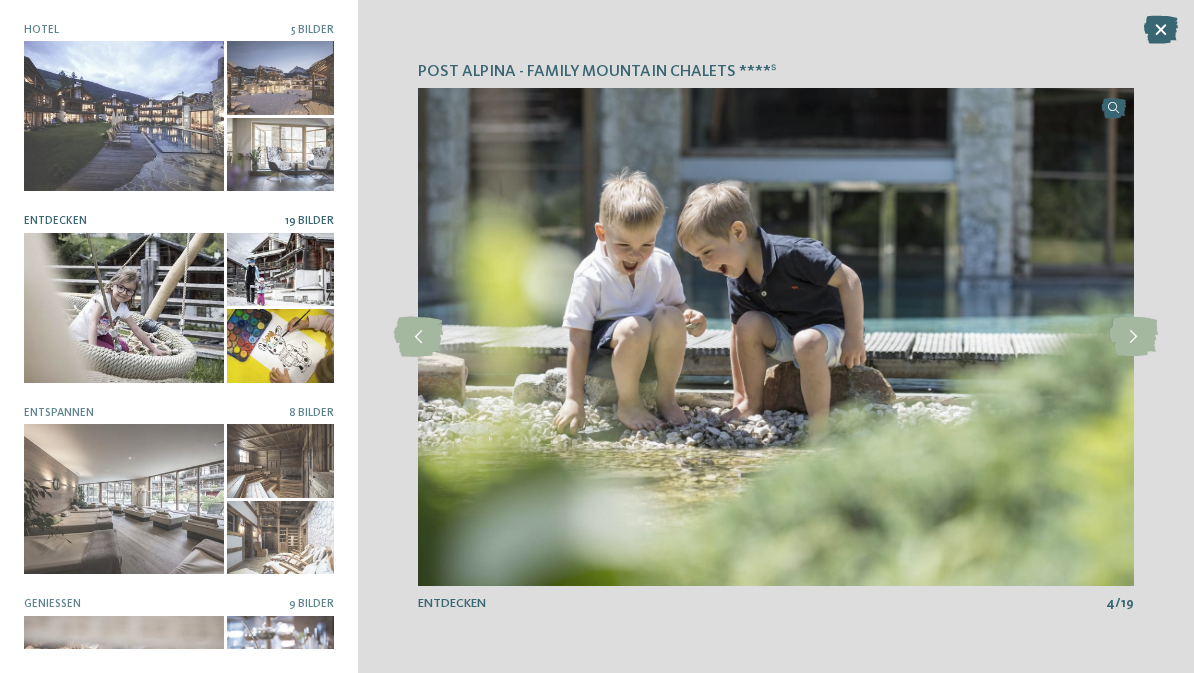 click at bounding box center (1133, 337) 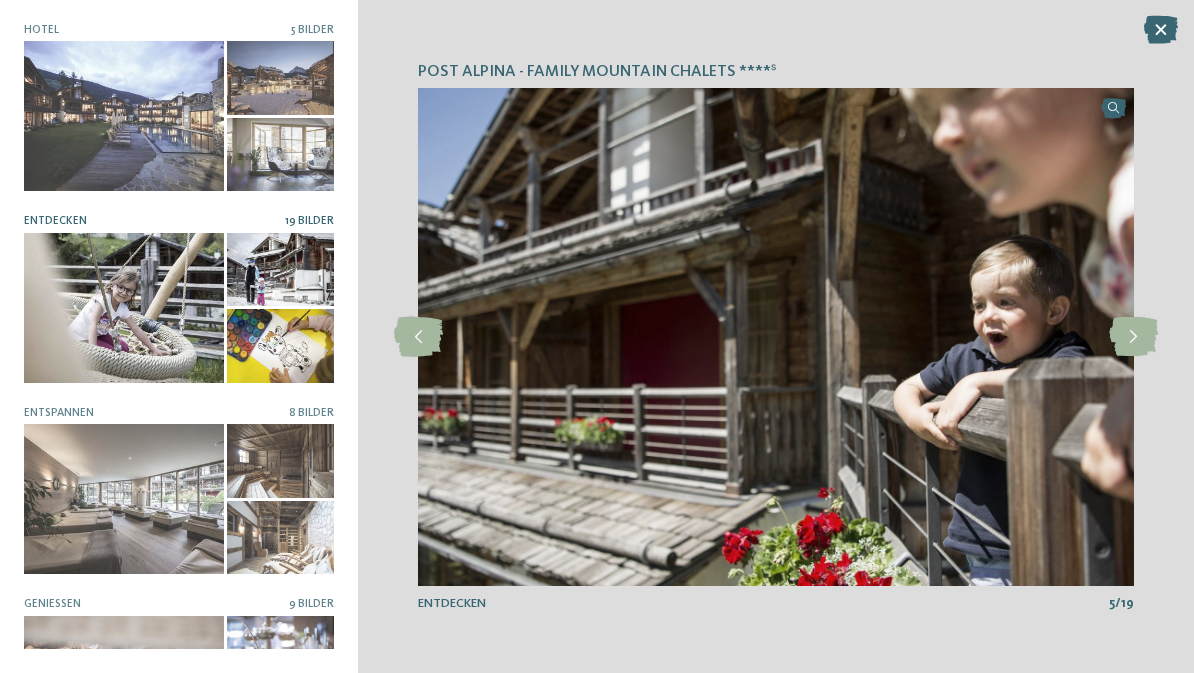 click at bounding box center (1133, 337) 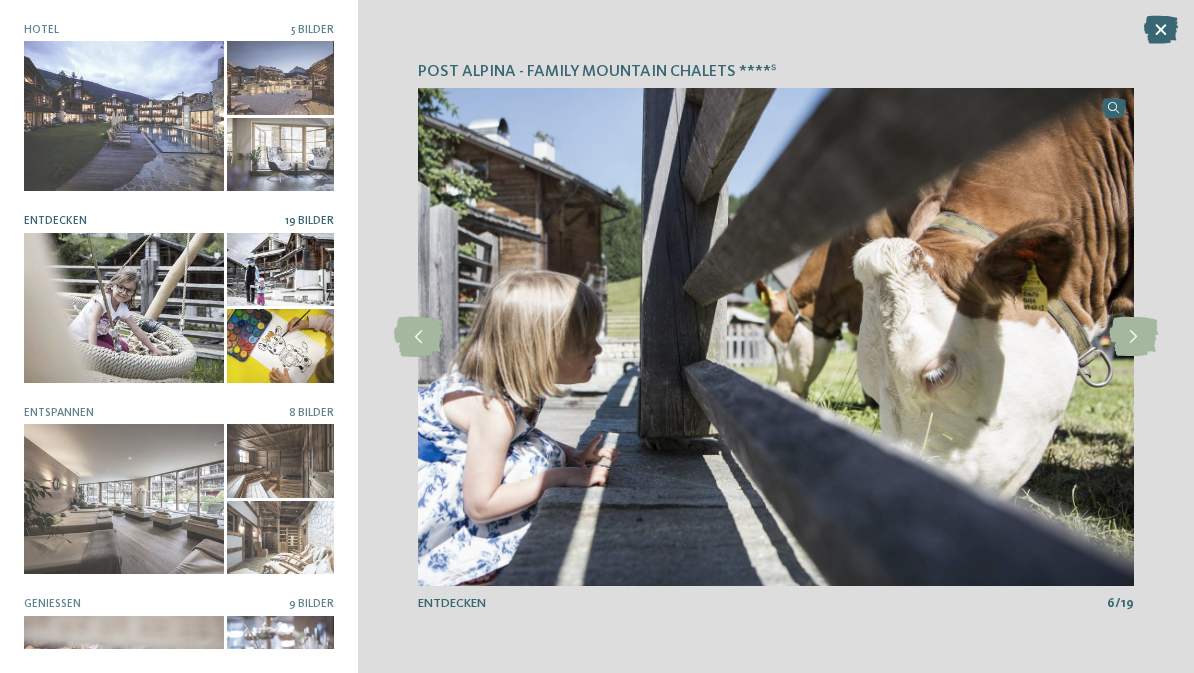 click at bounding box center (1133, 337) 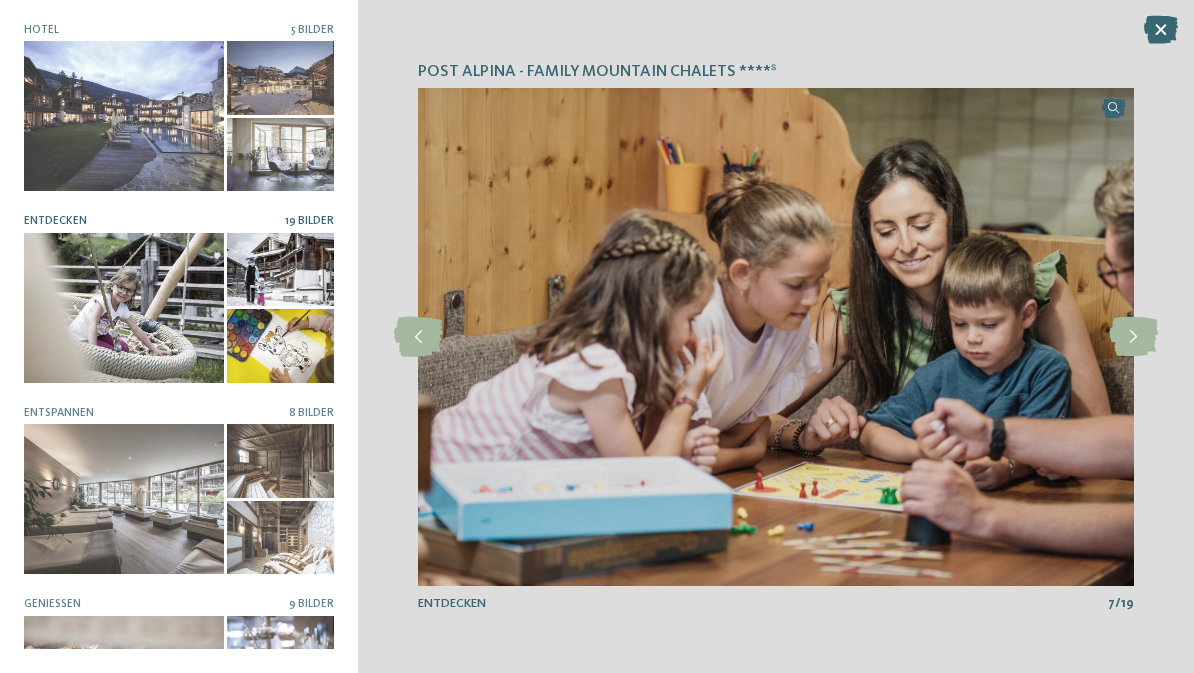 click at bounding box center (1133, 337) 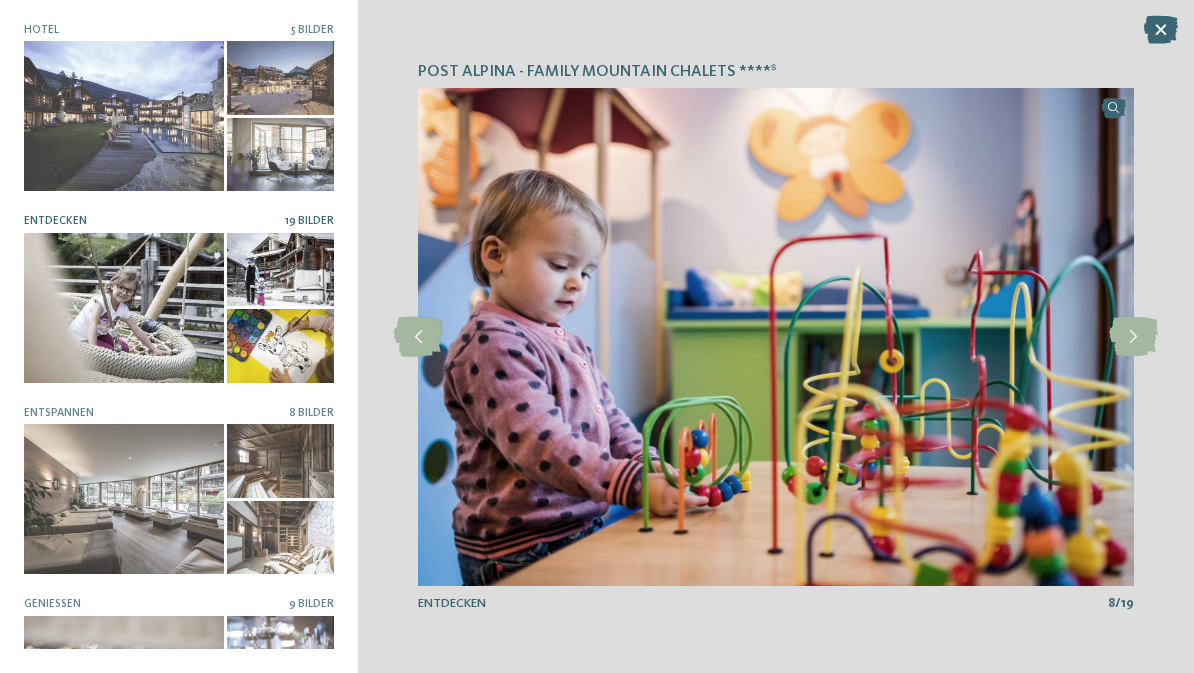 click at bounding box center (1133, 337) 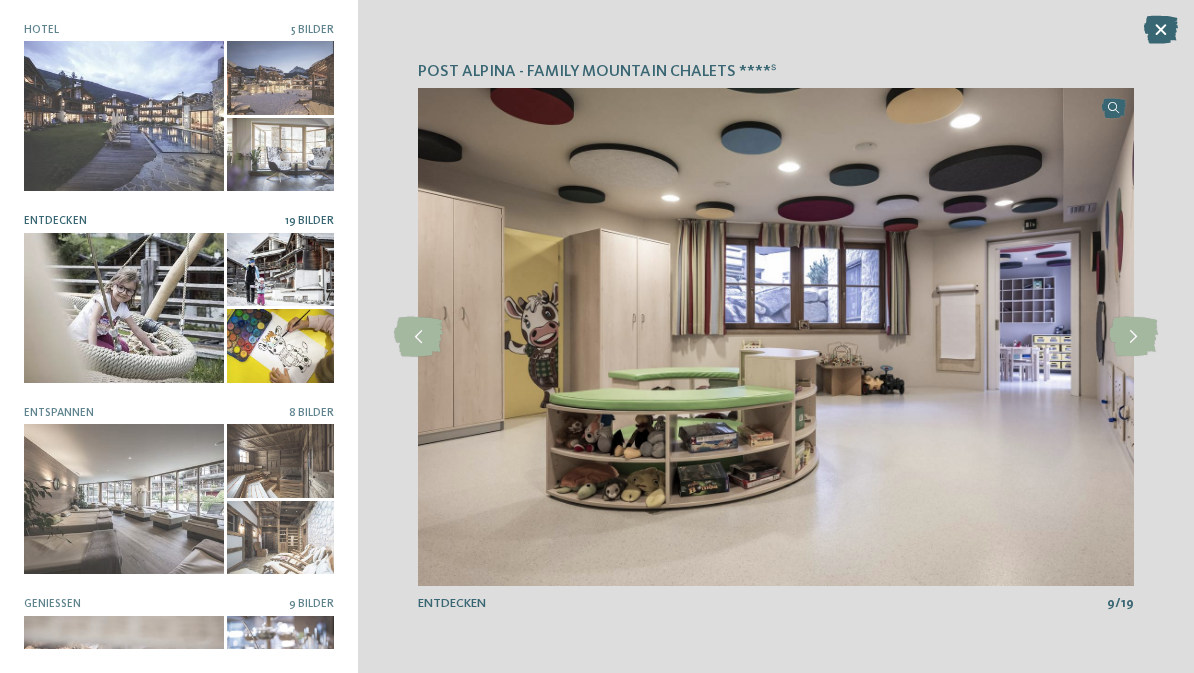 click at bounding box center (1133, 337) 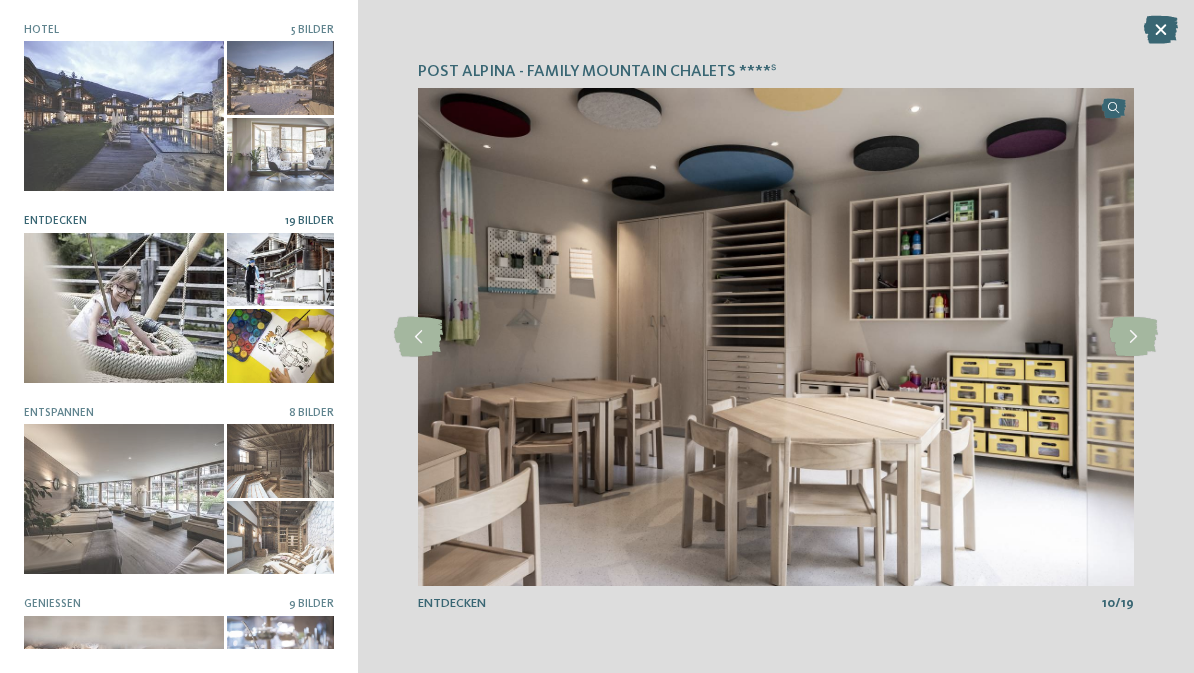 click at bounding box center (1133, 337) 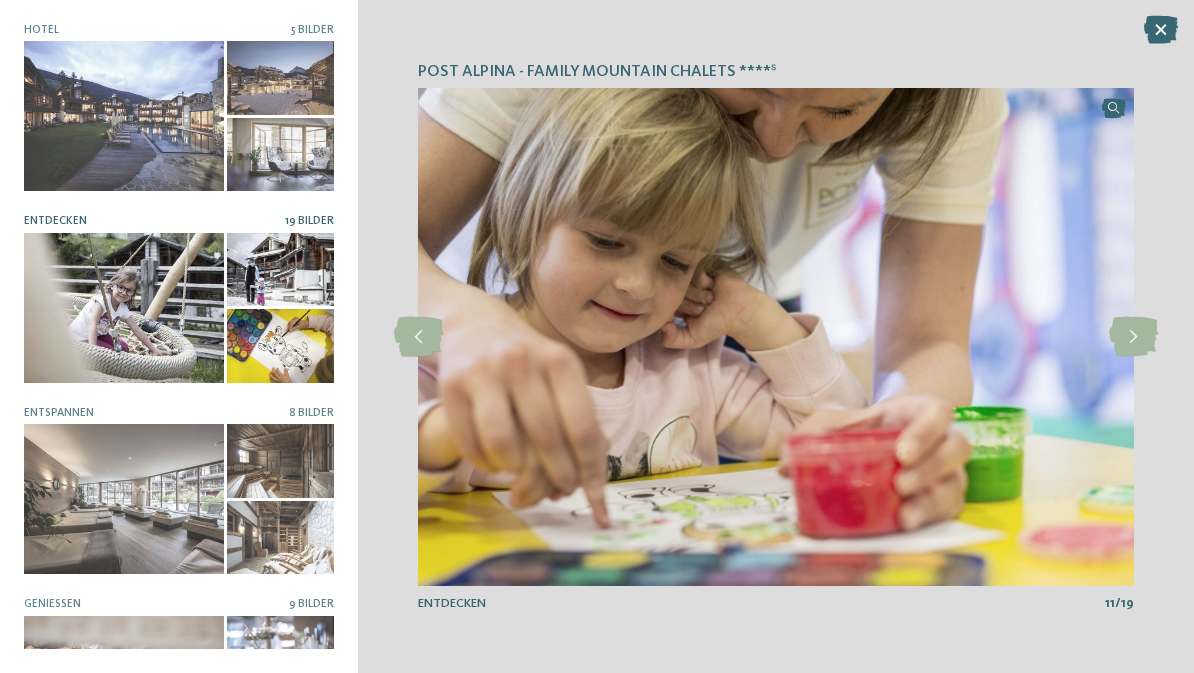 click at bounding box center (1133, 337) 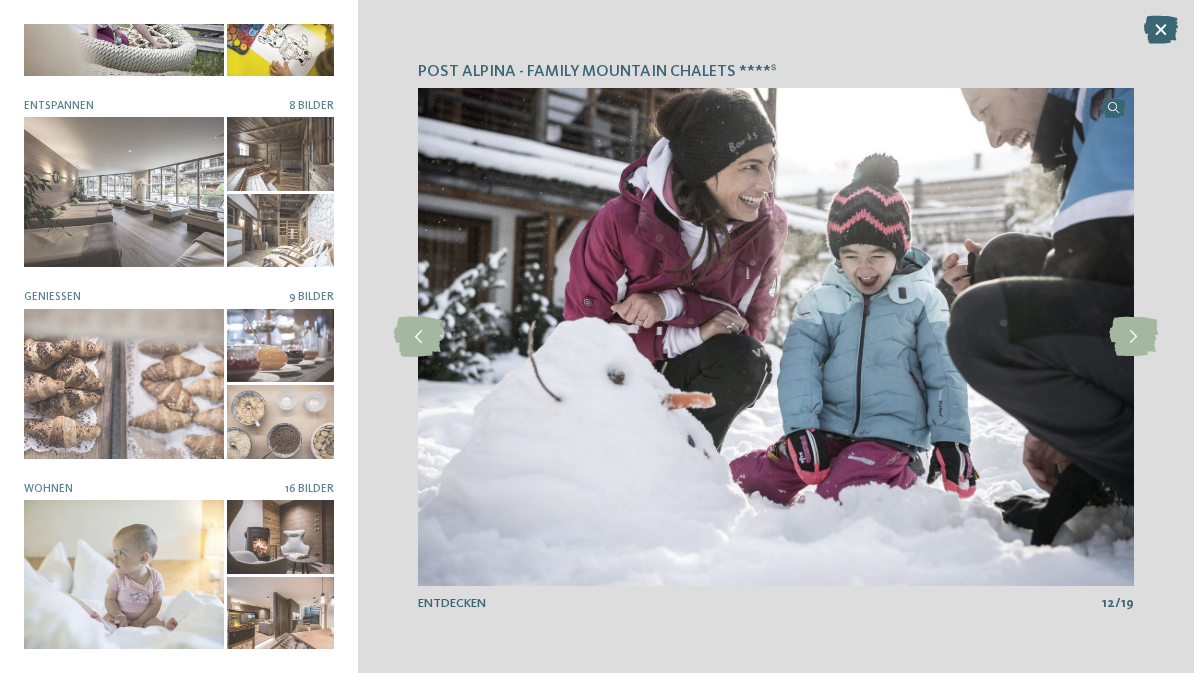 scroll, scrollTop: 306, scrollLeft: 0, axis: vertical 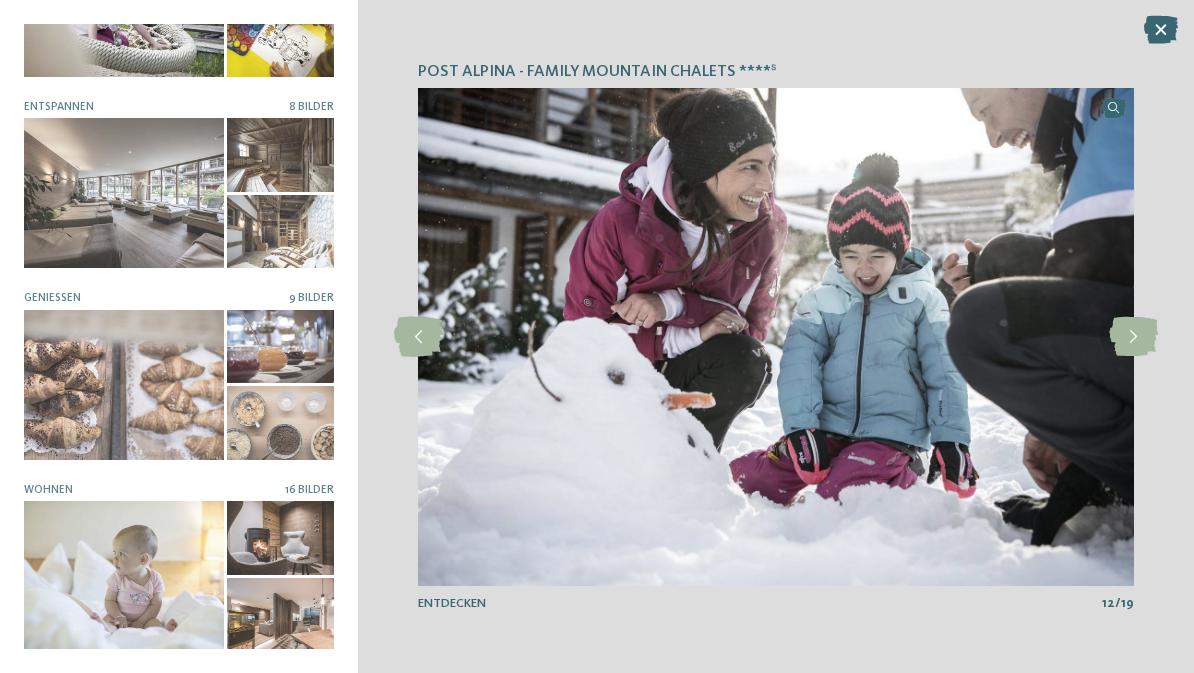 click at bounding box center [124, 576] 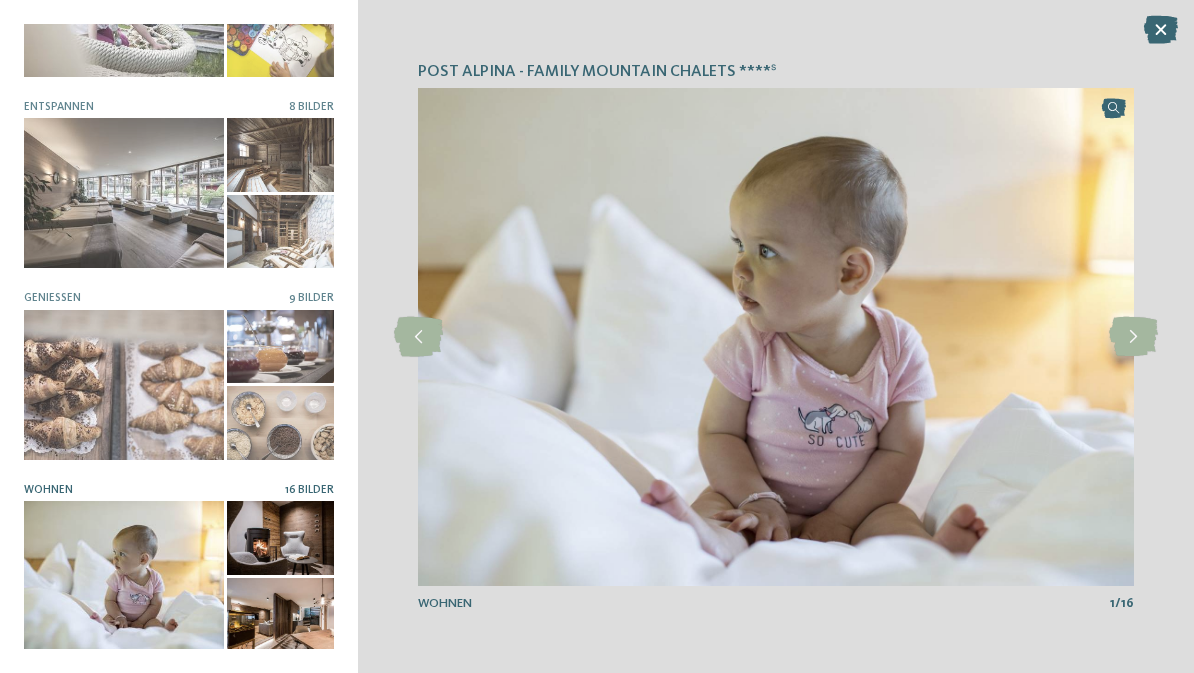 click at bounding box center [1133, 337] 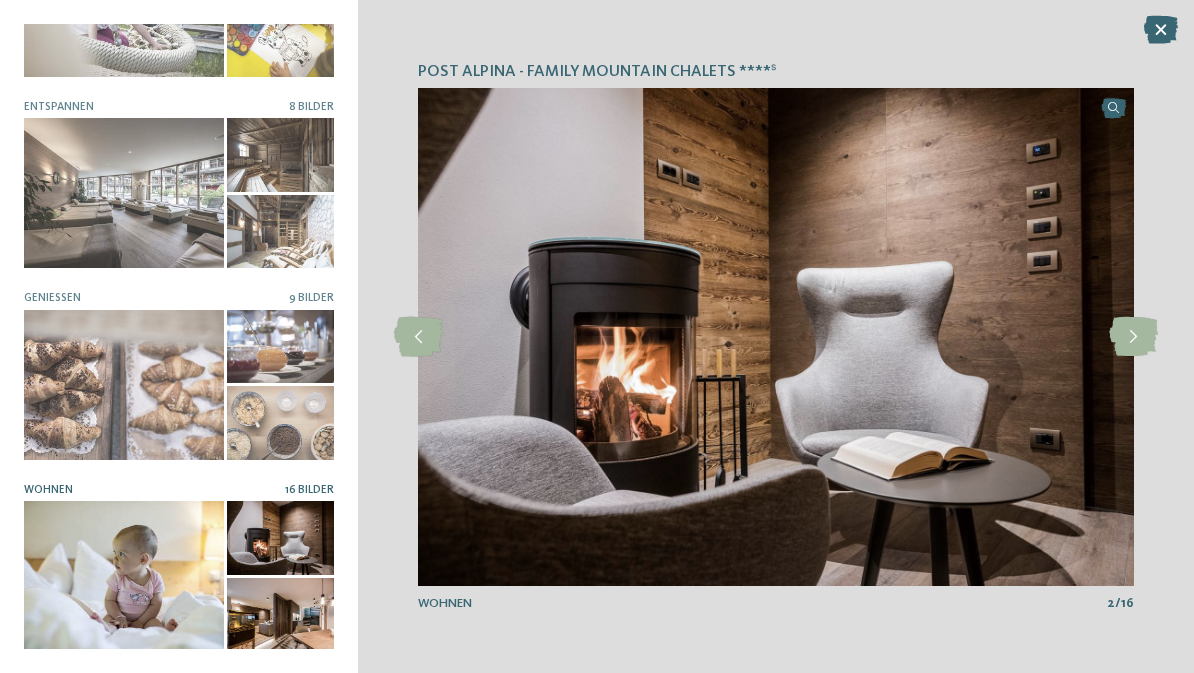 click at bounding box center (1133, 337) 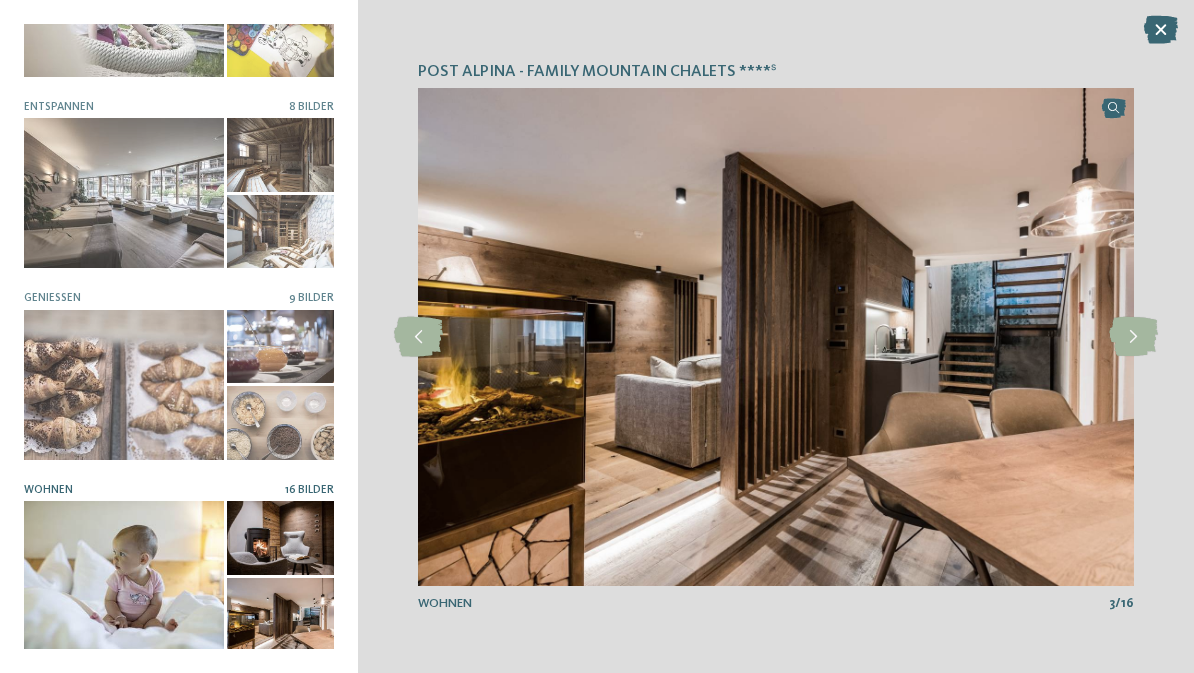 click at bounding box center (1133, 337) 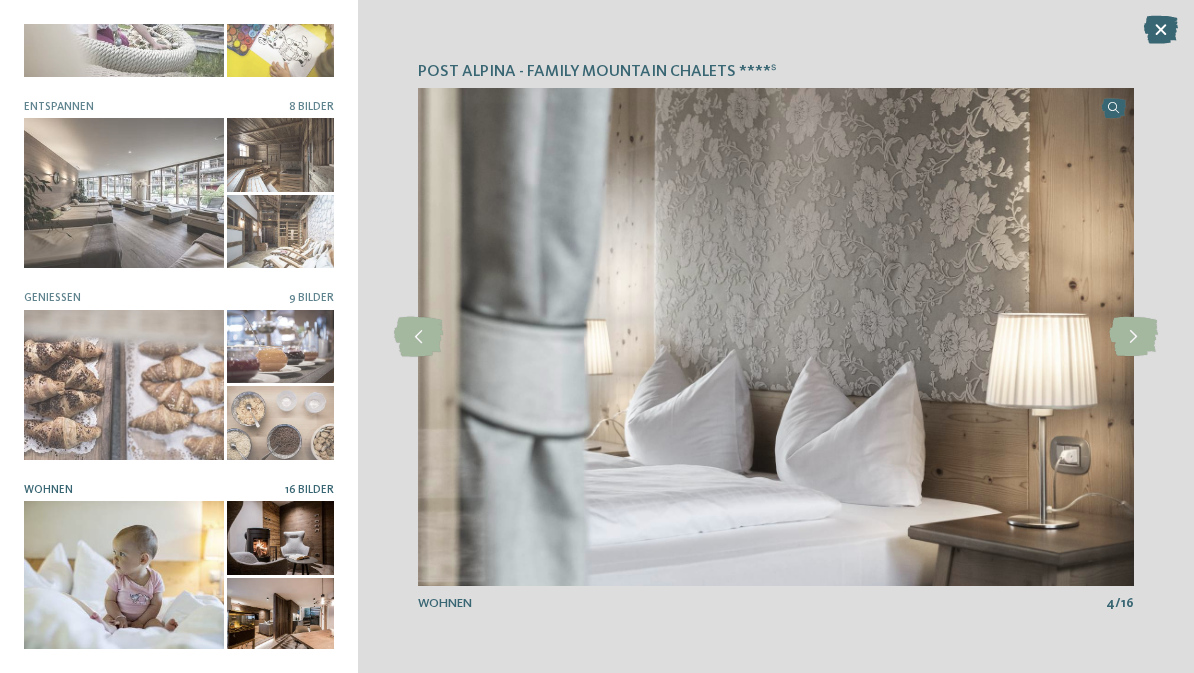 click at bounding box center (1133, 337) 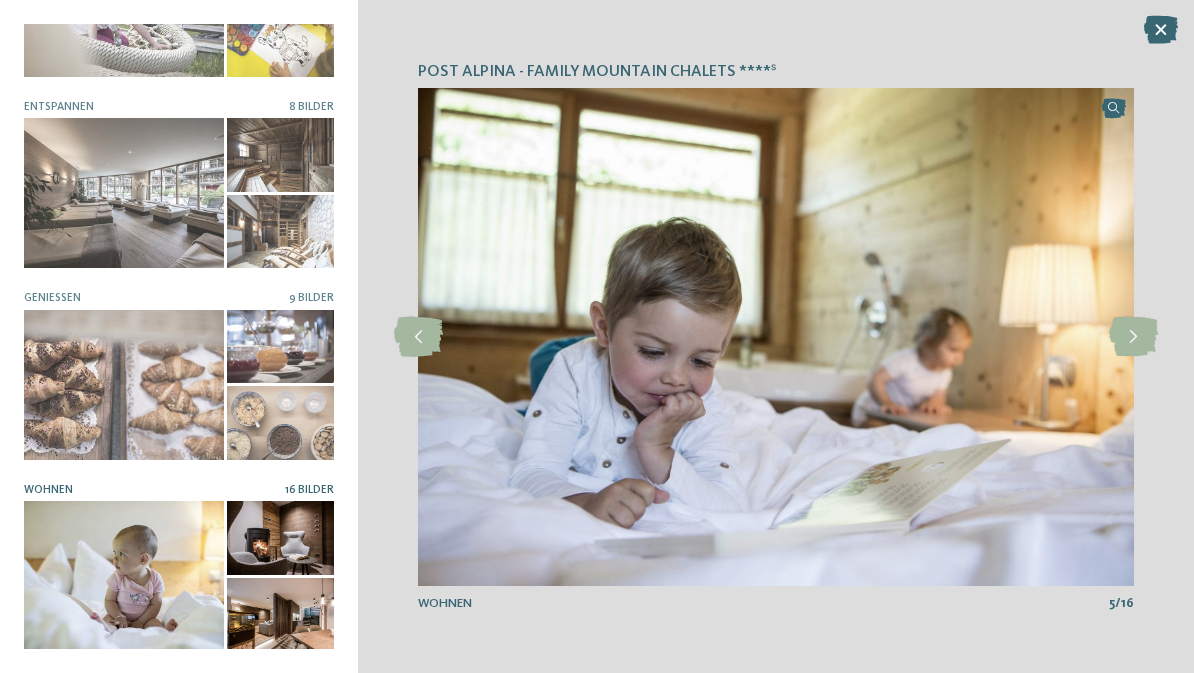 click at bounding box center (1133, 337) 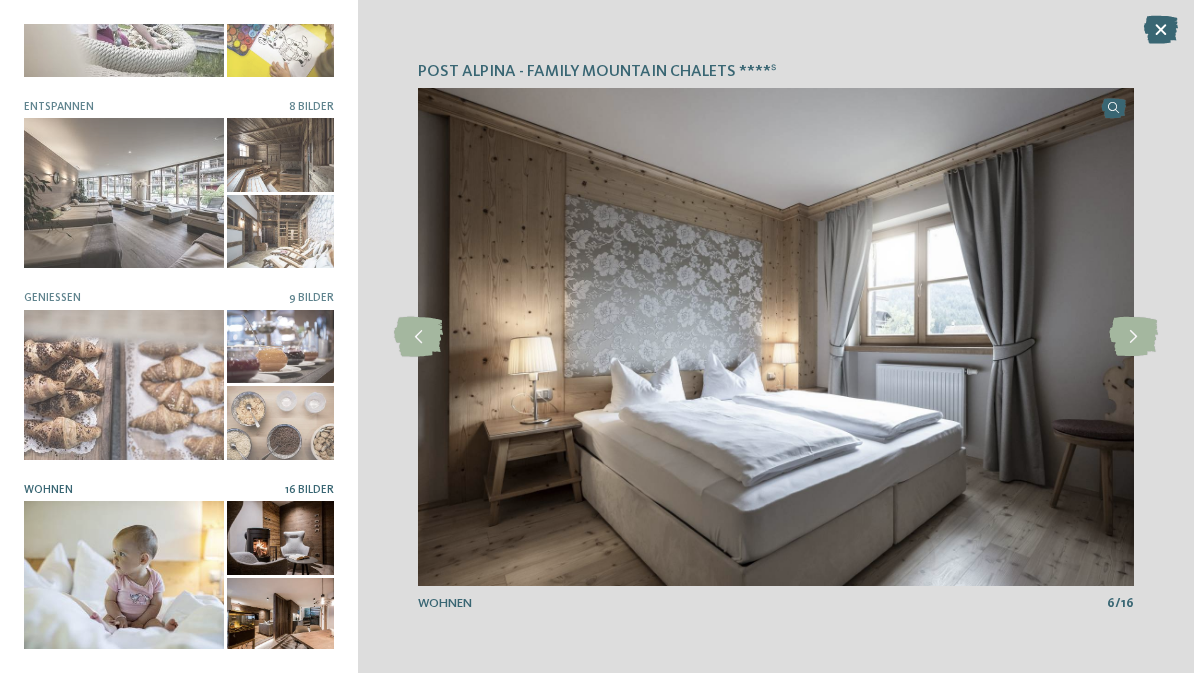 click at bounding box center (1133, 337) 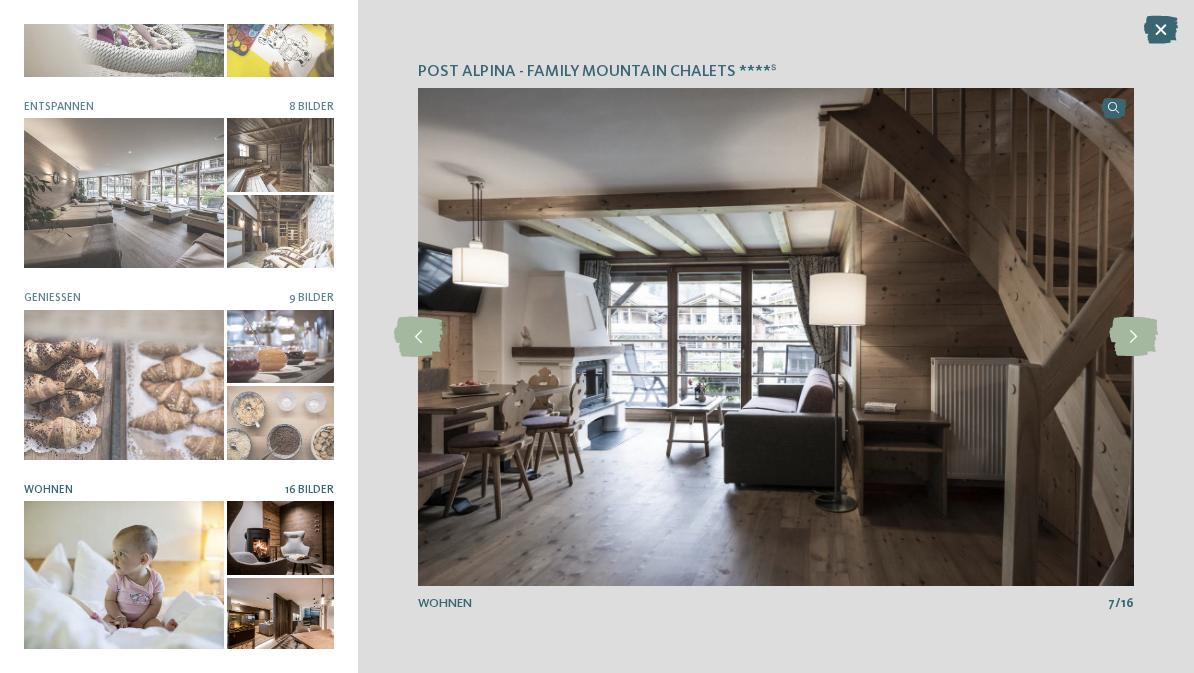 click at bounding box center [1161, 30] 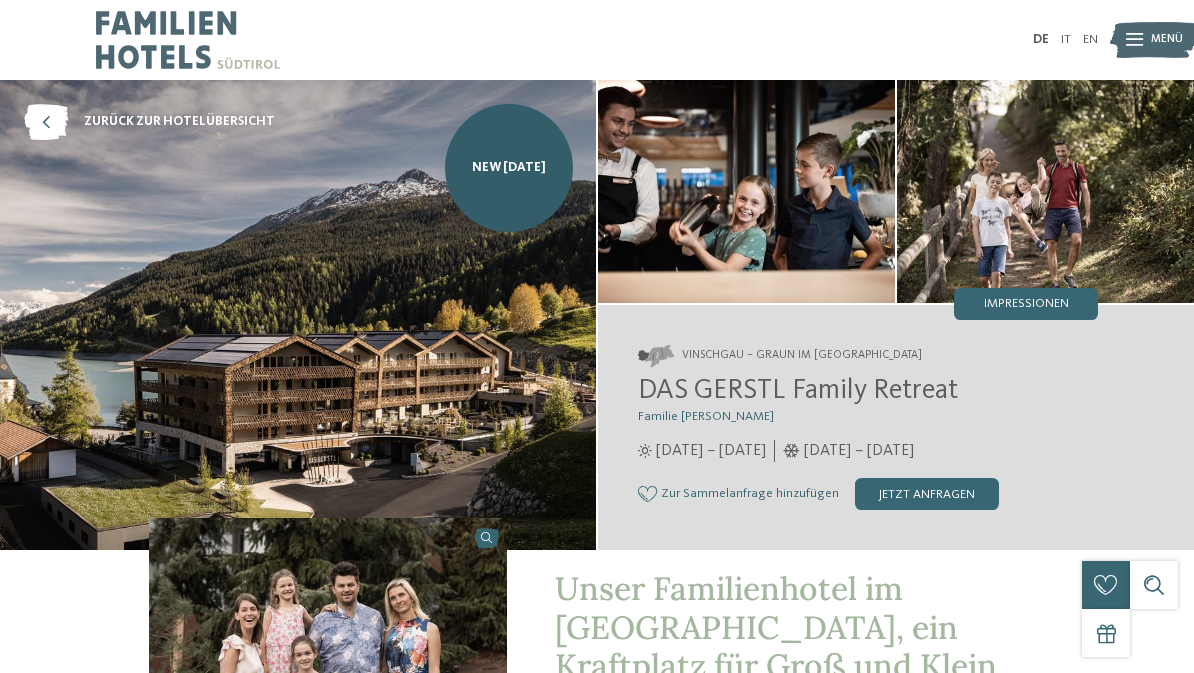 scroll, scrollTop: 0, scrollLeft: 0, axis: both 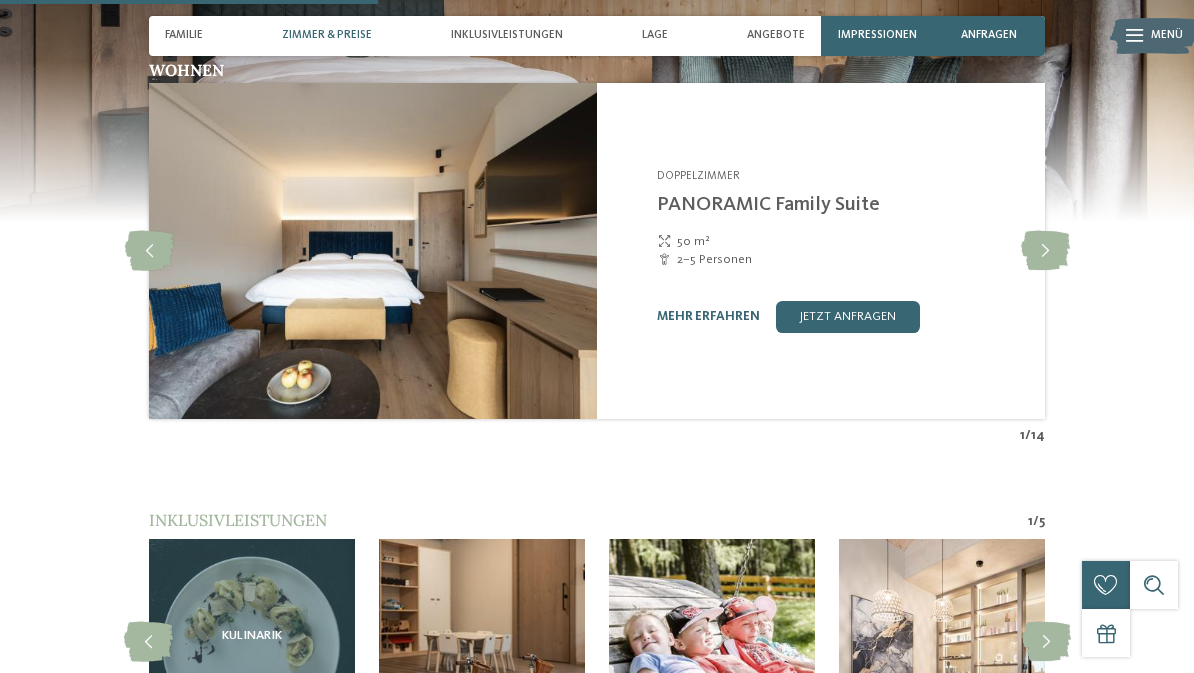click at bounding box center [1045, 251] 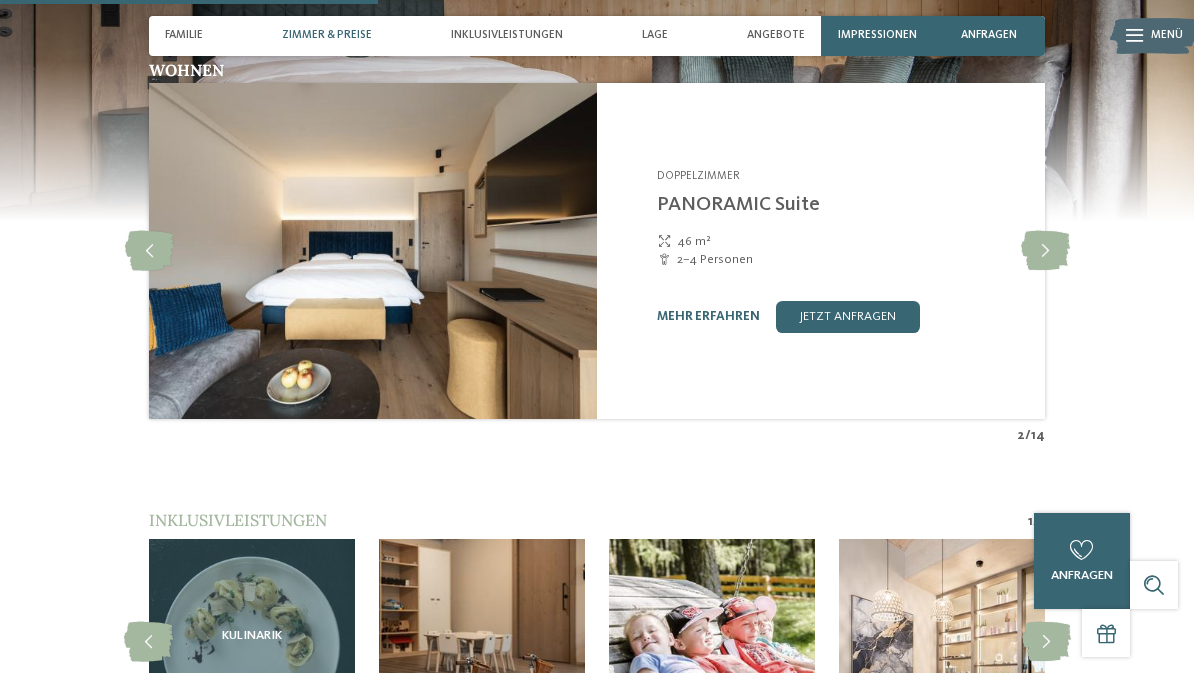 click at bounding box center [1045, 251] 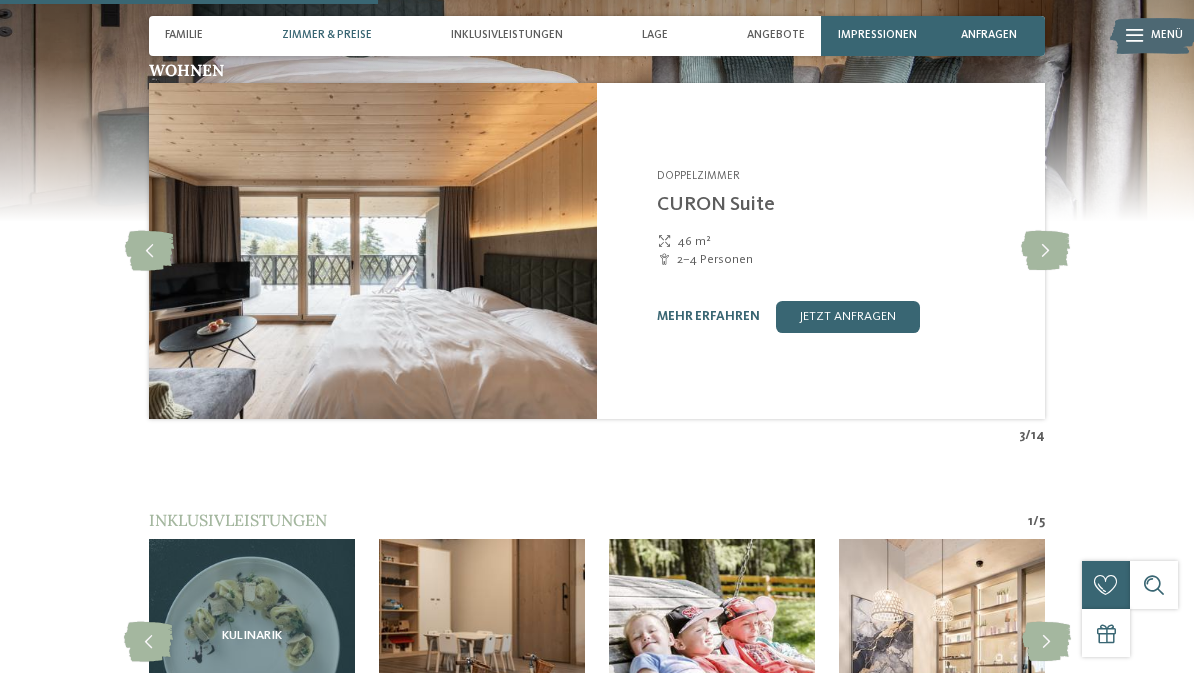 click at bounding box center [149, 251] 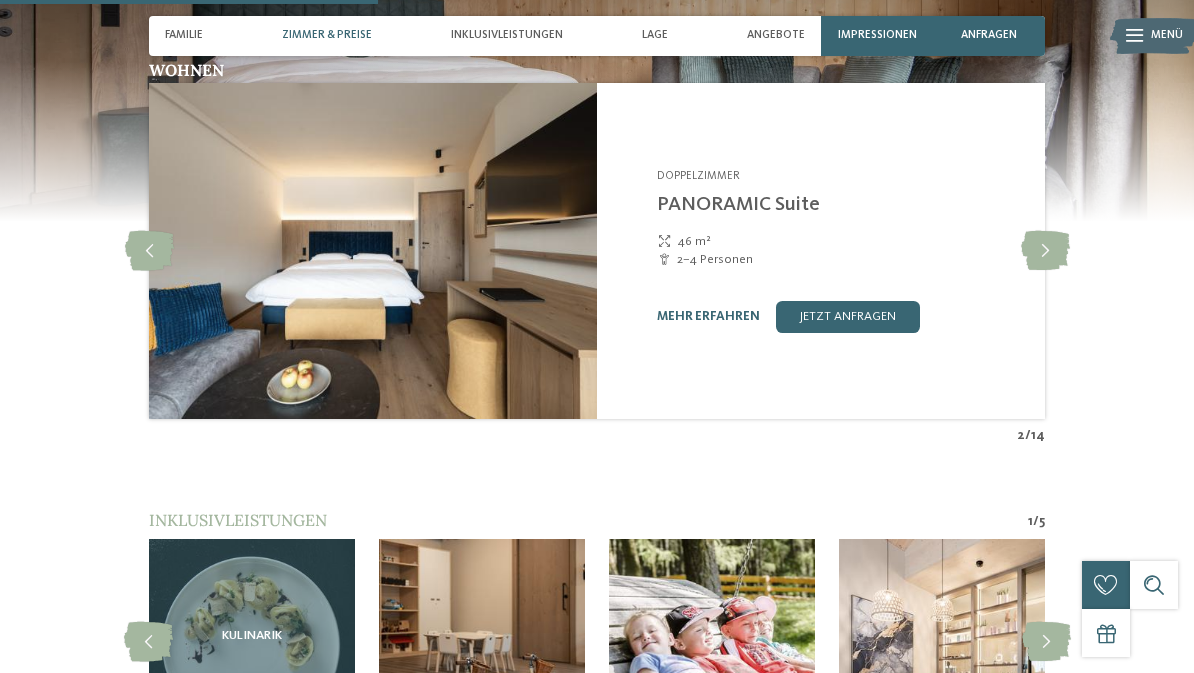 click at bounding box center (149, 251) 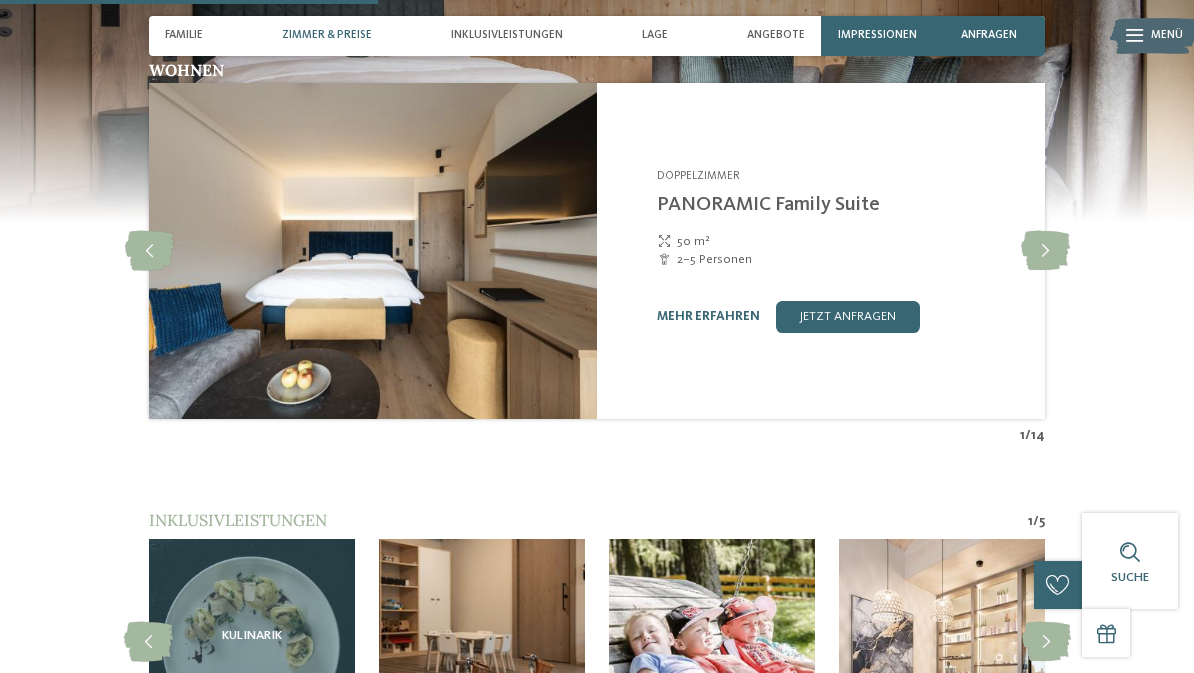 click at bounding box center (1045, 251) 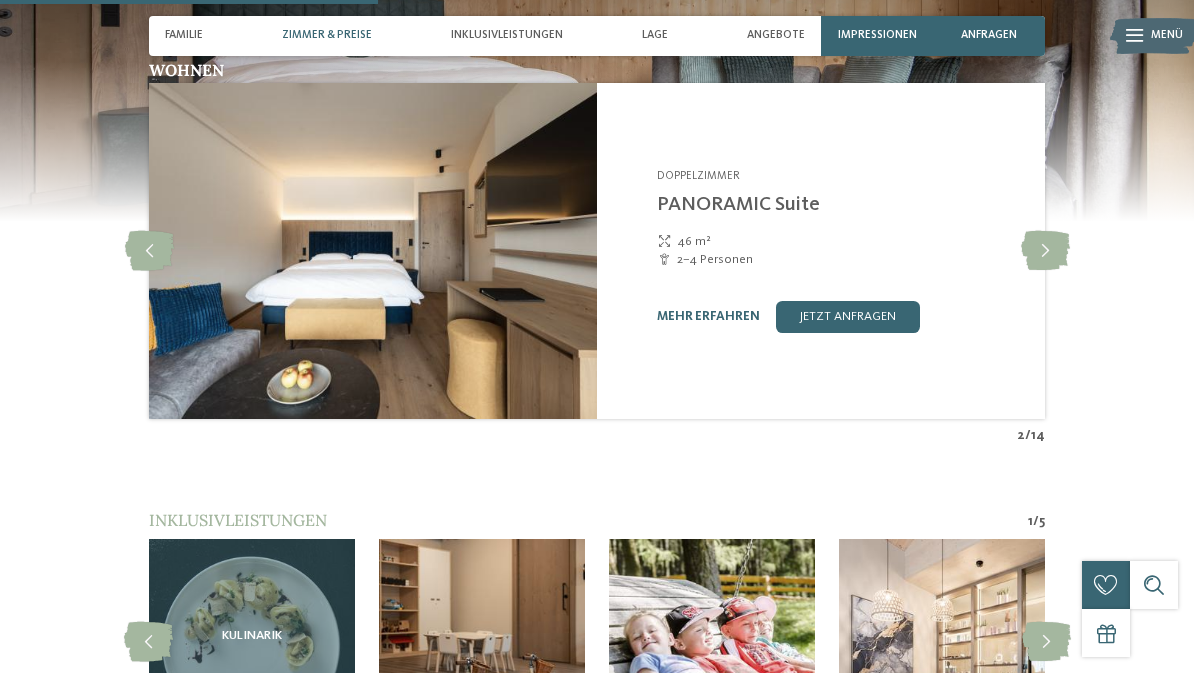 click at bounding box center [149, 251] 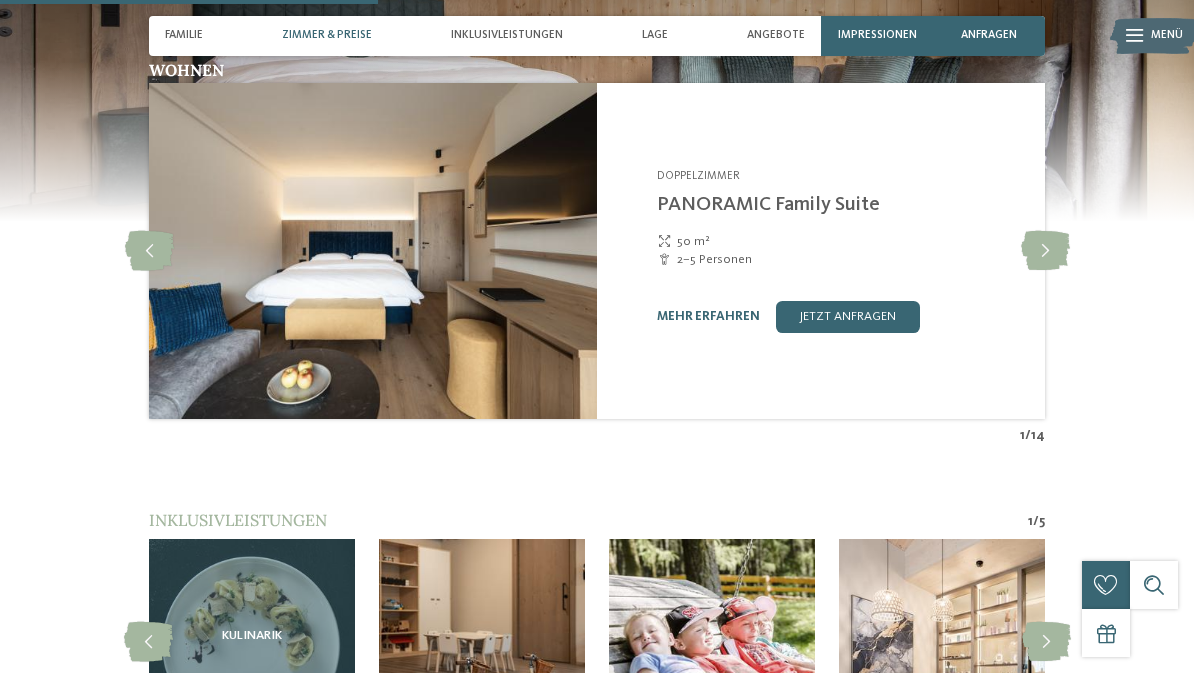 click on "mehr erfahren" at bounding box center [708, 316] 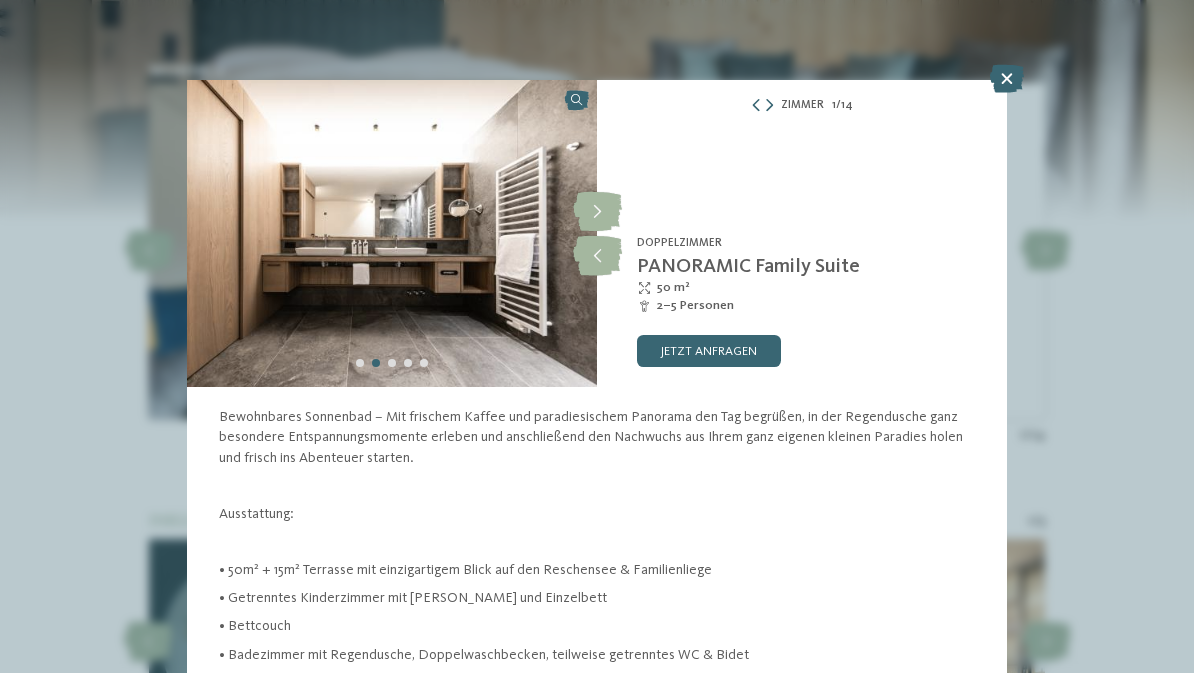 click at bounding box center [597, 212] 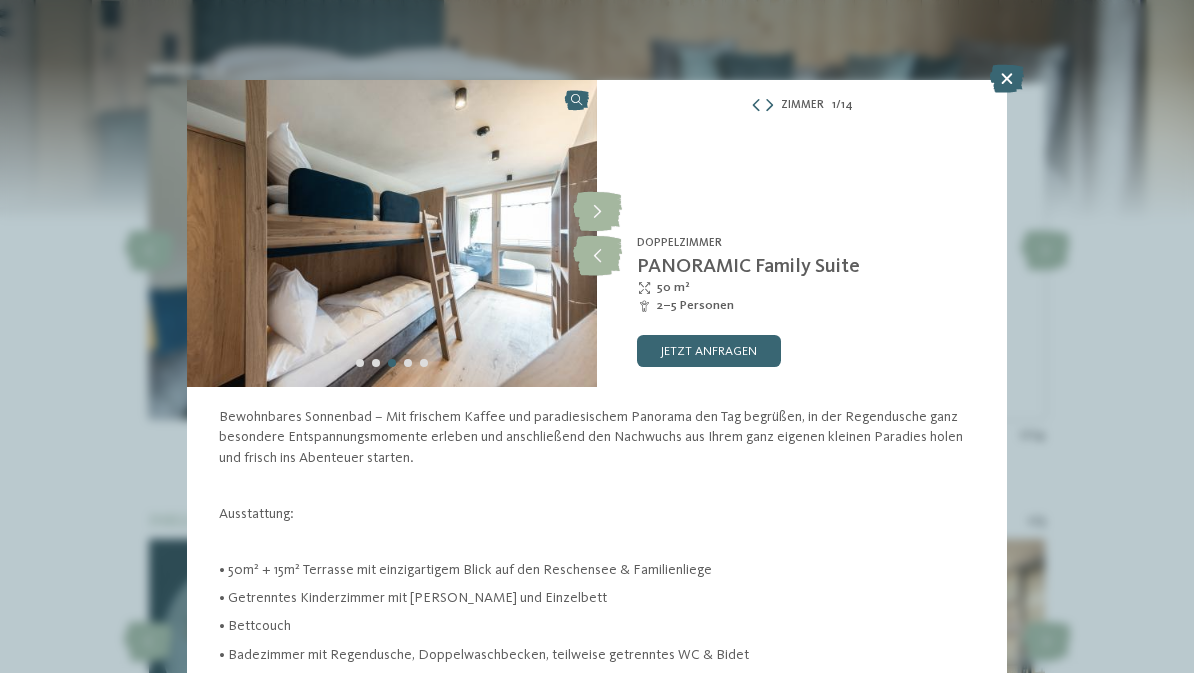 click at bounding box center [597, 212] 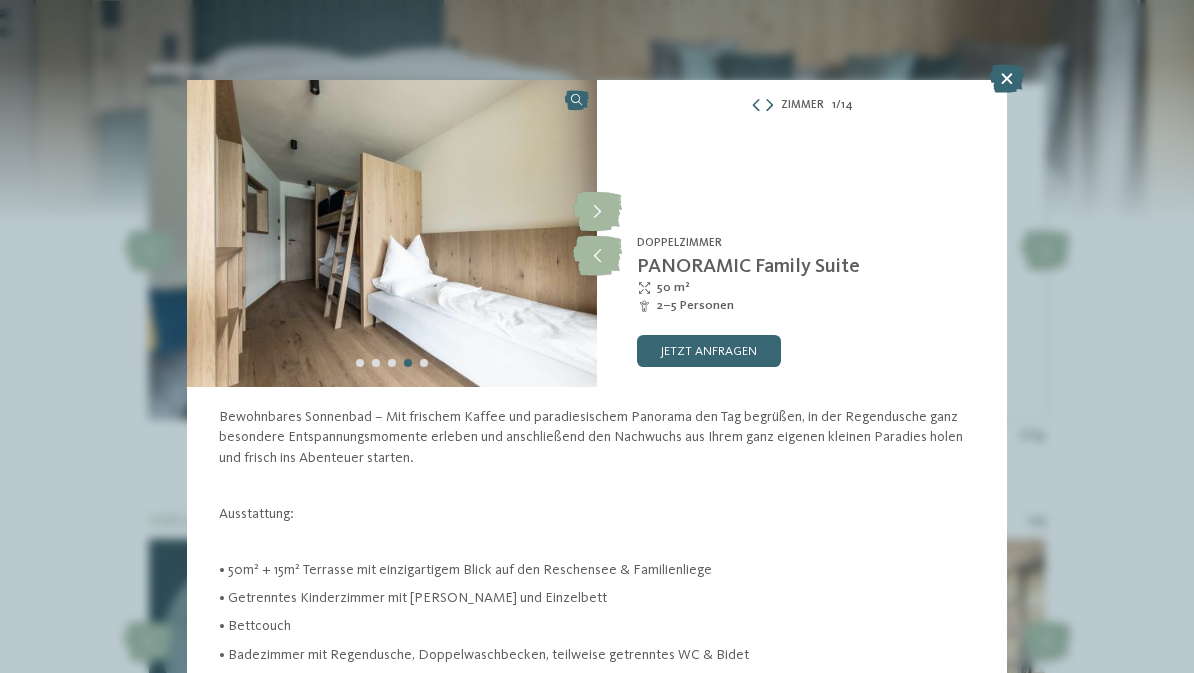 click at bounding box center [597, 212] 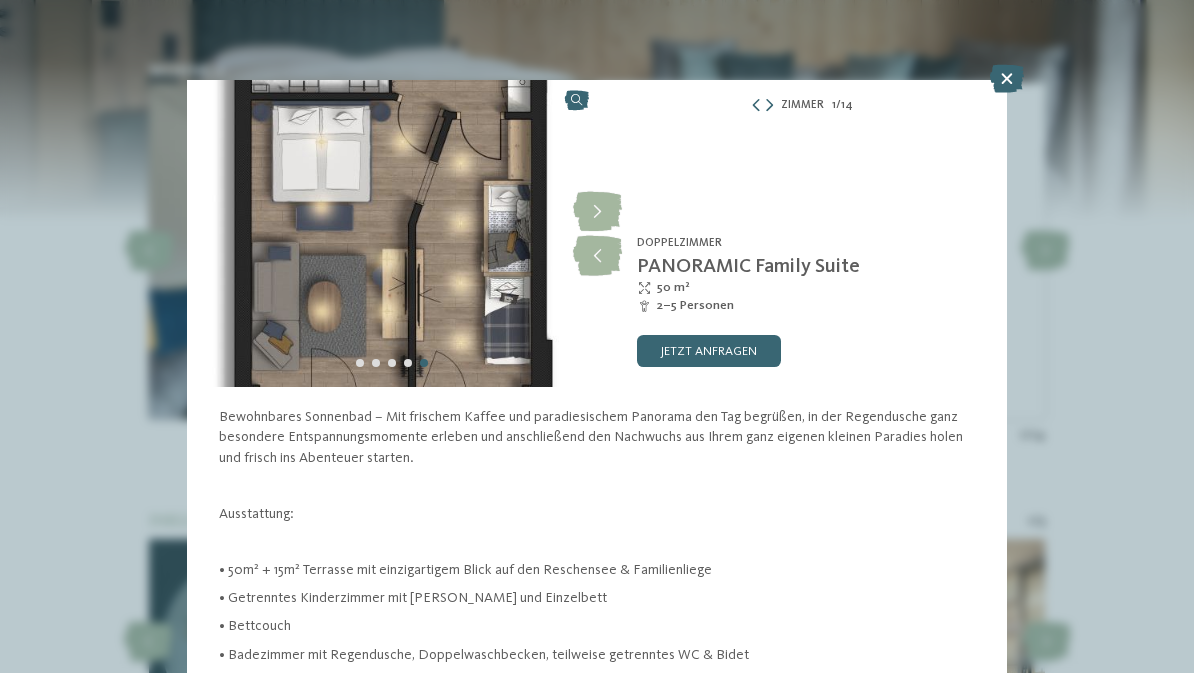 click on "Zimmer
1
/
14
slide  1   of 14
5" at bounding box center (597, 336) 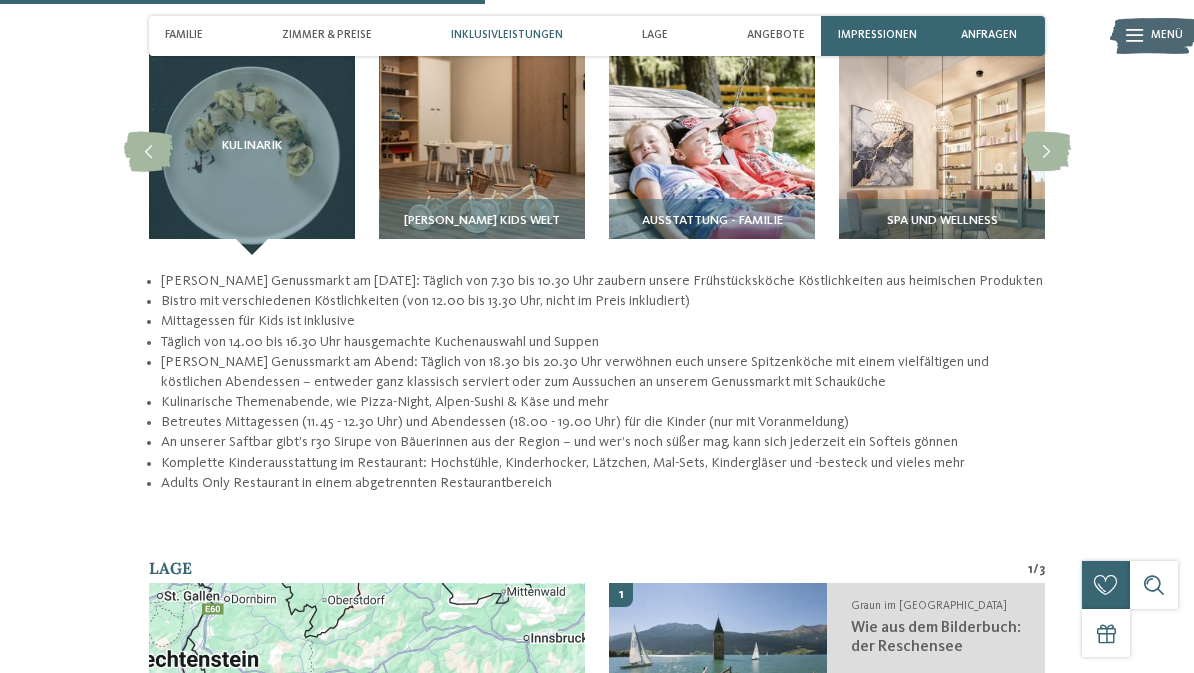 scroll, scrollTop: 2232, scrollLeft: 0, axis: vertical 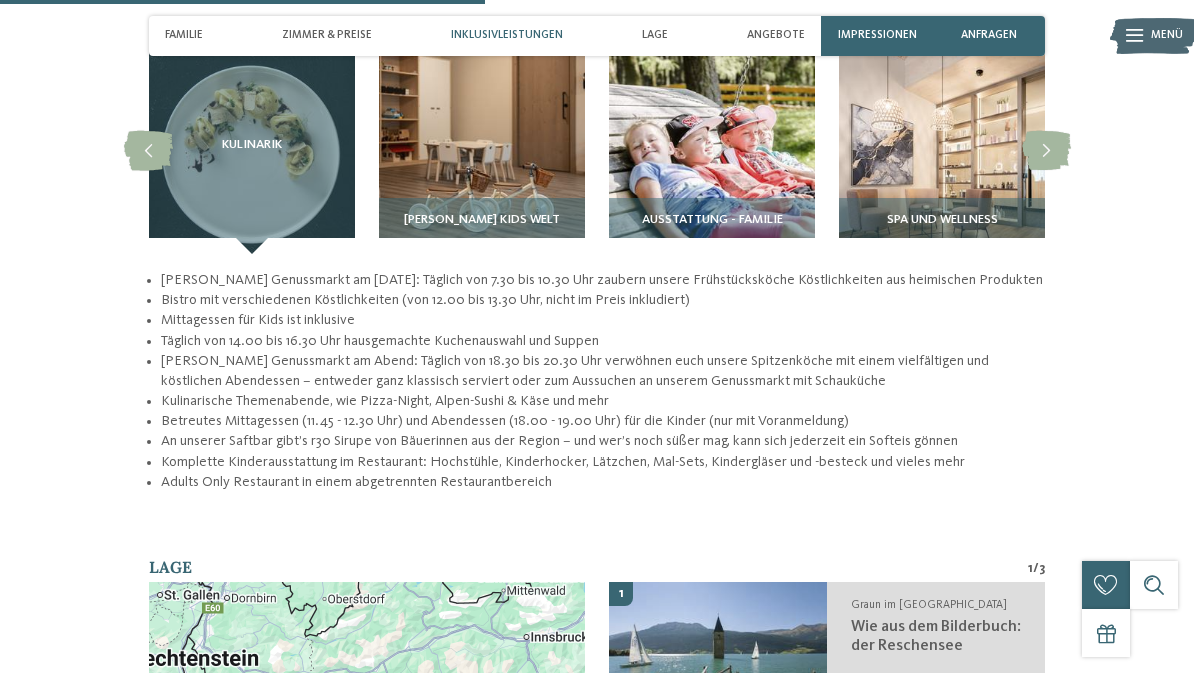 click at bounding box center (482, 151) 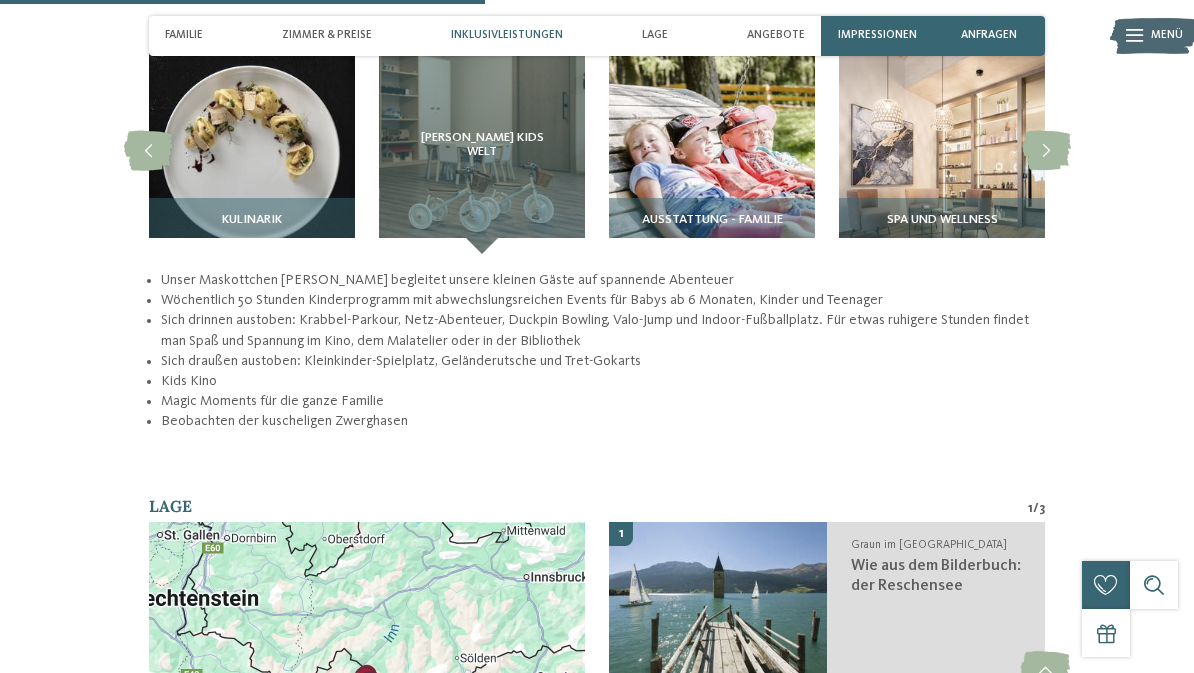 click at bounding box center [712, 151] 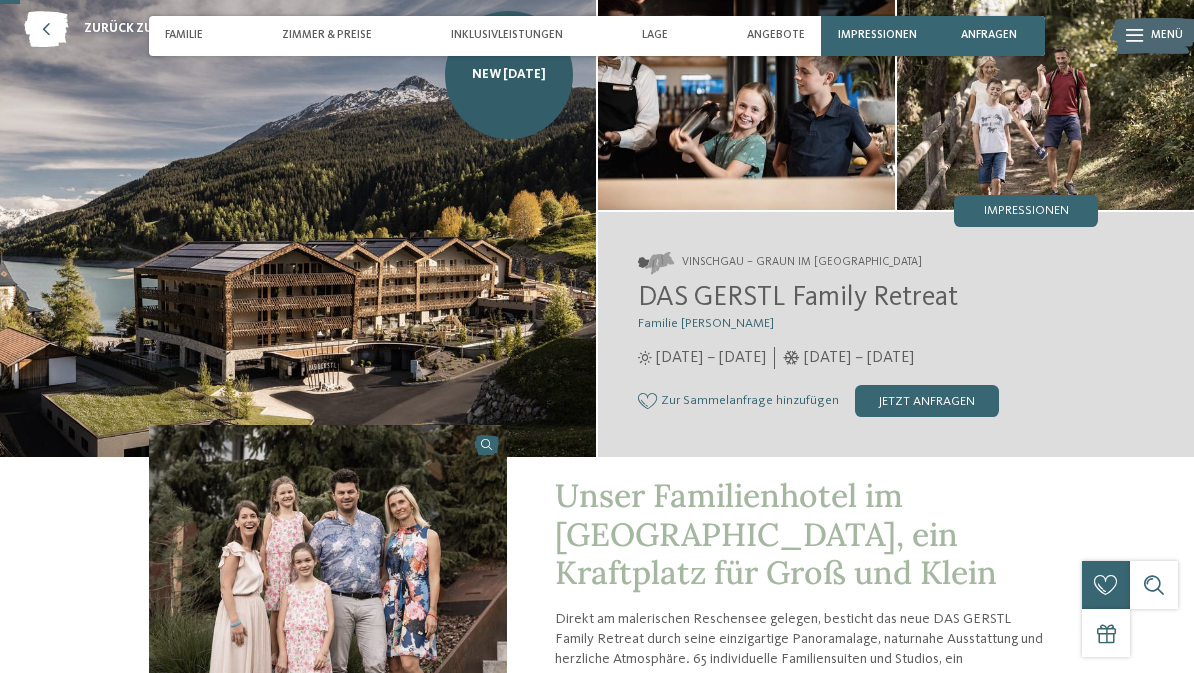 scroll, scrollTop: 90, scrollLeft: 0, axis: vertical 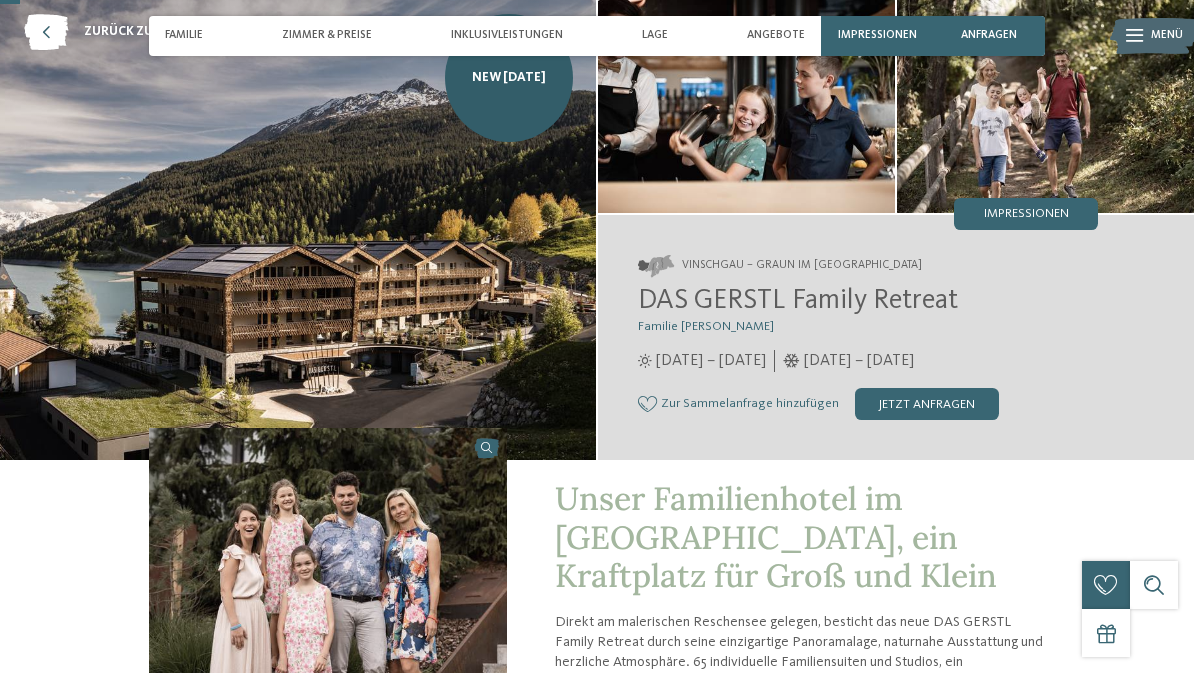 click on "Impressionen" at bounding box center [1026, 214] 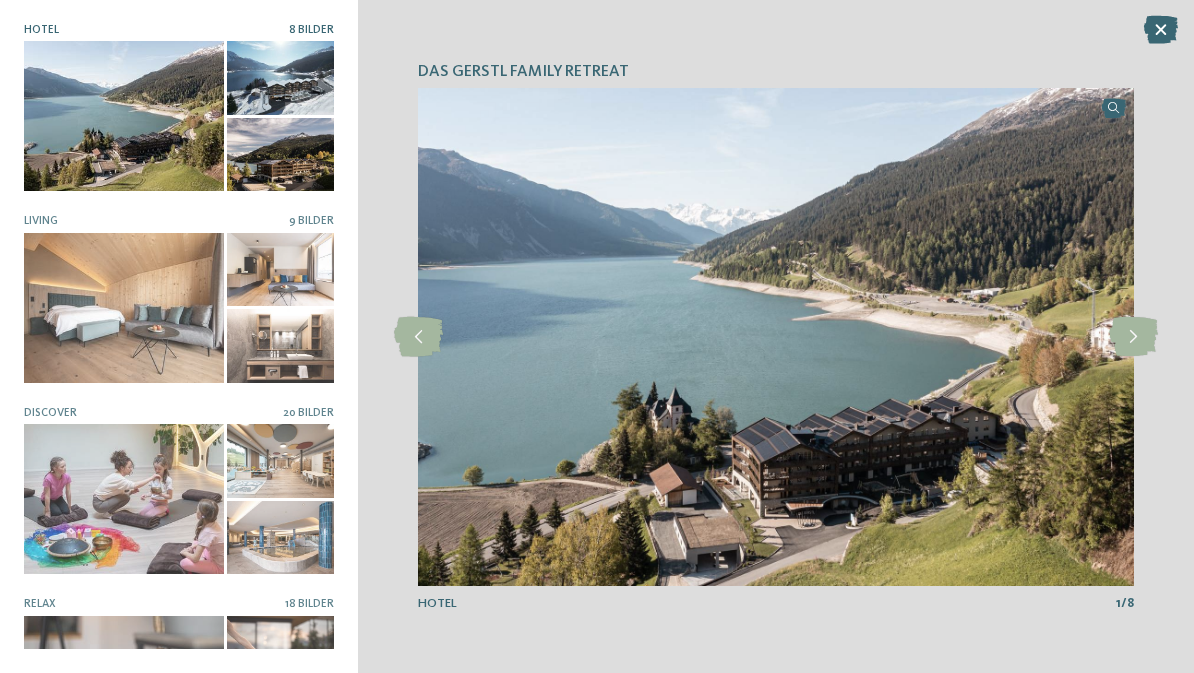 click at bounding box center (124, 308) 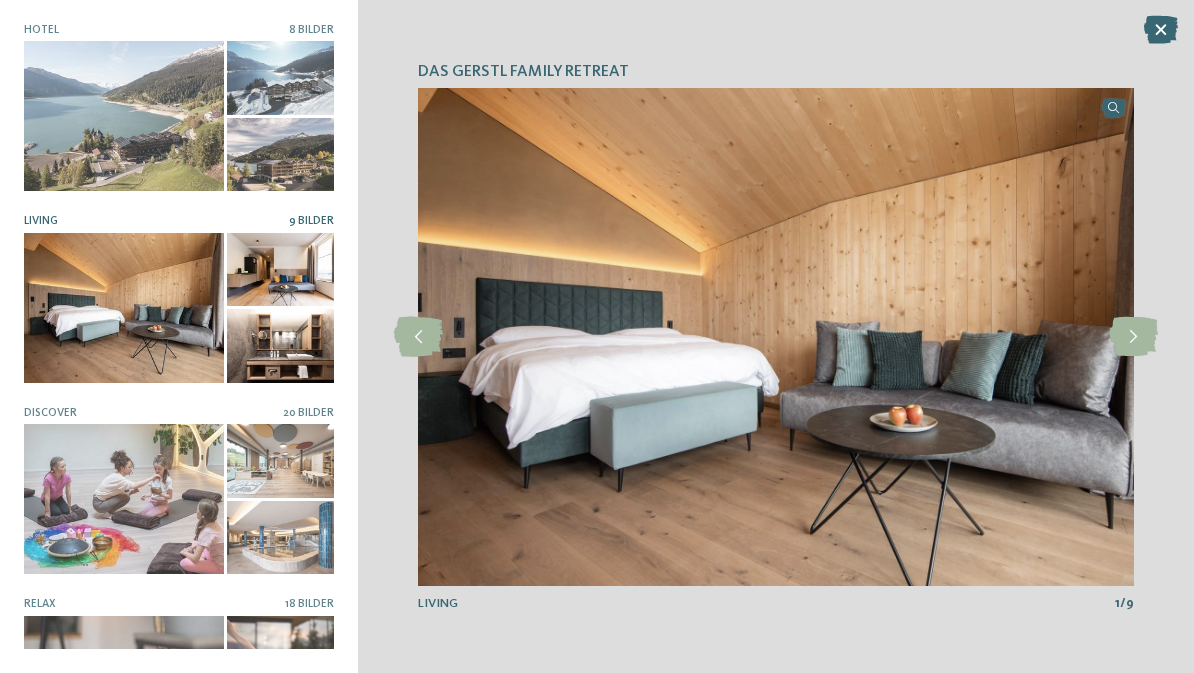 click at bounding box center (124, 116) 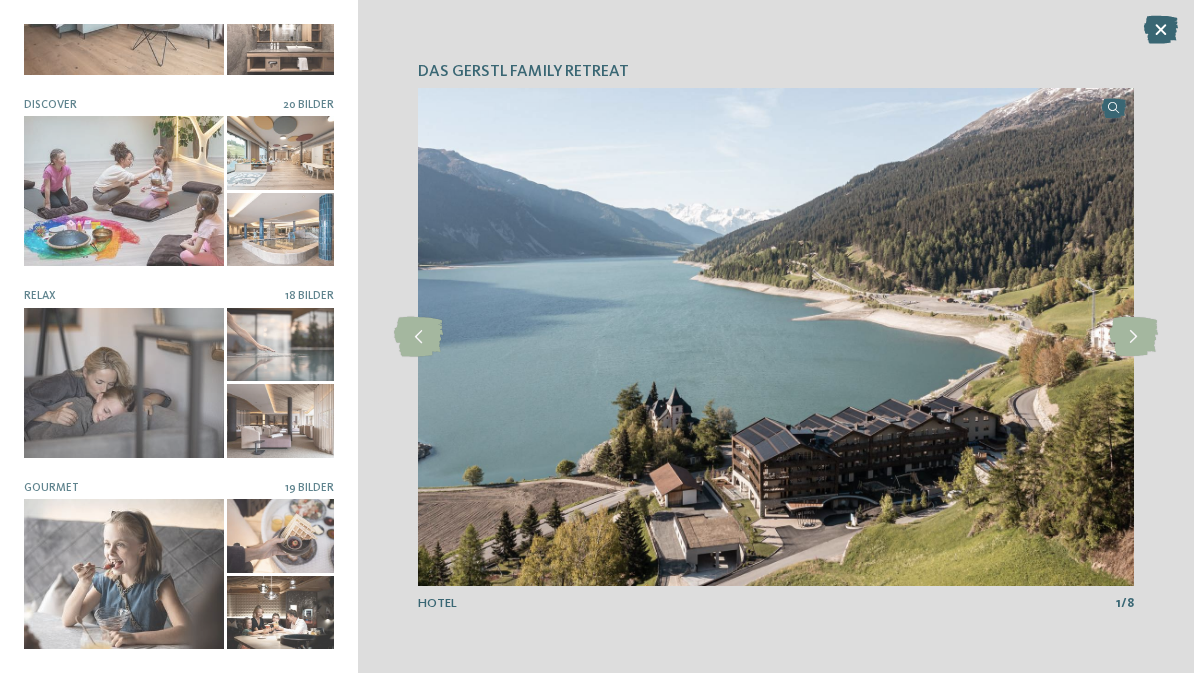 scroll, scrollTop: 306, scrollLeft: 0, axis: vertical 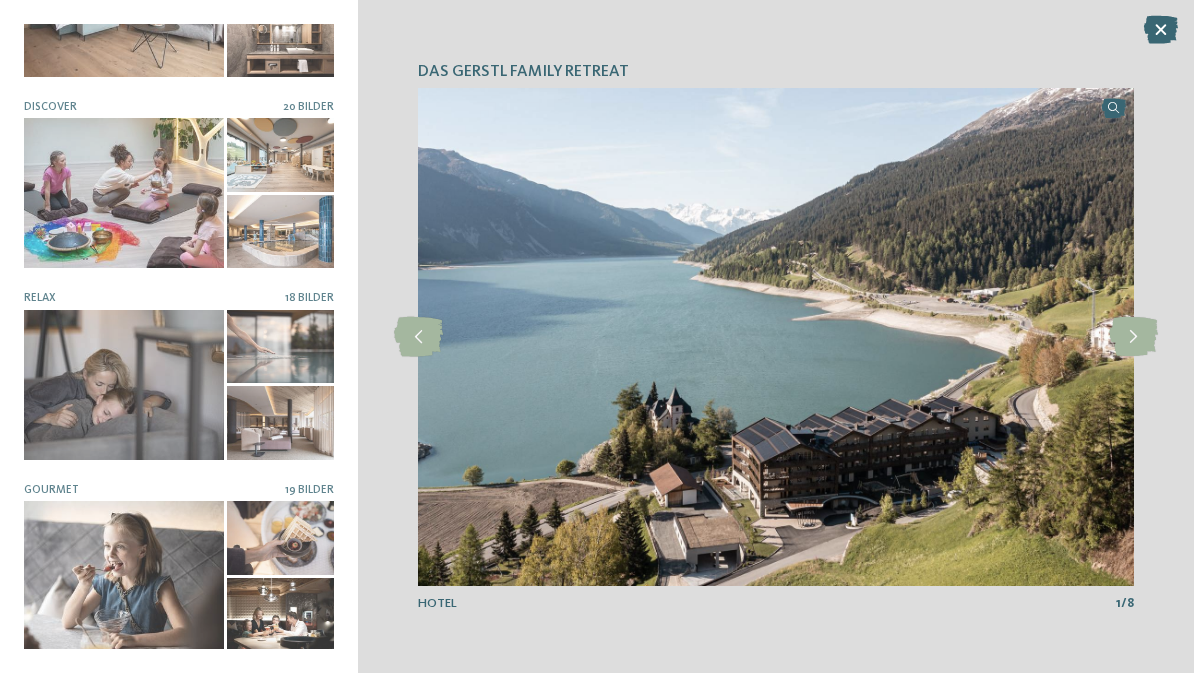 click at bounding box center [124, 385] 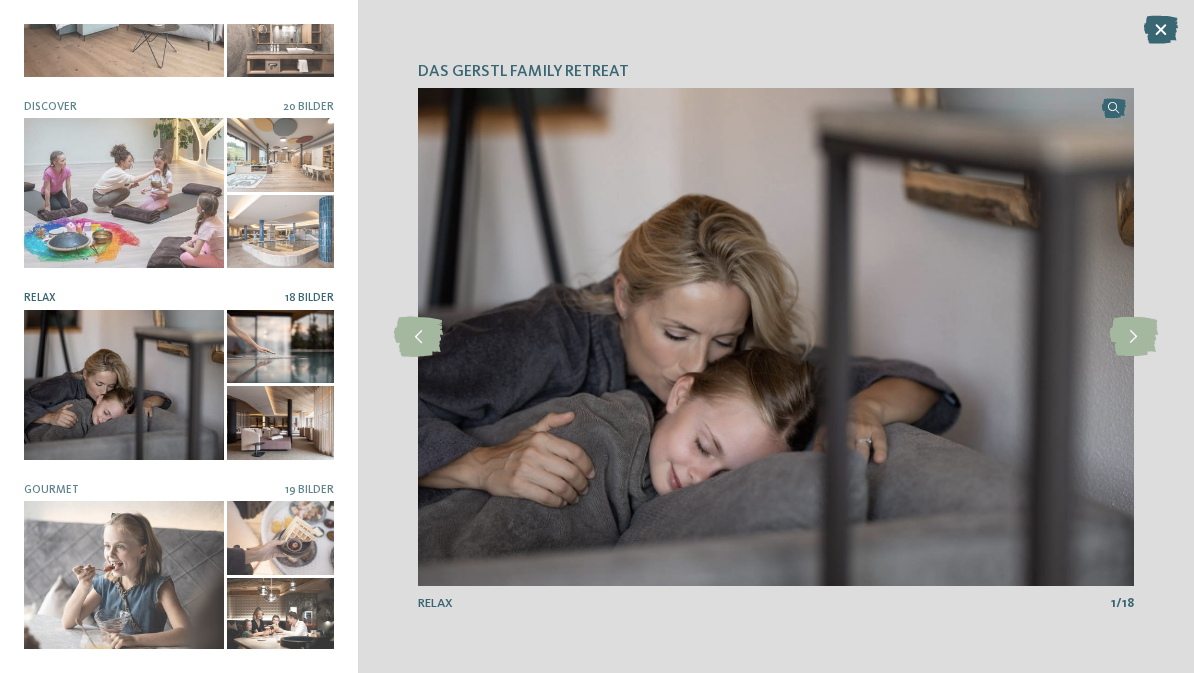 click on "DAS GERSTL Family Retreat
slide  1   of 8" at bounding box center [776, 336] 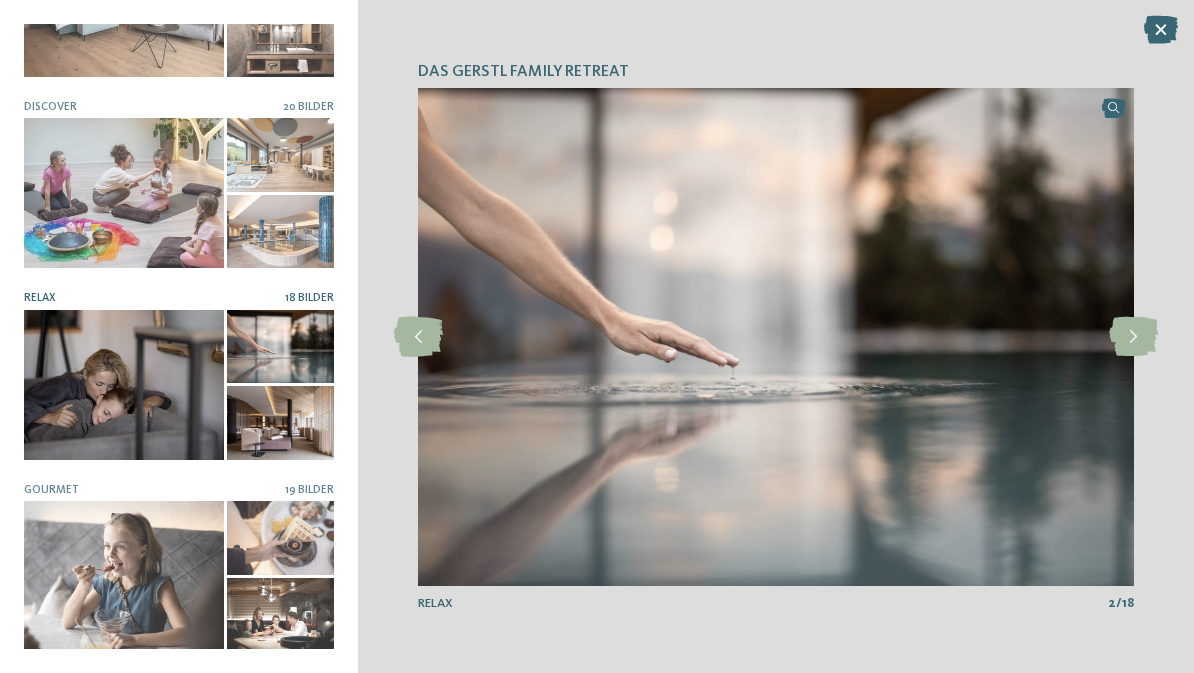 click at bounding box center [1133, 337] 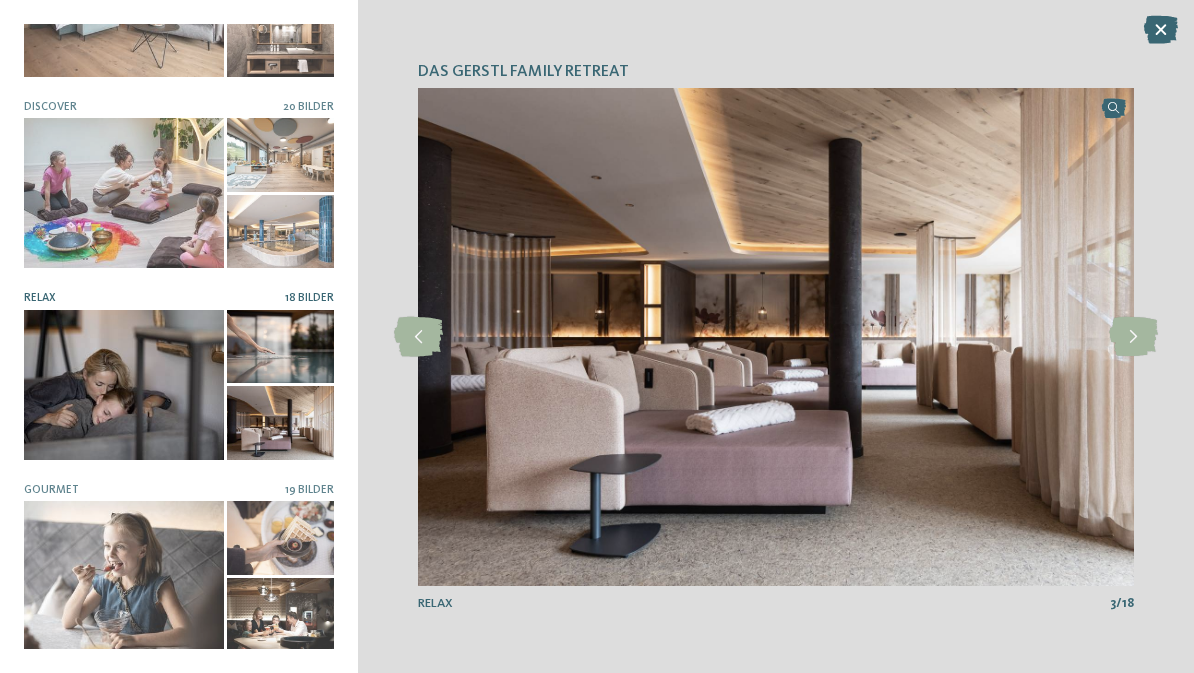 click at bounding box center (1133, 337) 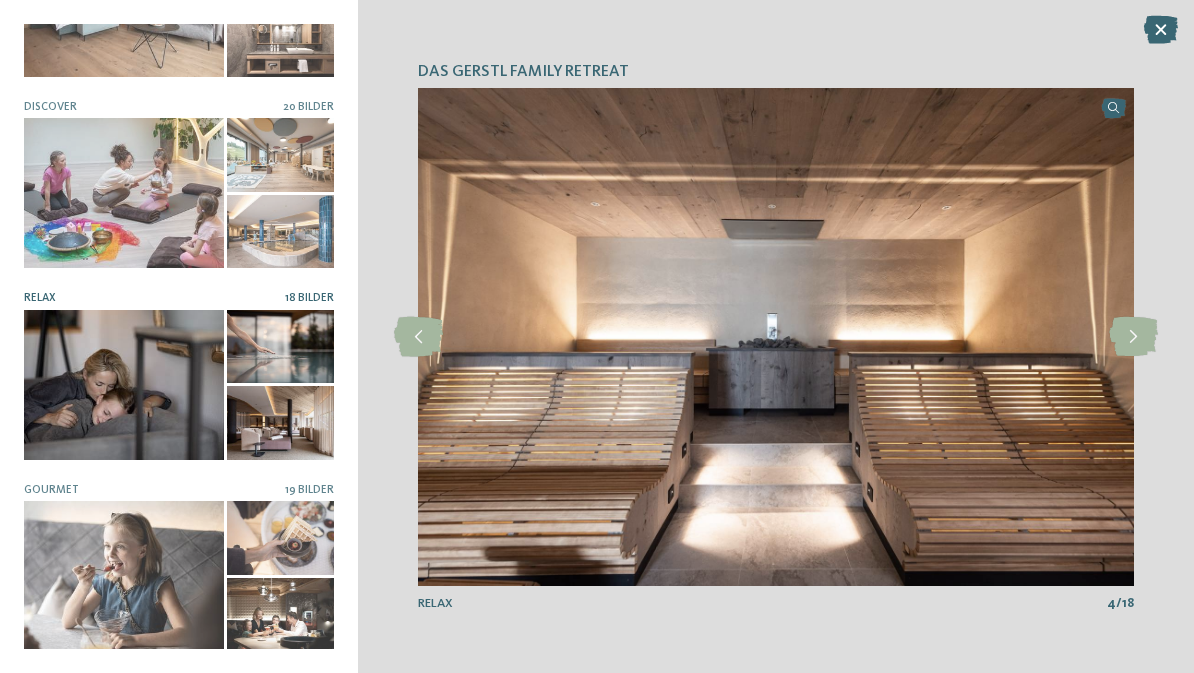click at bounding box center [1133, 337] 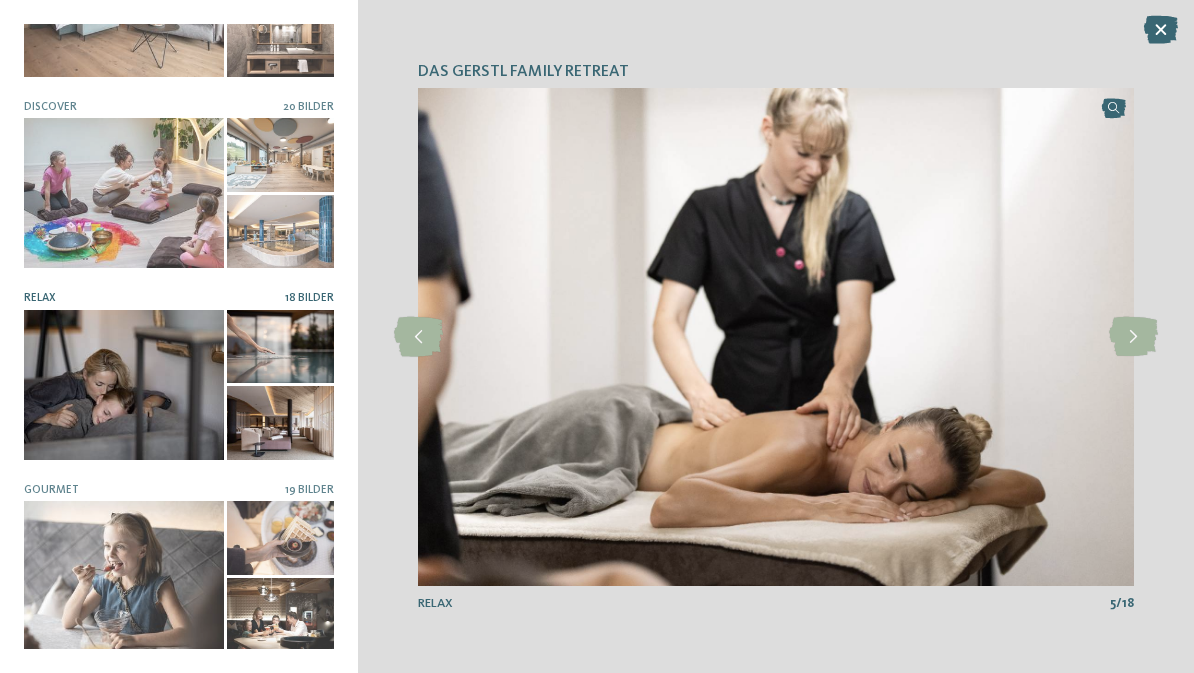 click at bounding box center [1133, 337] 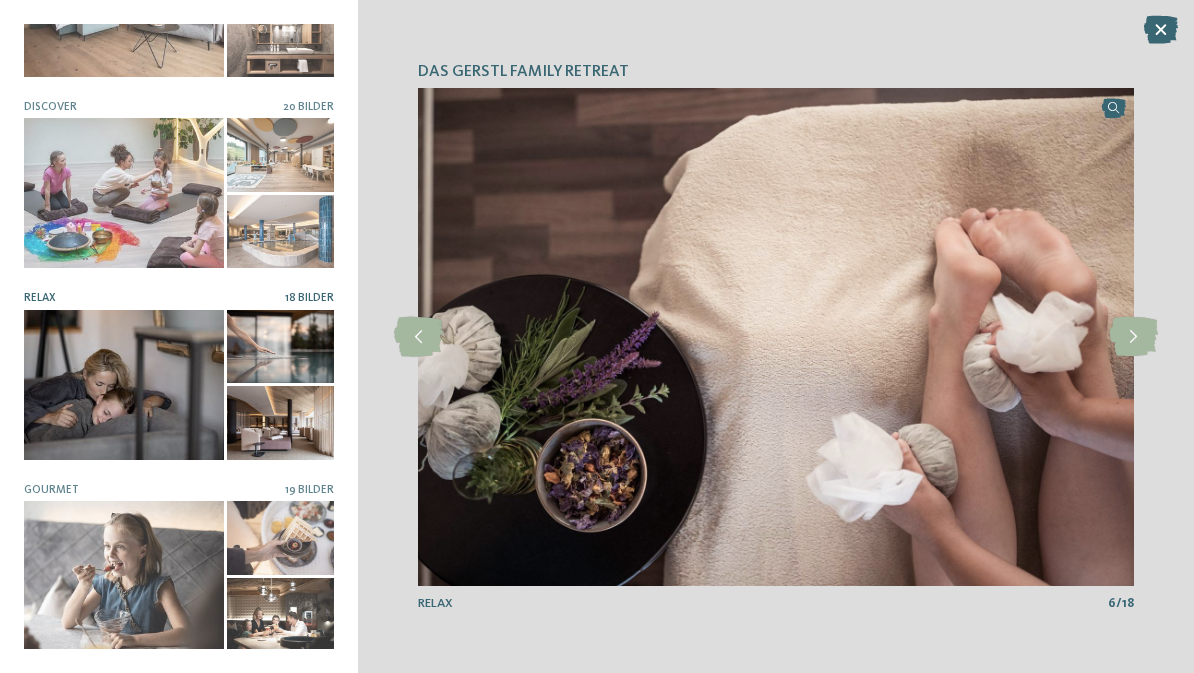 click at bounding box center [1133, 337] 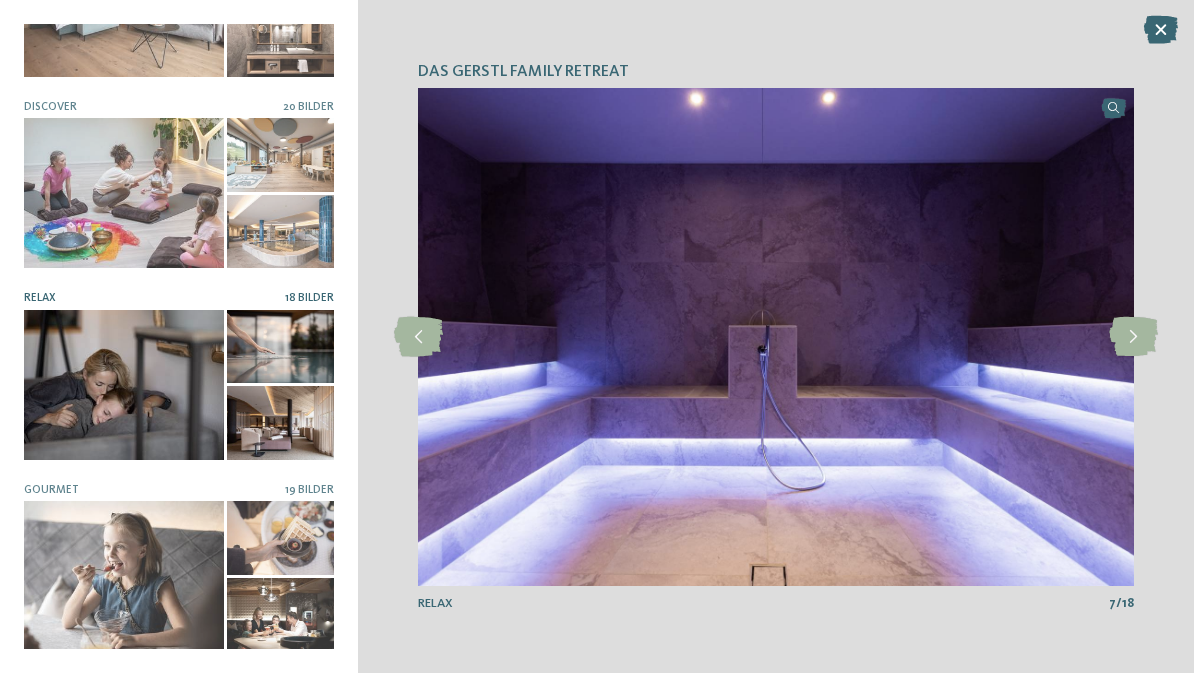 click at bounding box center [1133, 337] 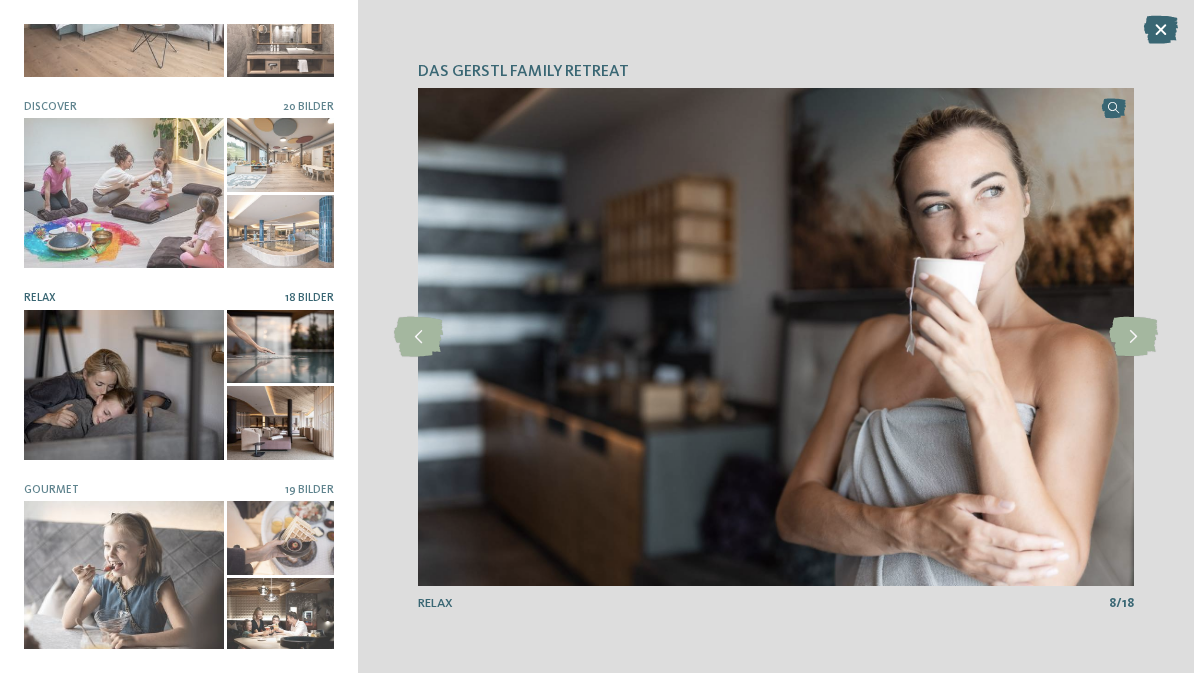 click at bounding box center [1133, 337] 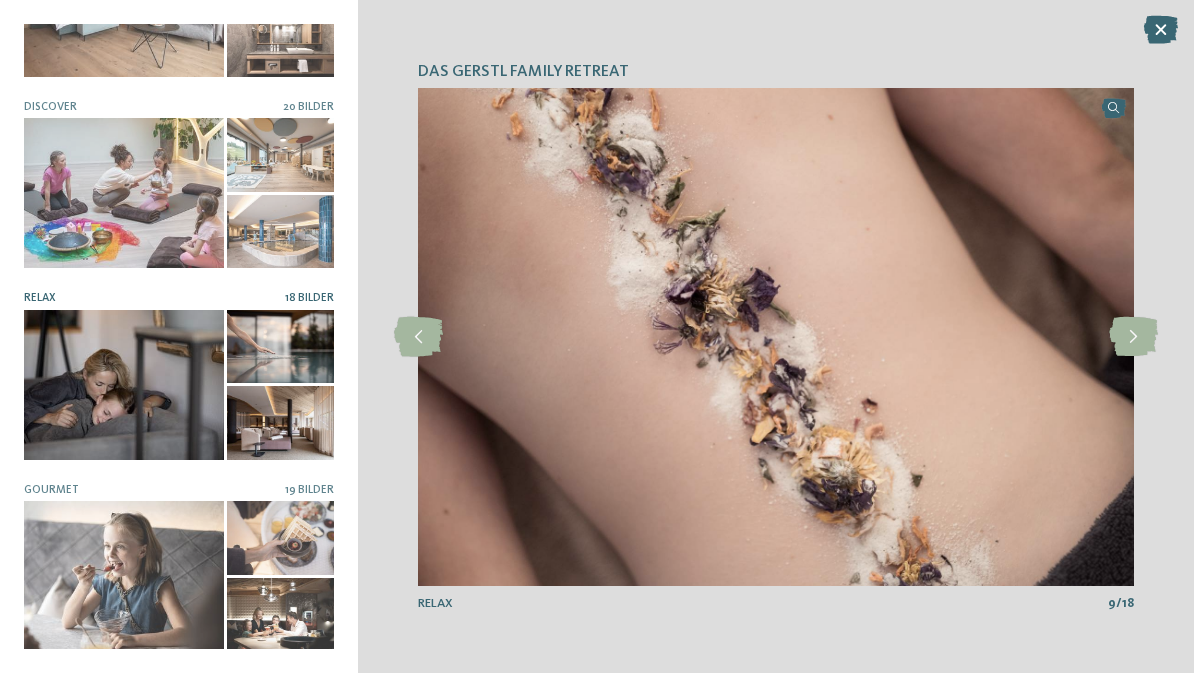 click at bounding box center [1133, 337] 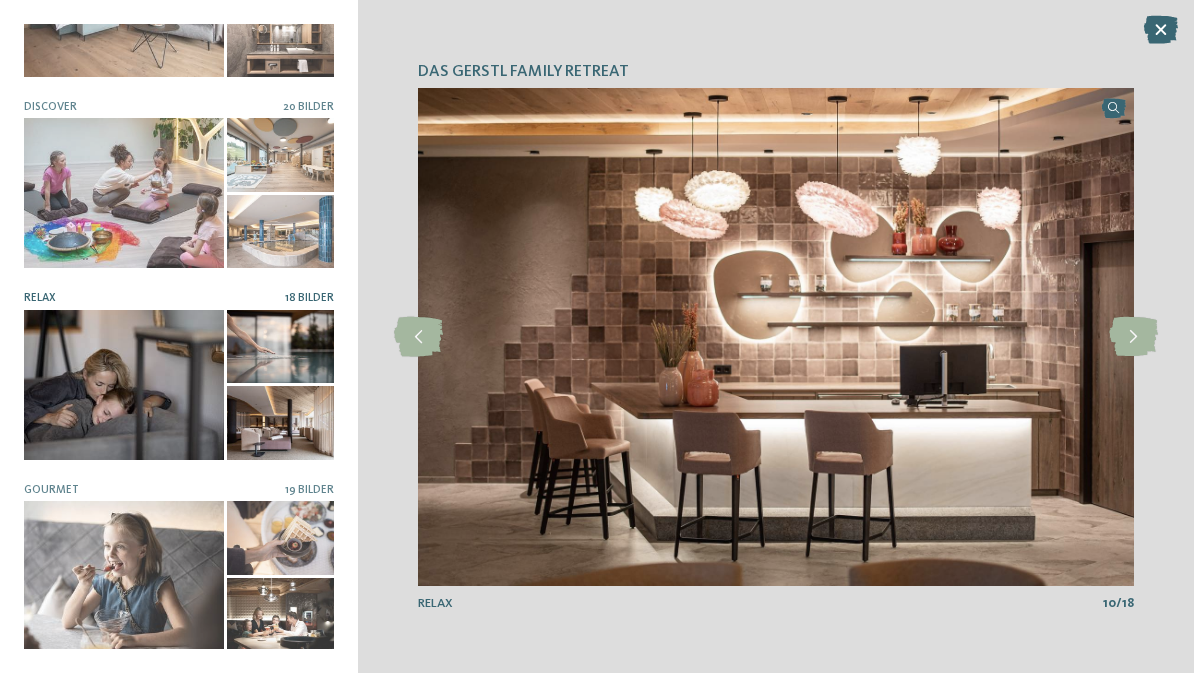 click at bounding box center [1133, 337] 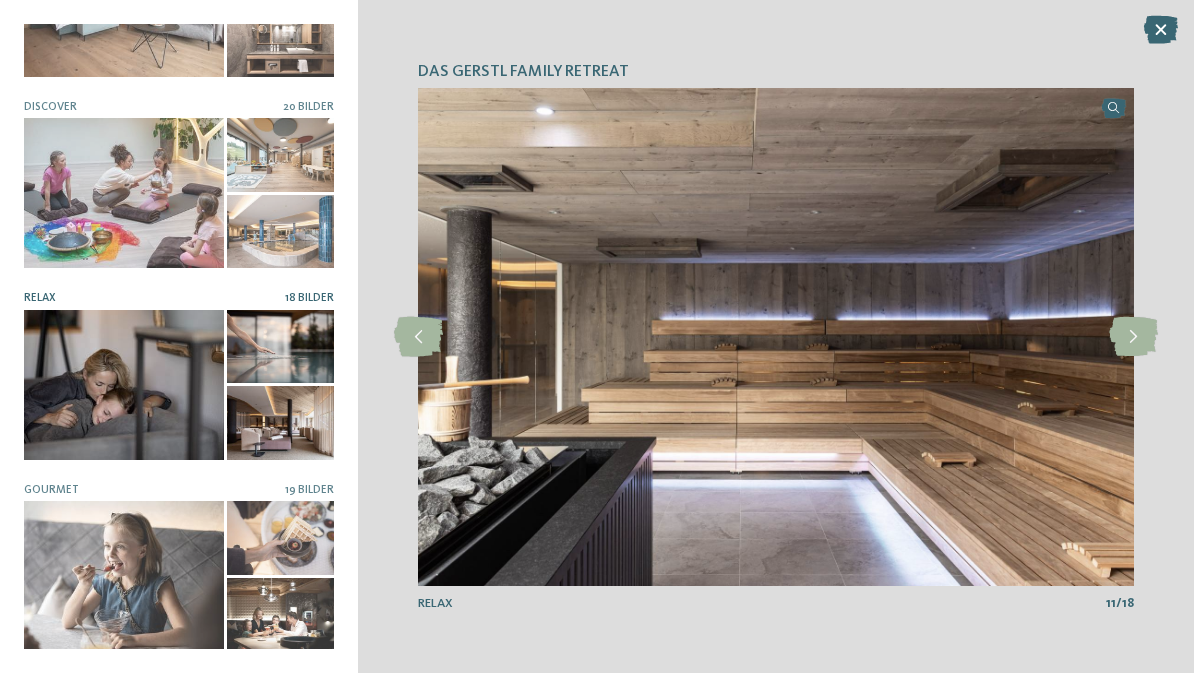 click at bounding box center [1133, 337] 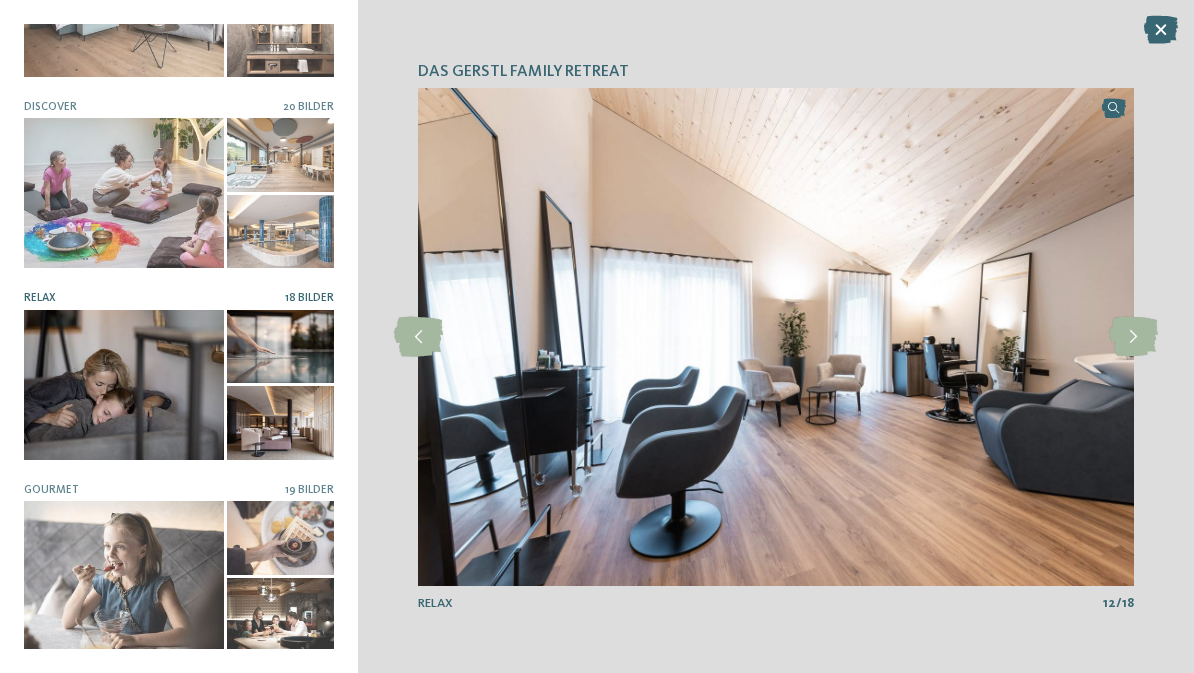 click at bounding box center [1133, 337] 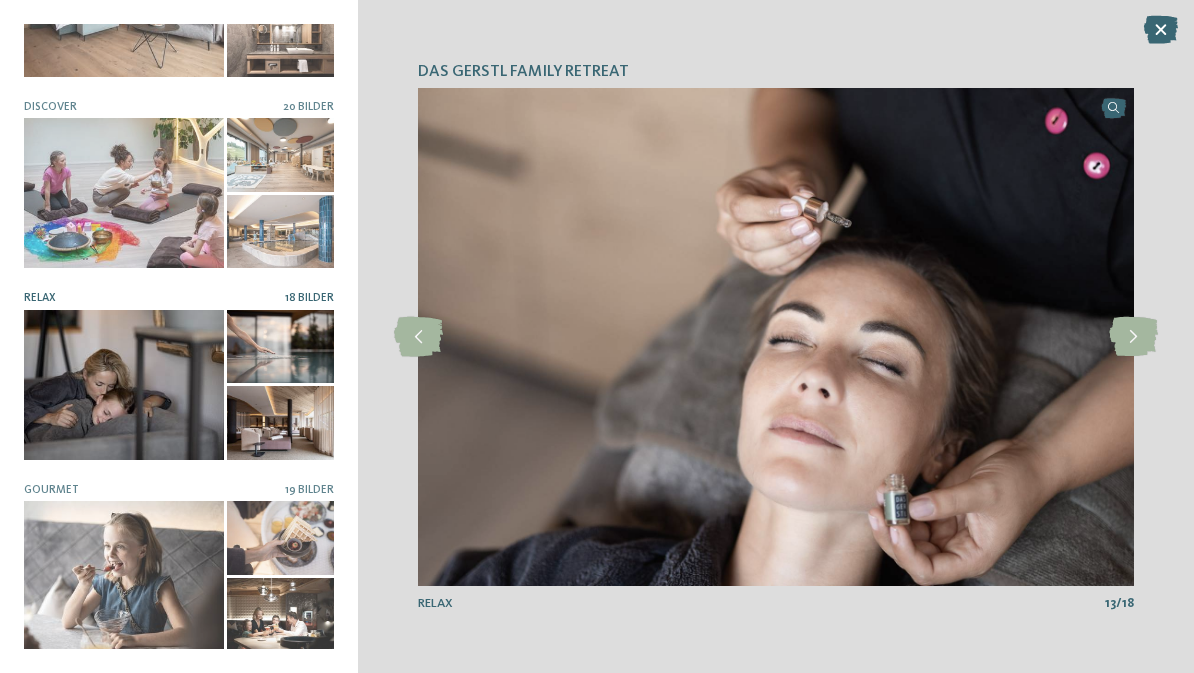 click at bounding box center [418, 337] 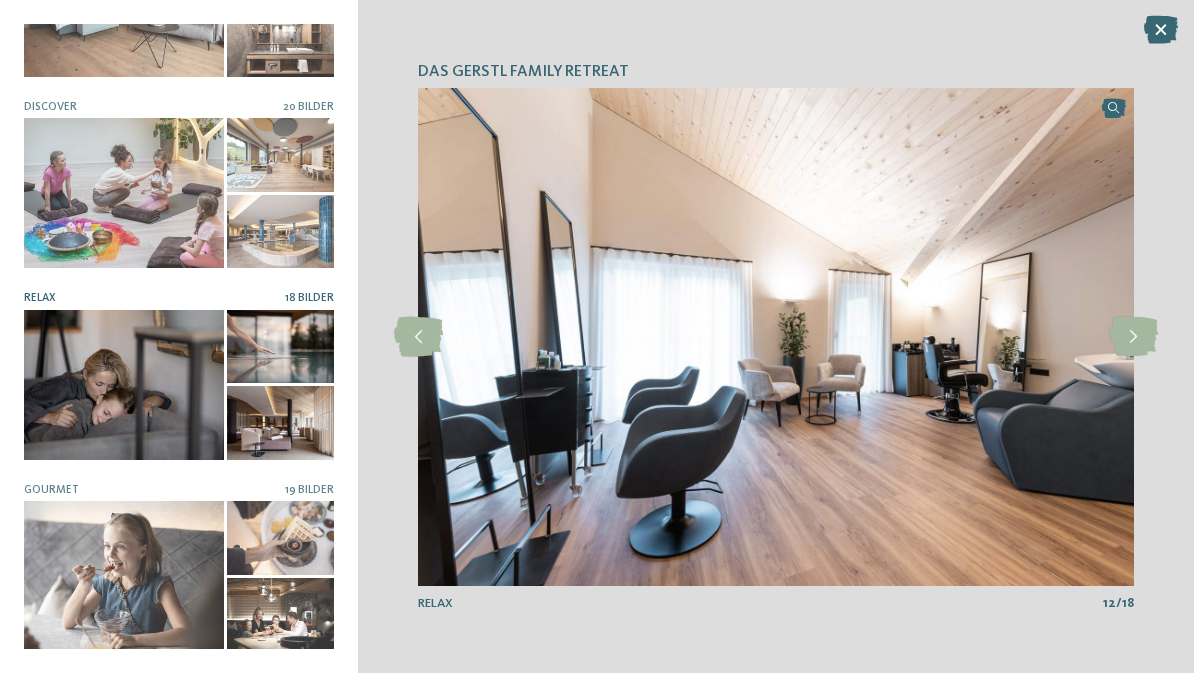 click at bounding box center (1133, 337) 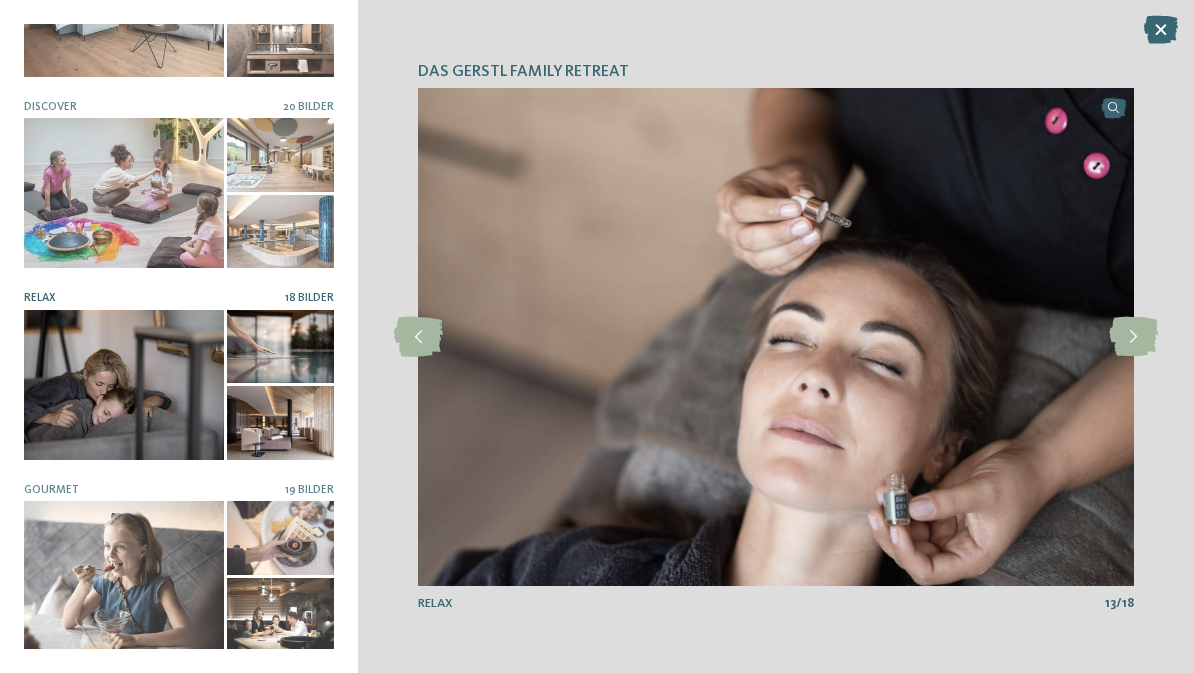 click at bounding box center (1133, 337) 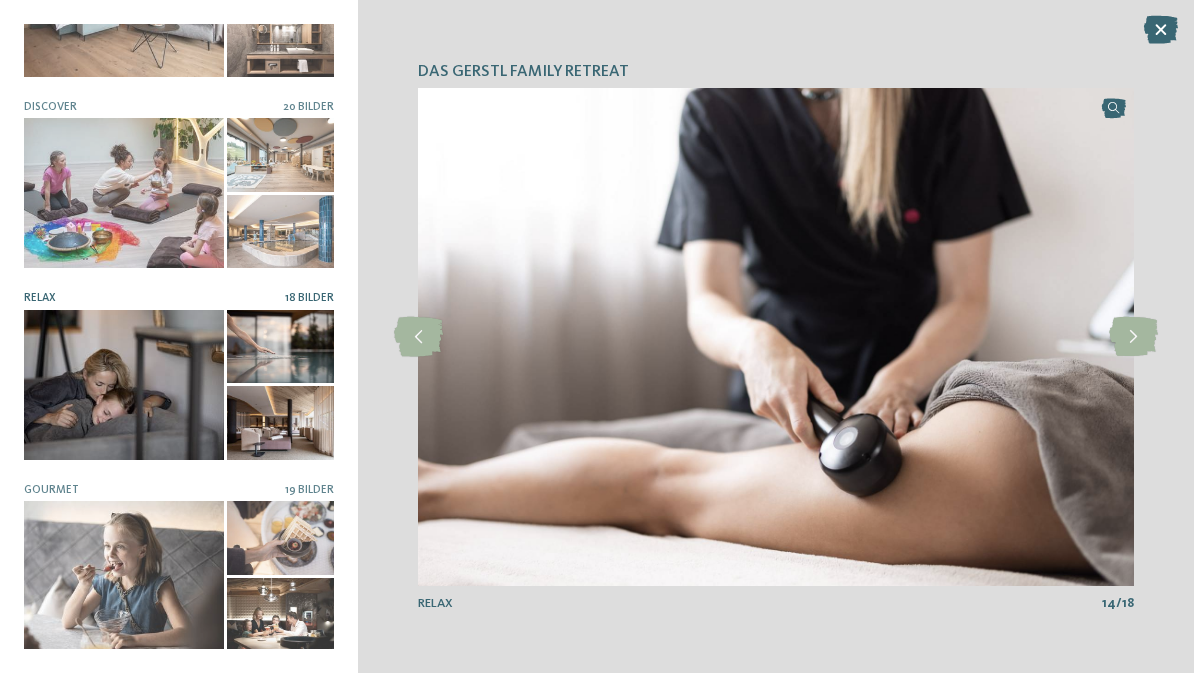 click at bounding box center (1133, 337) 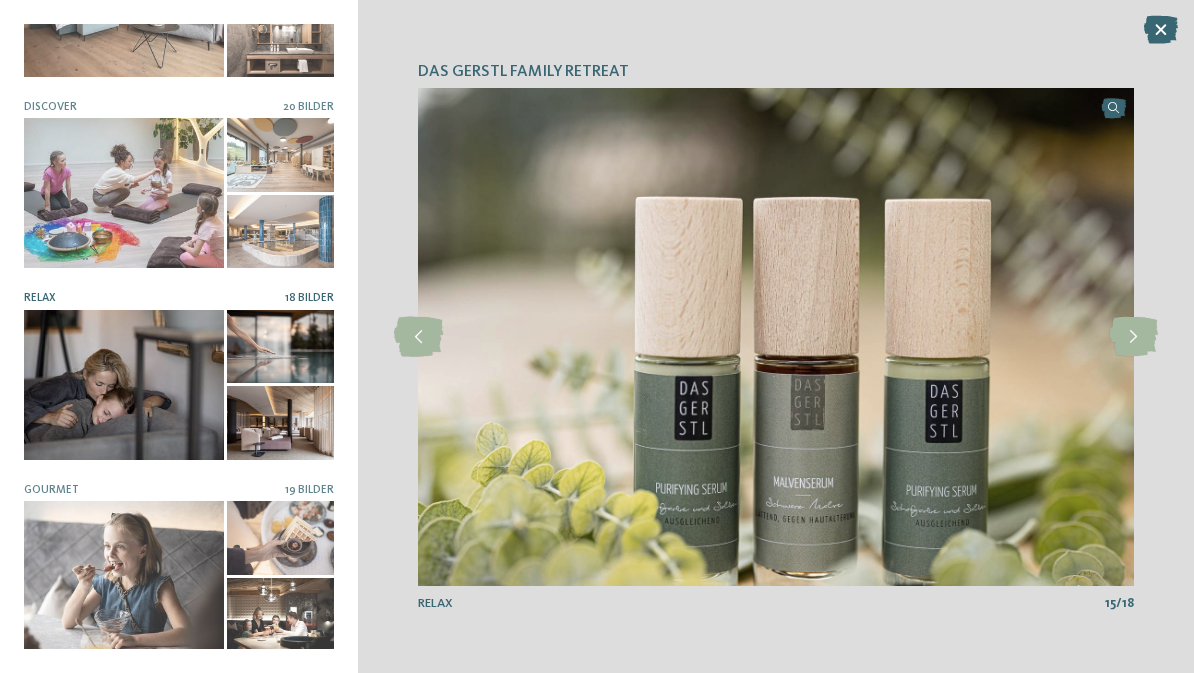 click at bounding box center [1133, 337] 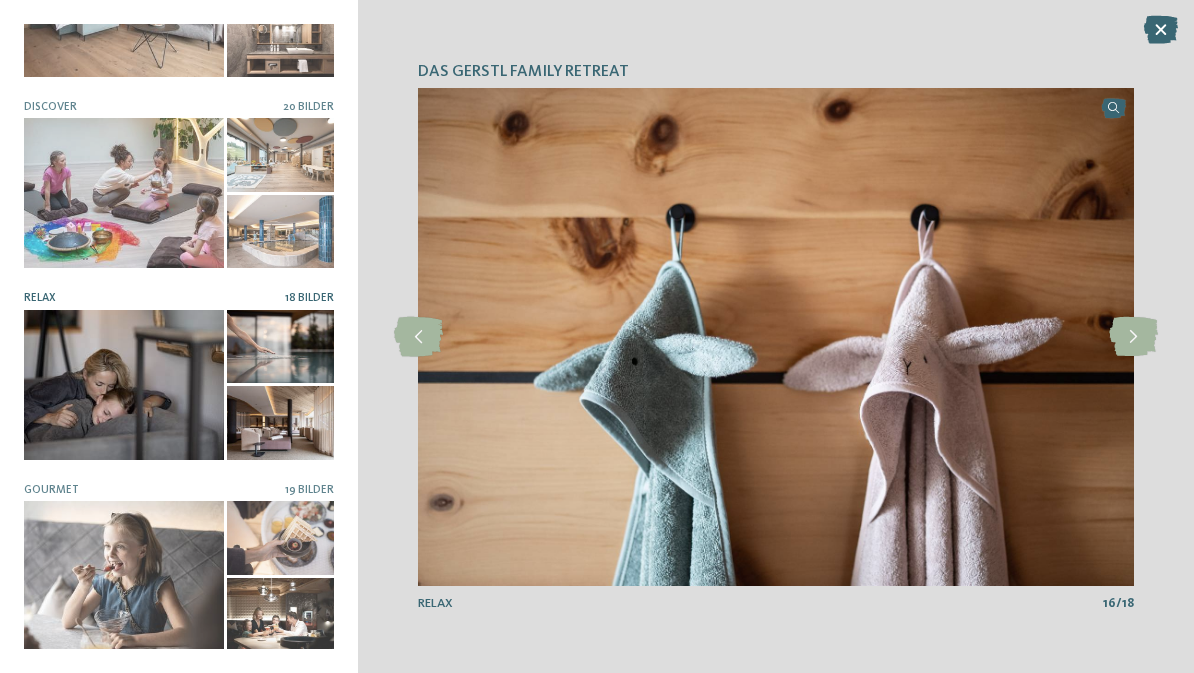 click at bounding box center (1133, 337) 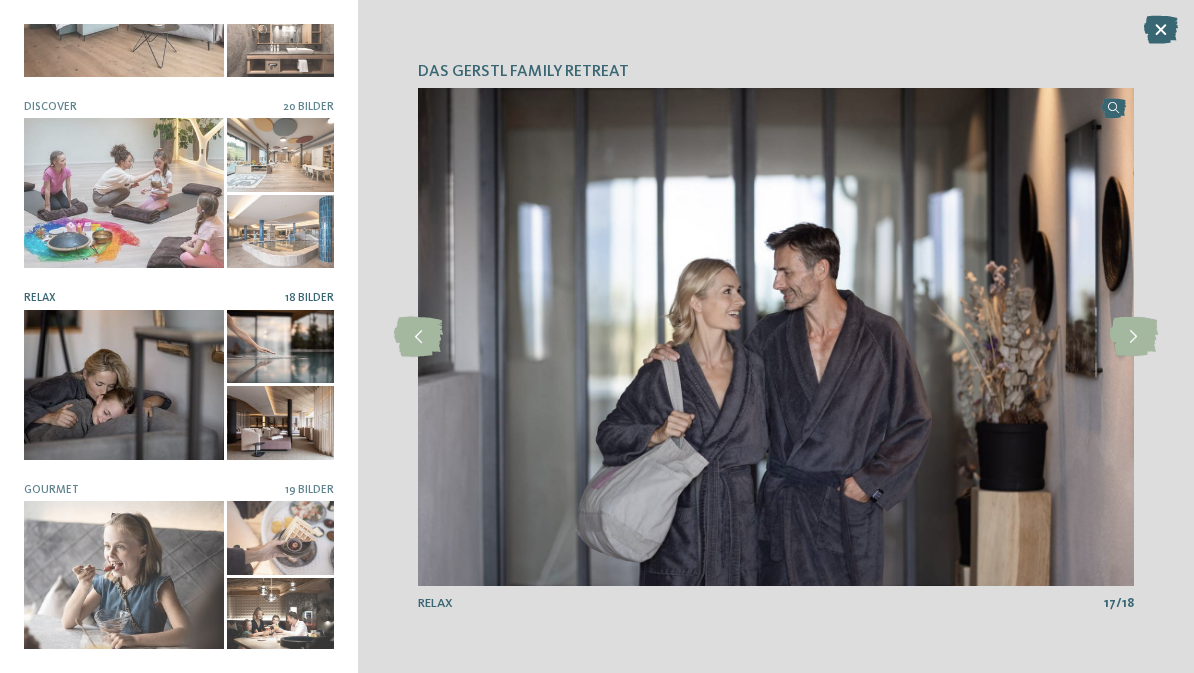 click at bounding box center (418, 337) 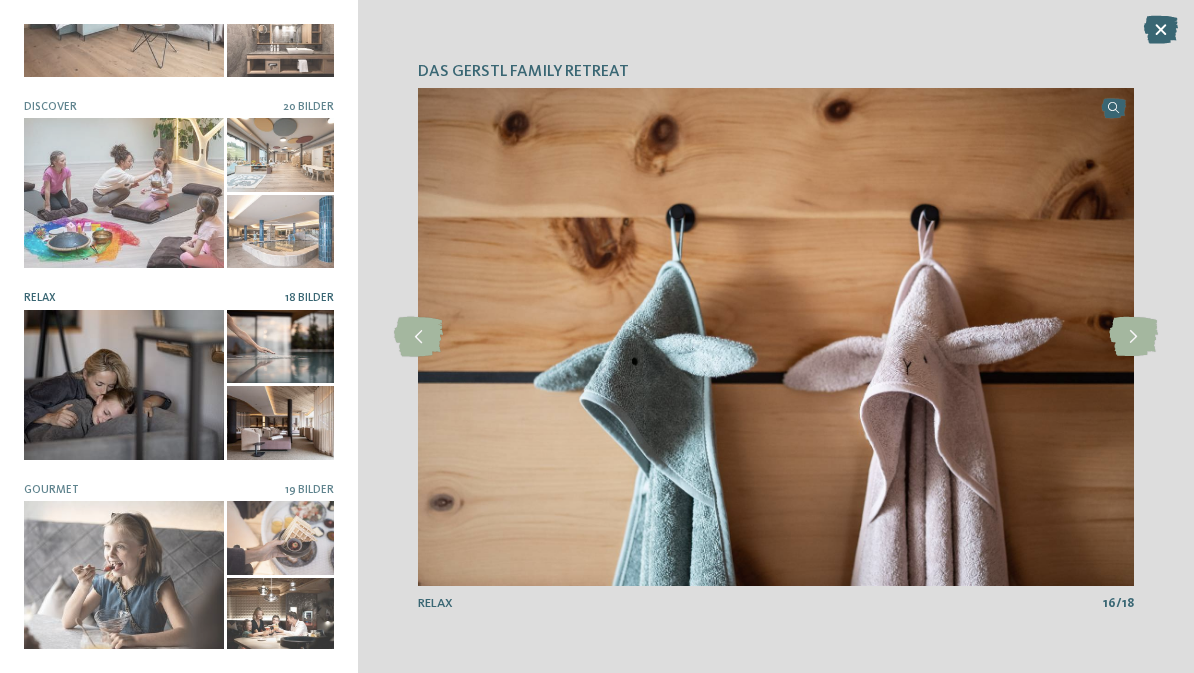 click at bounding box center (1133, 337) 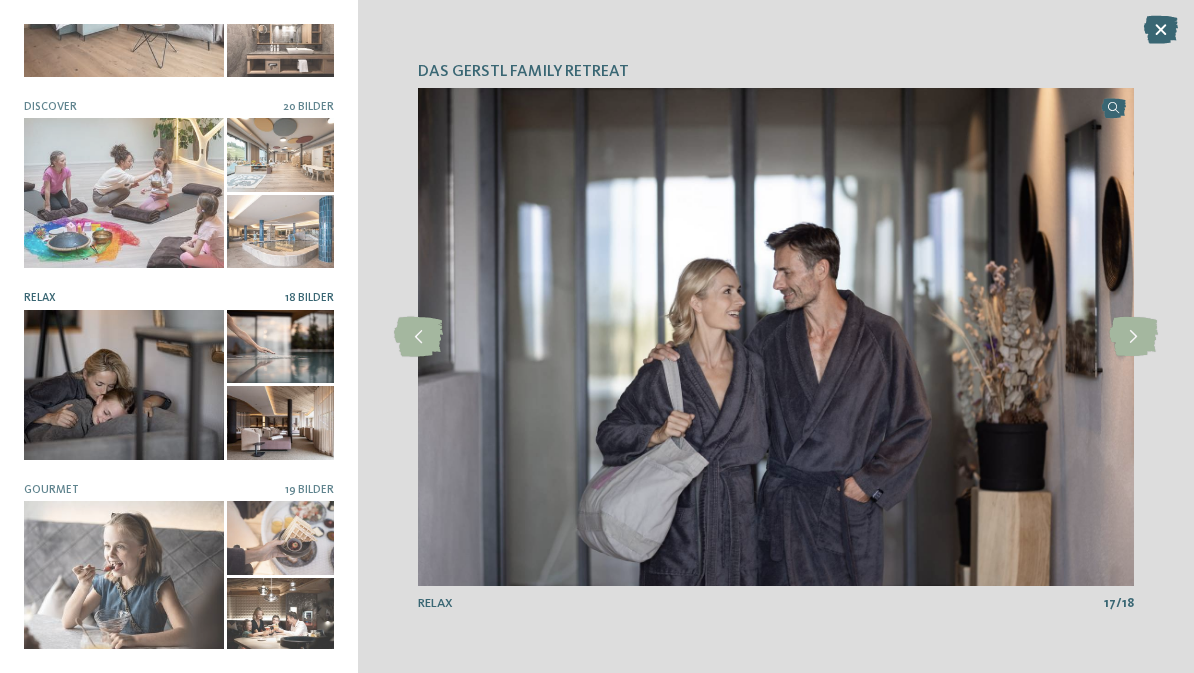 click at bounding box center [1133, 337] 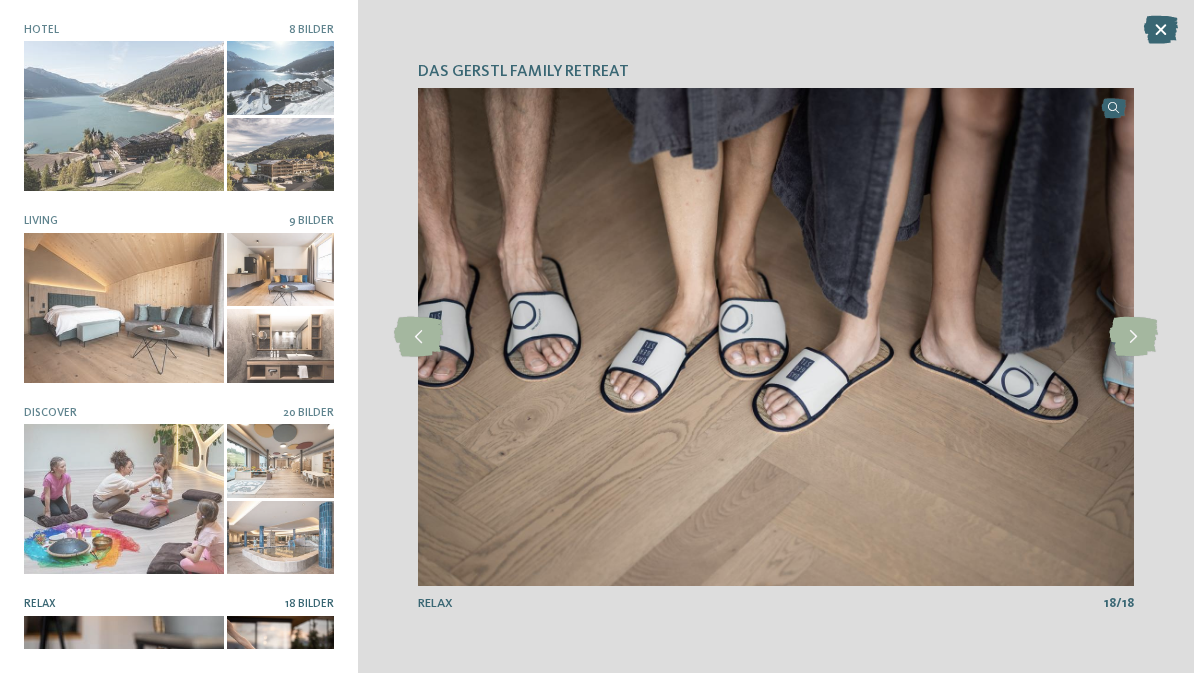 scroll, scrollTop: 0, scrollLeft: 0, axis: both 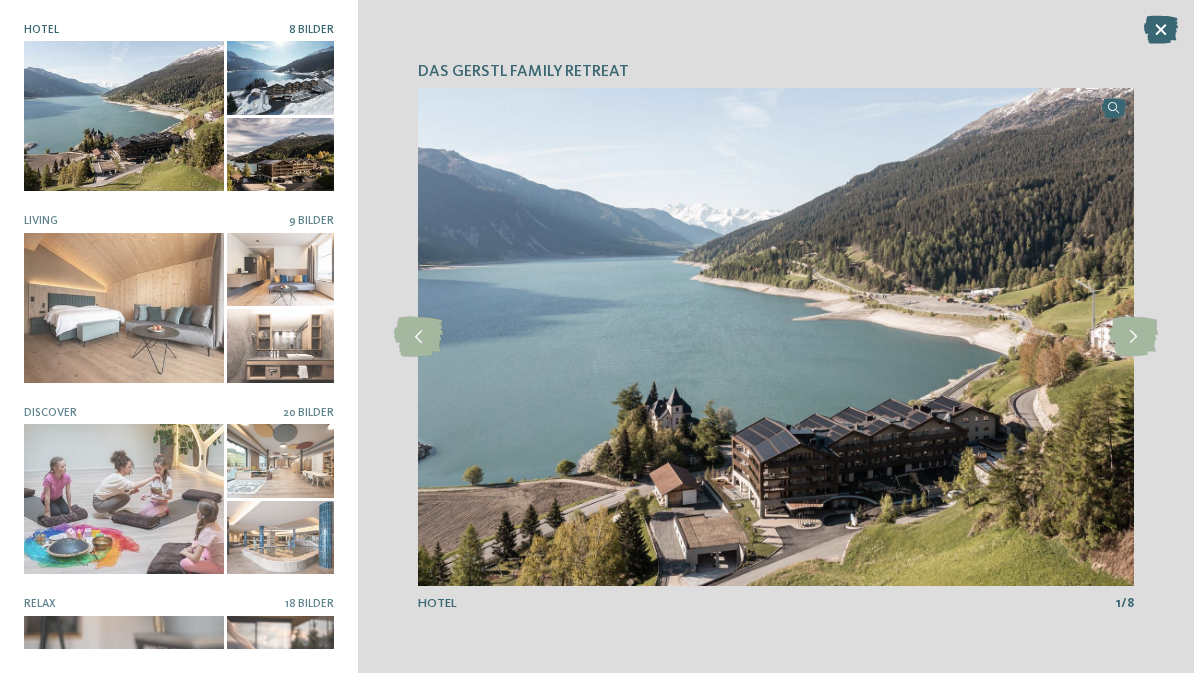 click at bounding box center (1133, 337) 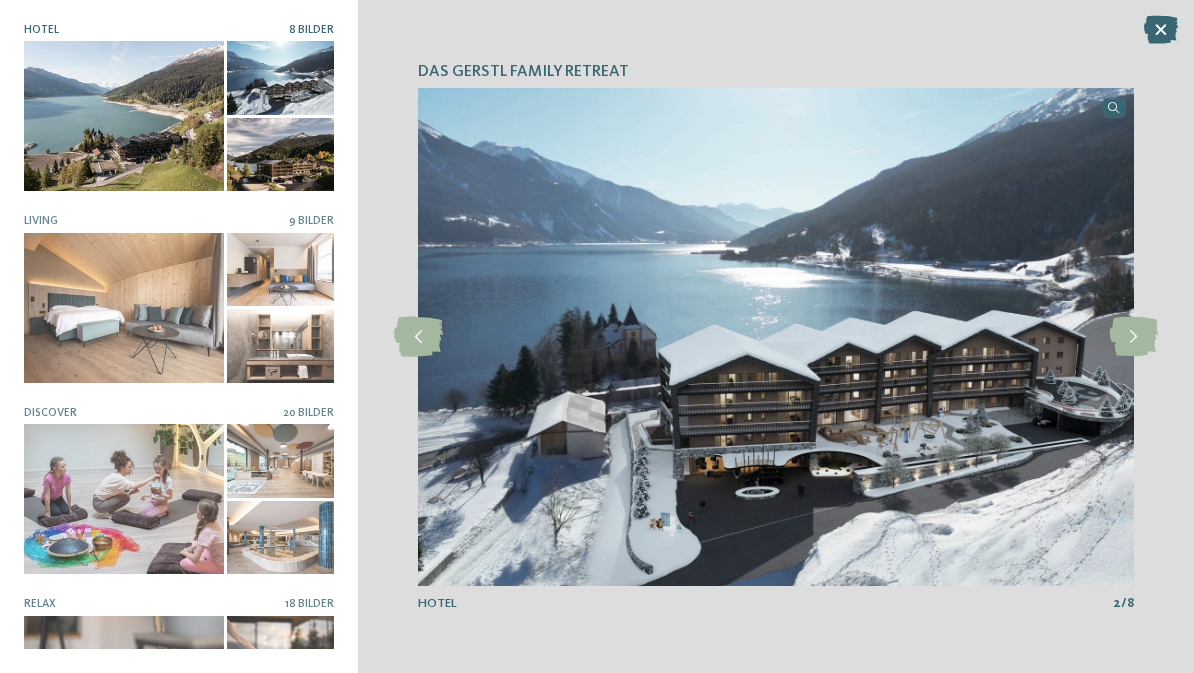 click at bounding box center [1133, 337] 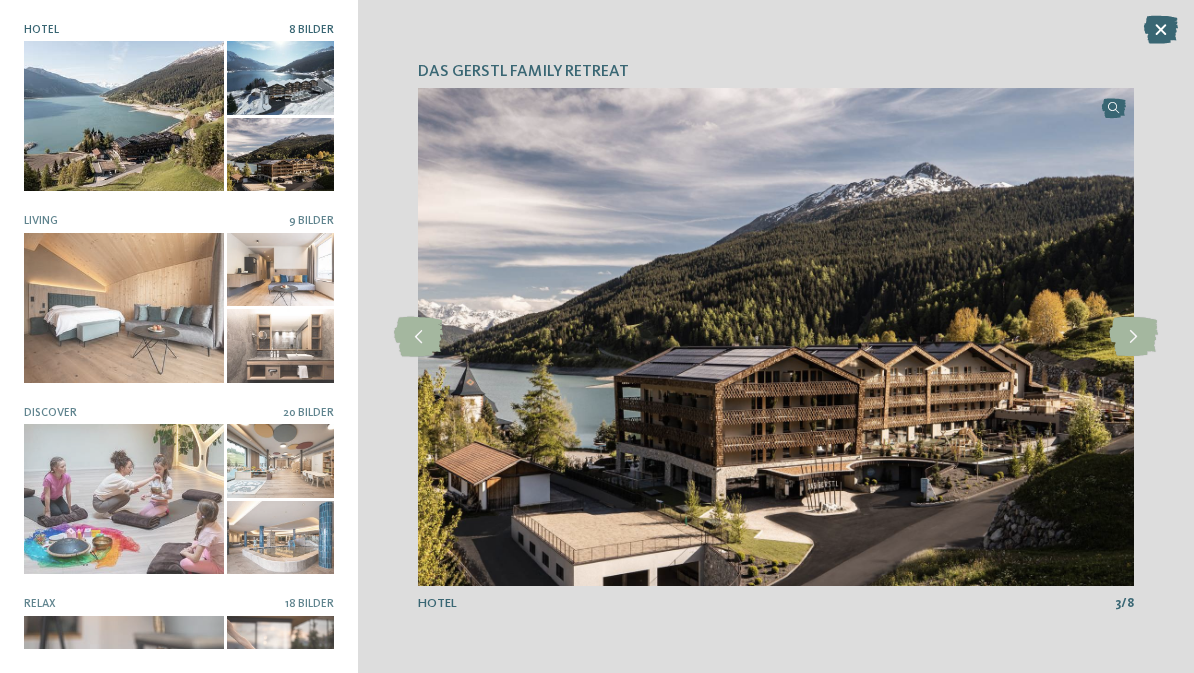 click at bounding box center (1133, 337) 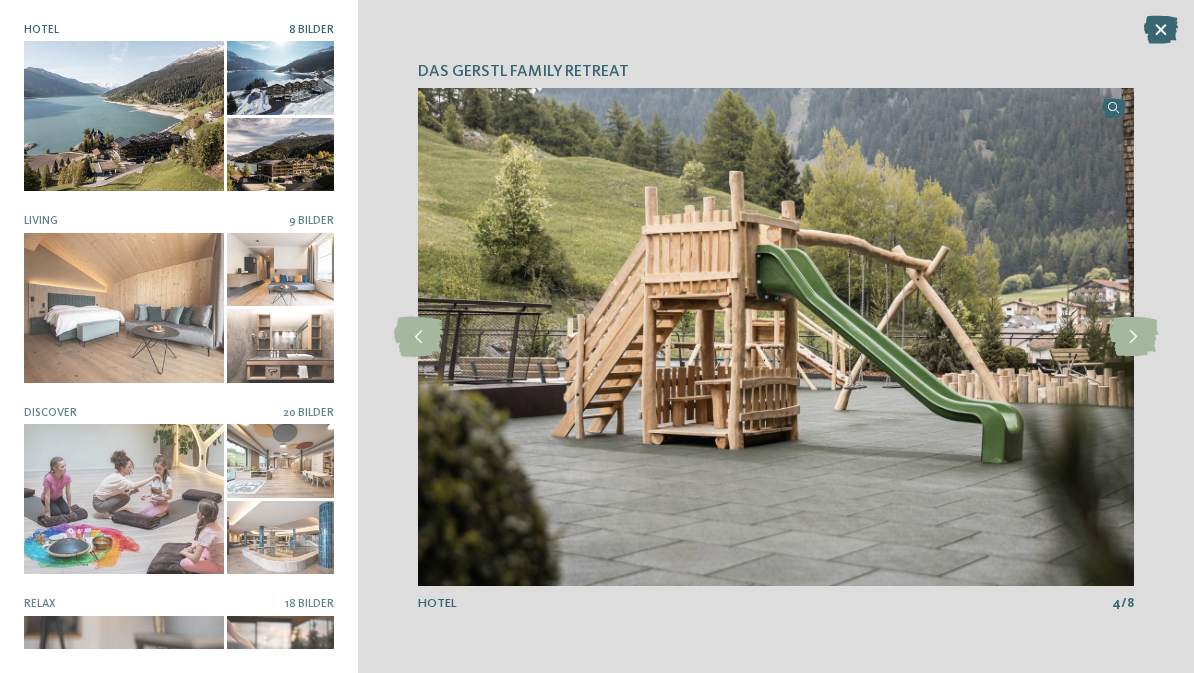 click at bounding box center (1133, 337) 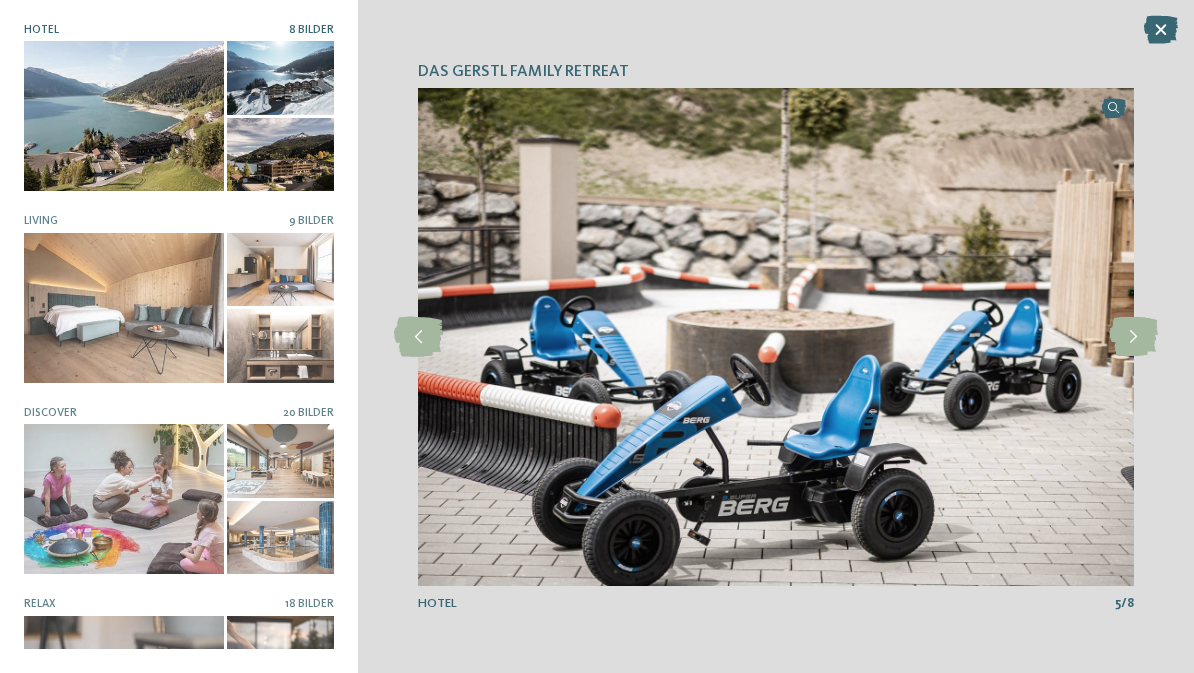 click at bounding box center [1133, 337] 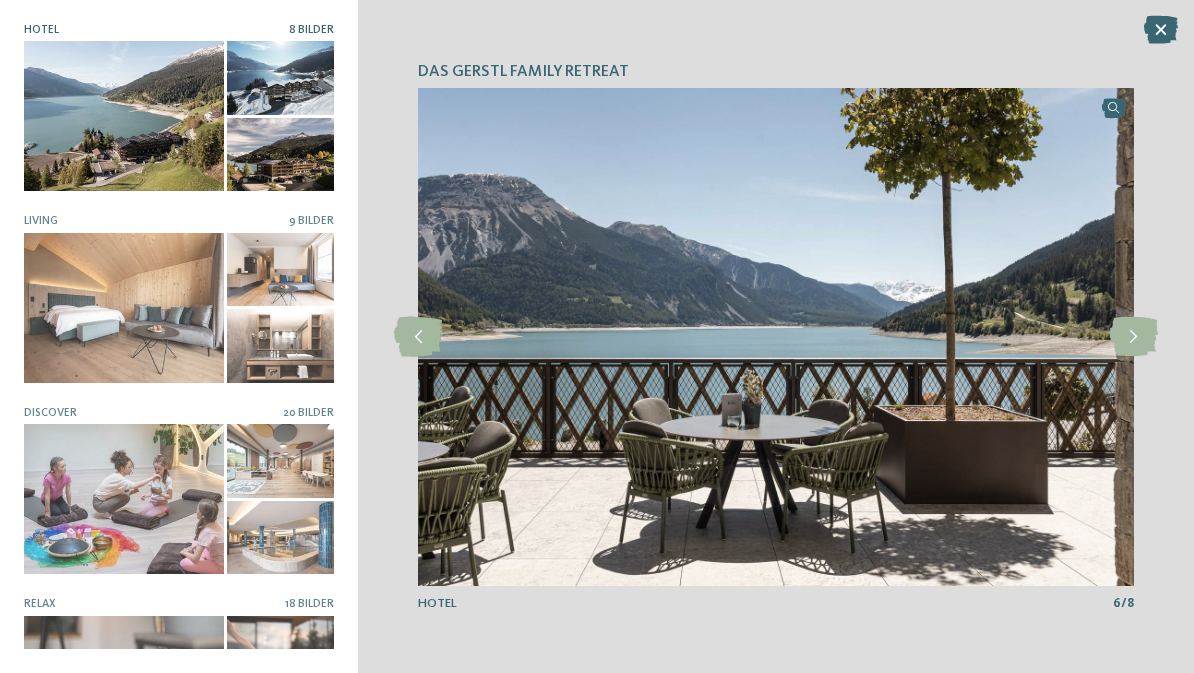 click at bounding box center (1133, 337) 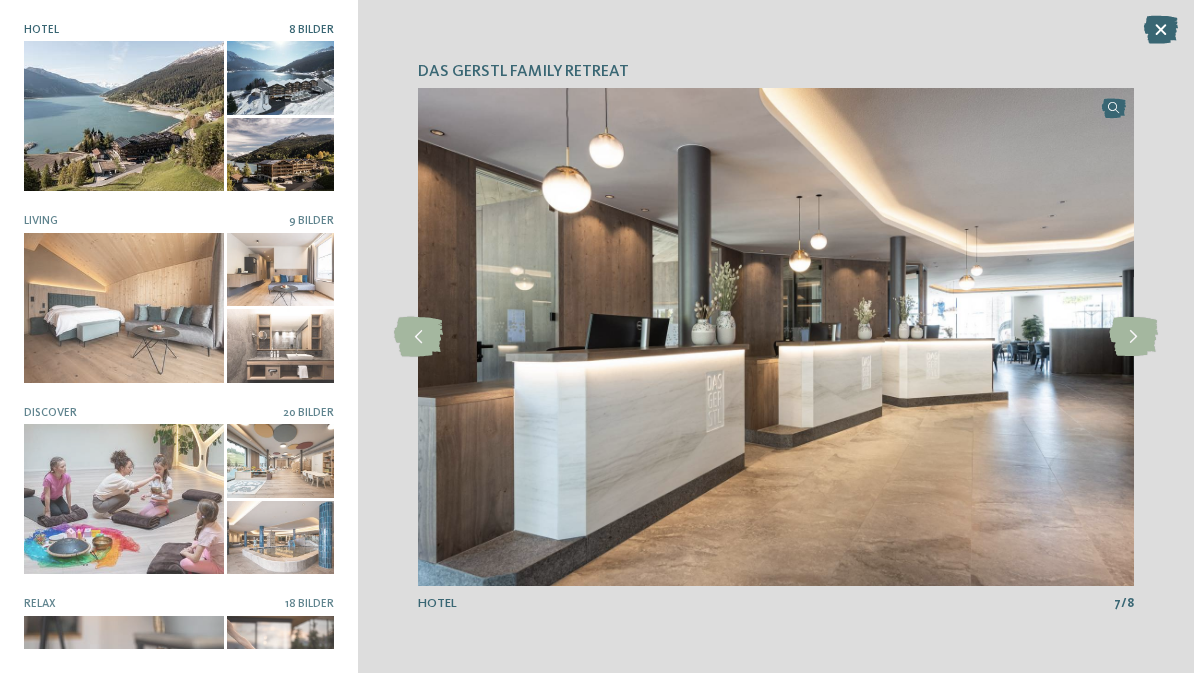 click at bounding box center (1133, 337) 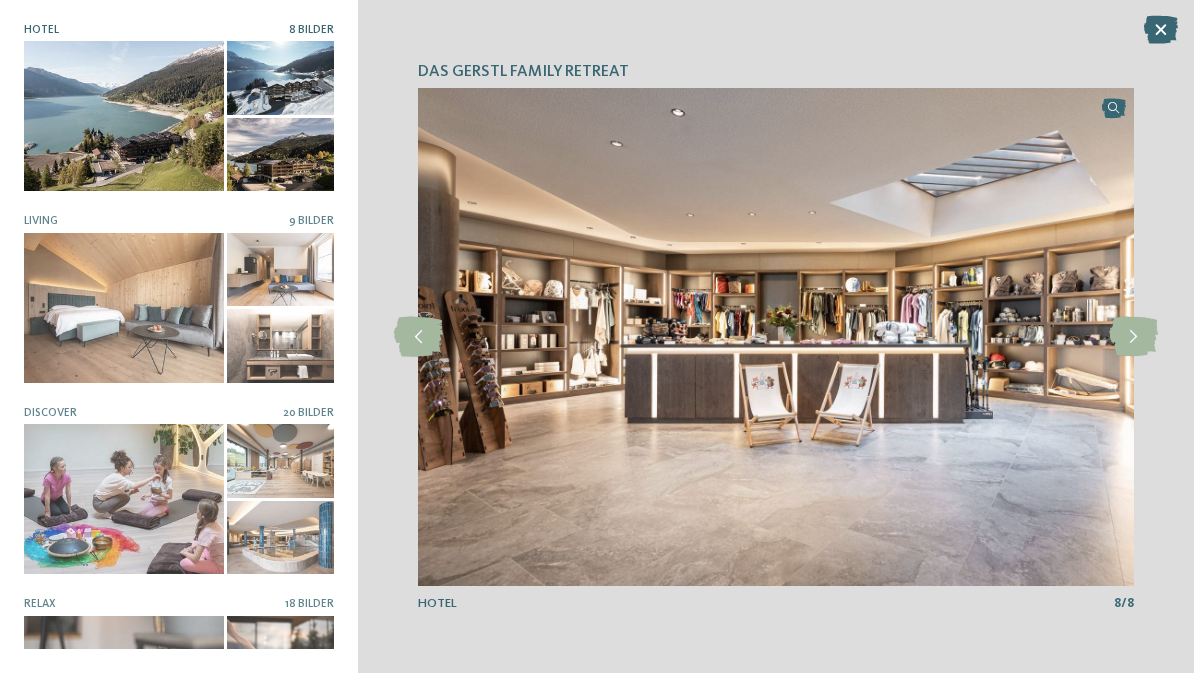 click at bounding box center [1161, 30] 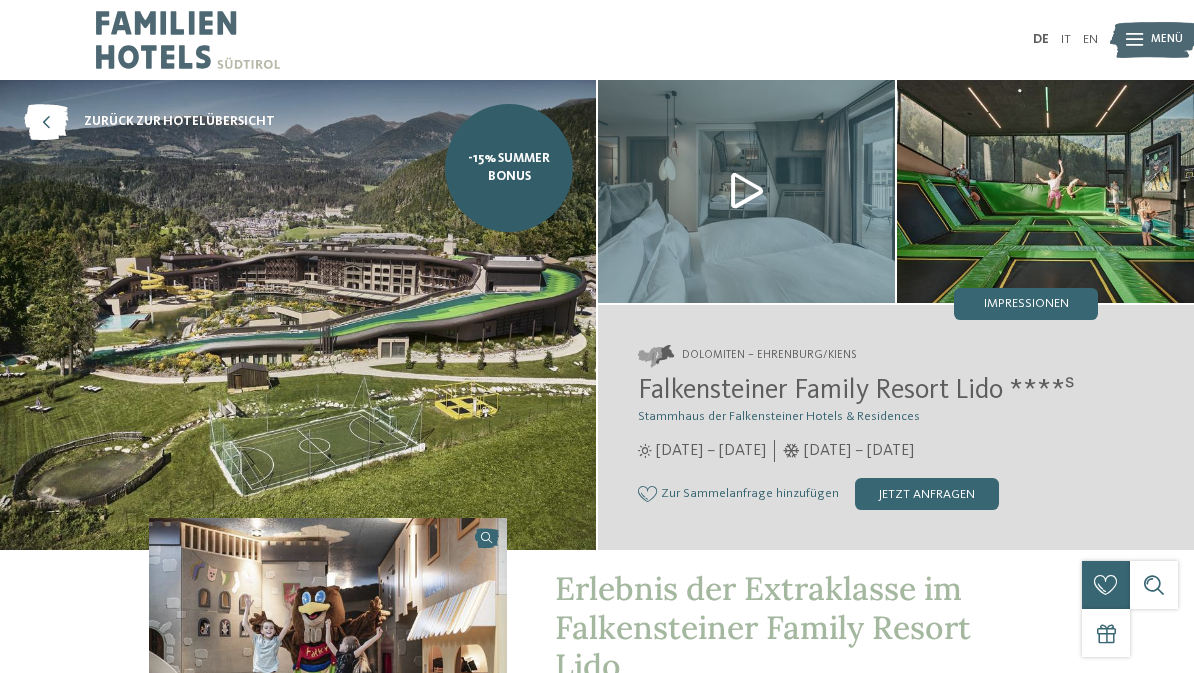 scroll, scrollTop: 0, scrollLeft: 0, axis: both 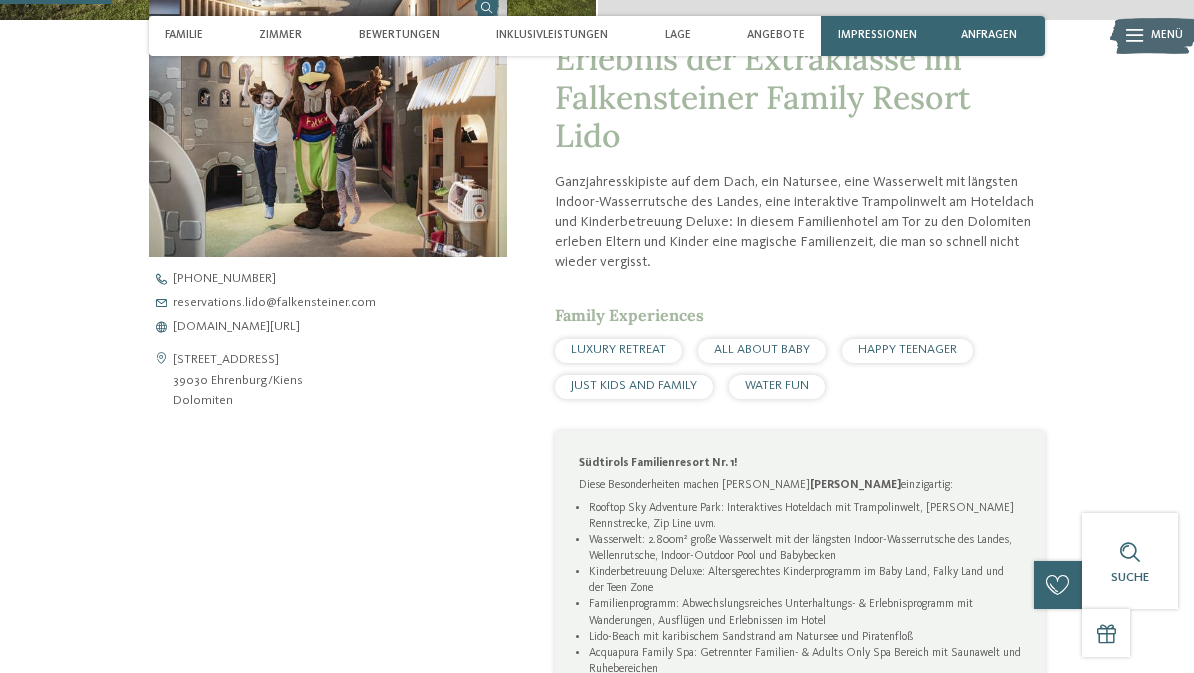click on "[DOMAIN_NAME][URL]" at bounding box center [236, 327] 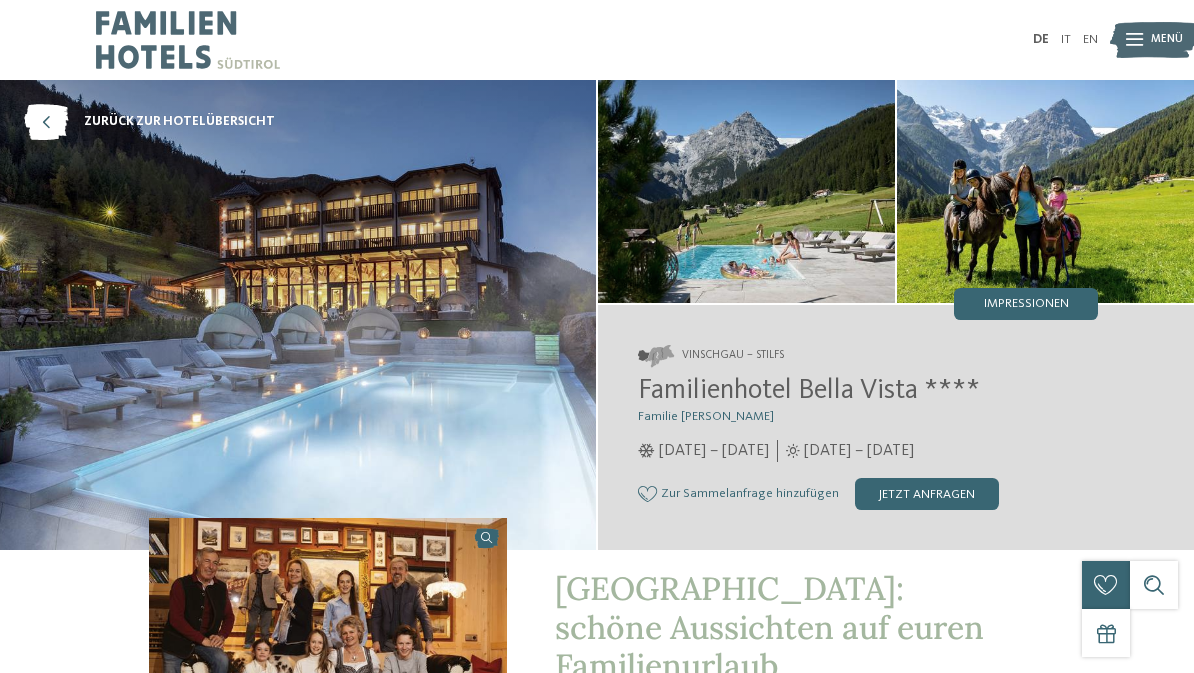 scroll, scrollTop: 0, scrollLeft: 0, axis: both 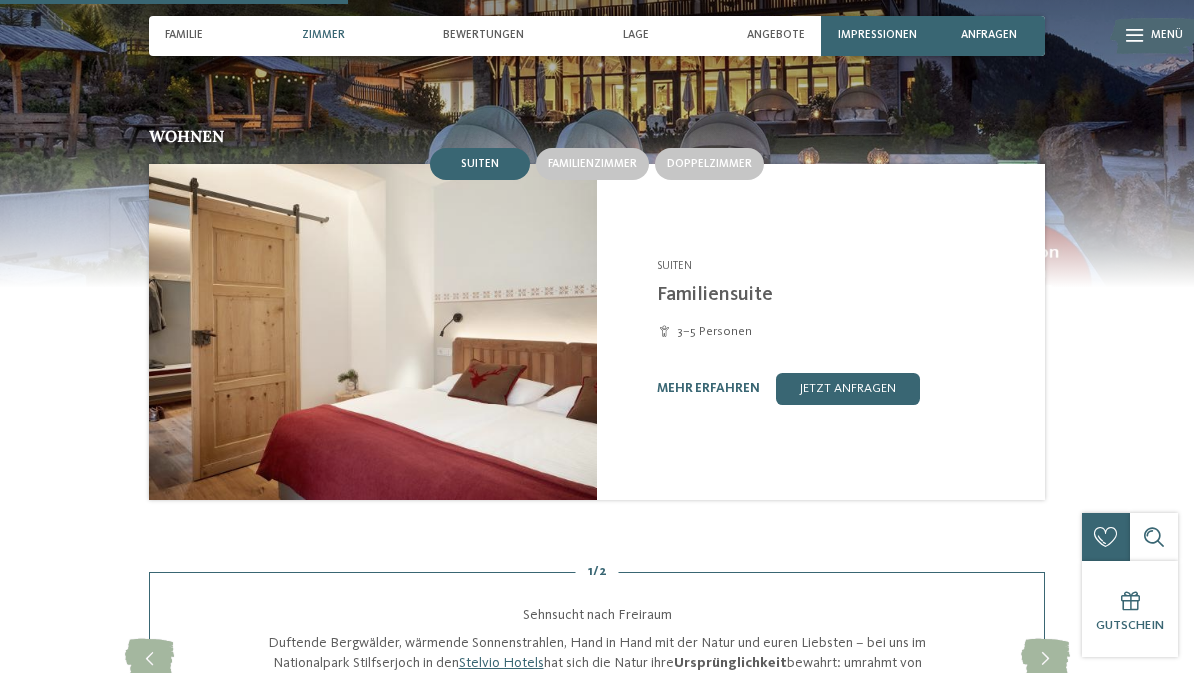 click on "Familienzimmer" at bounding box center (592, 164) 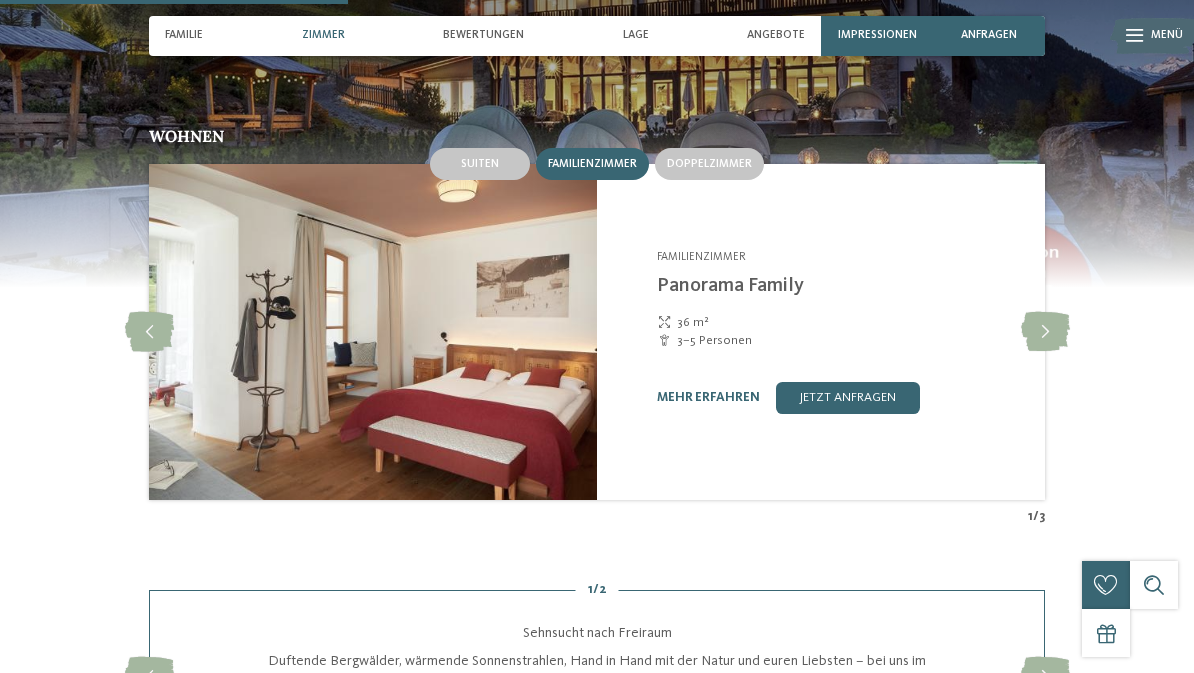 click at bounding box center (1045, 332) 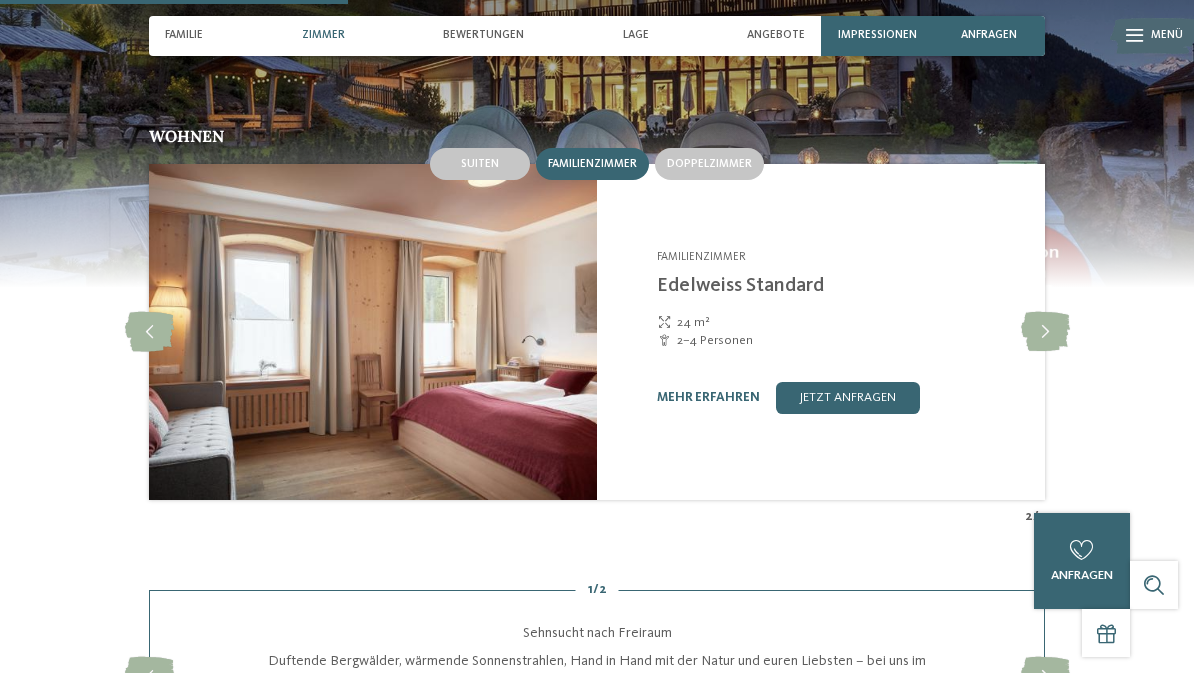 click at bounding box center [1045, 332] 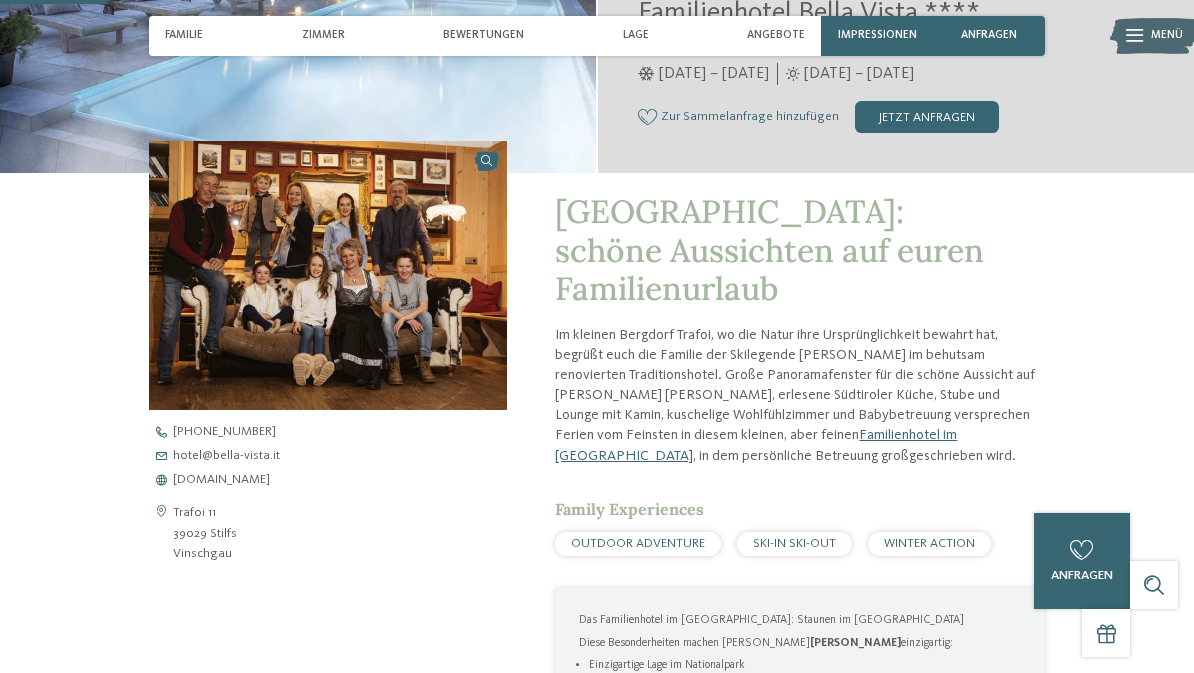 scroll, scrollTop: 0, scrollLeft: 0, axis: both 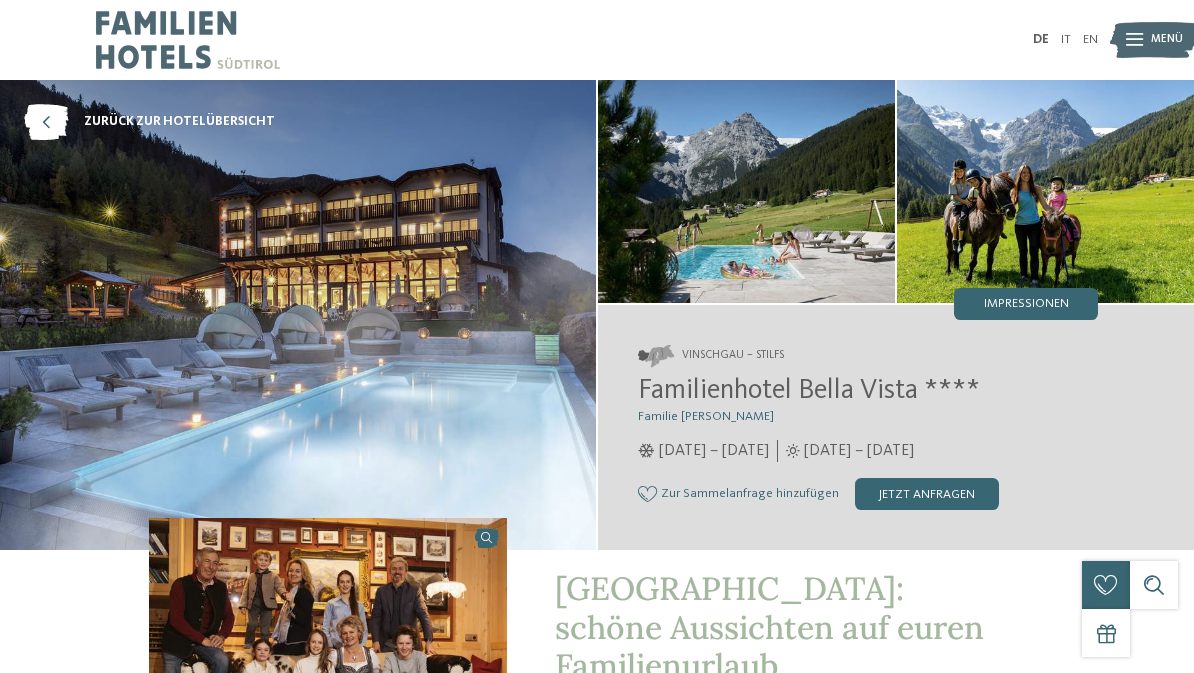 click on "Impressionen" at bounding box center [1026, 304] 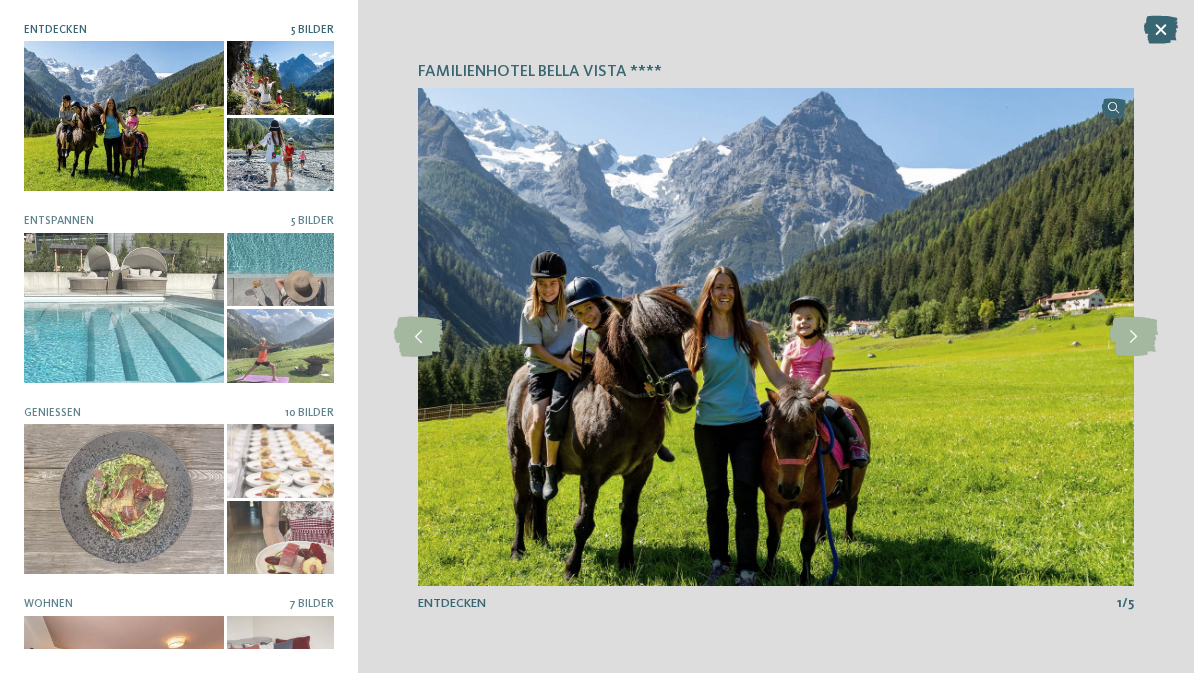 click at bounding box center [1133, 337] 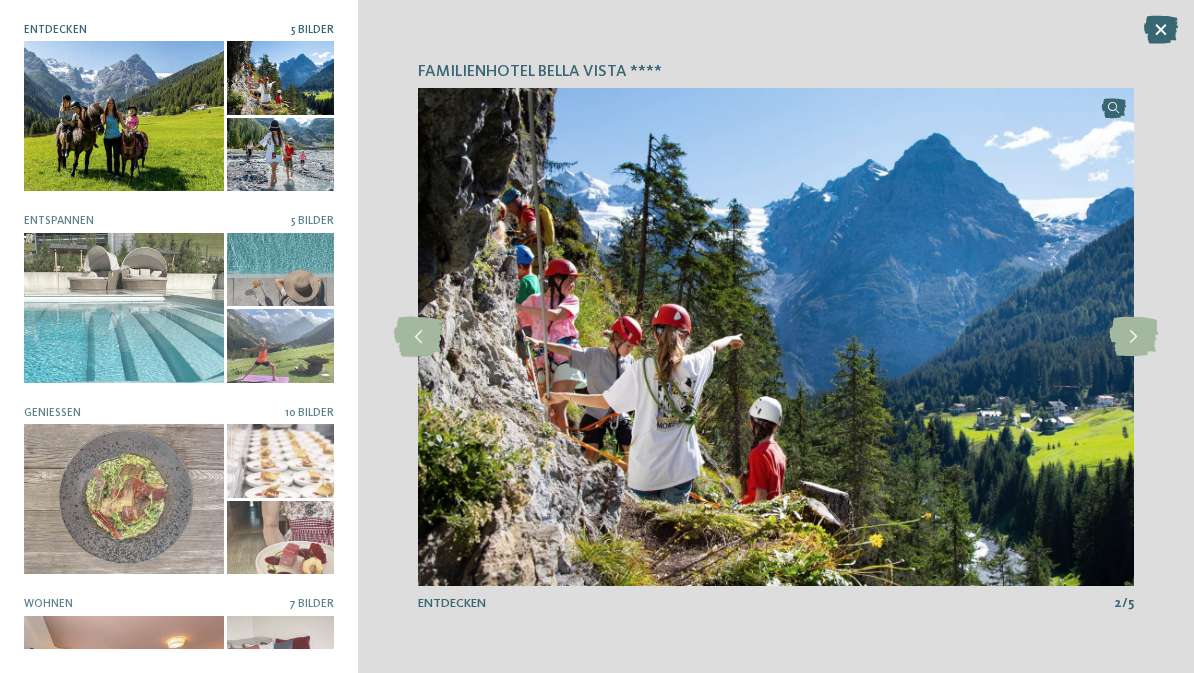 click at bounding box center (1133, 337) 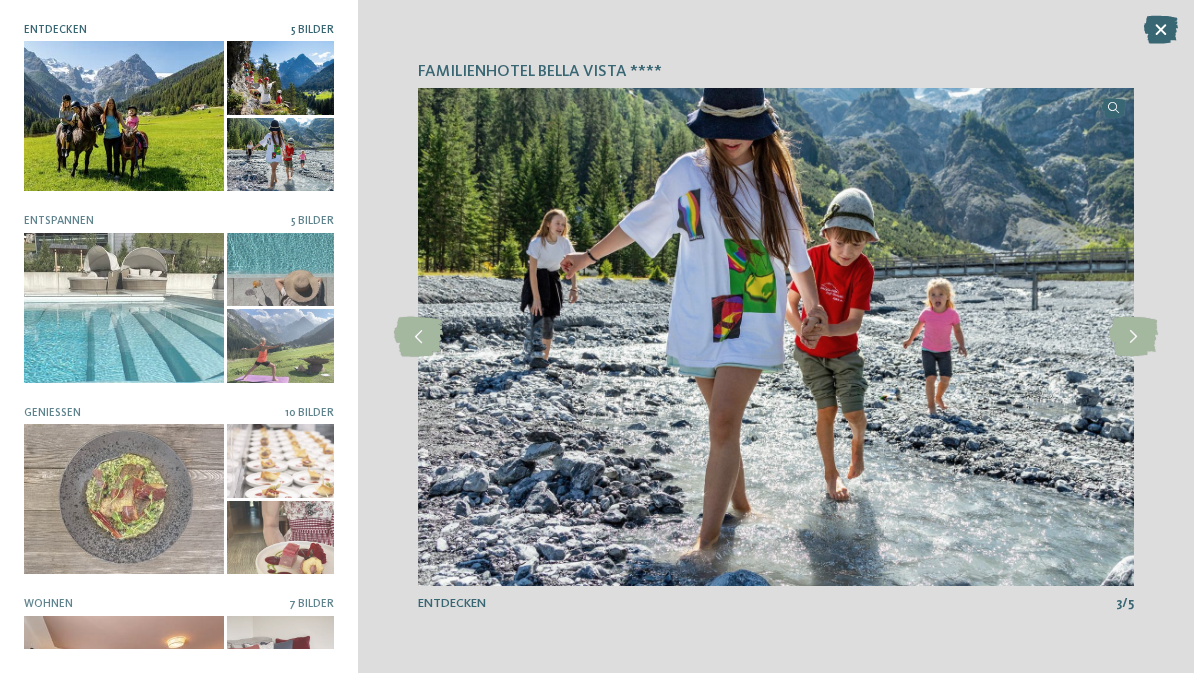click at bounding box center (1133, 337) 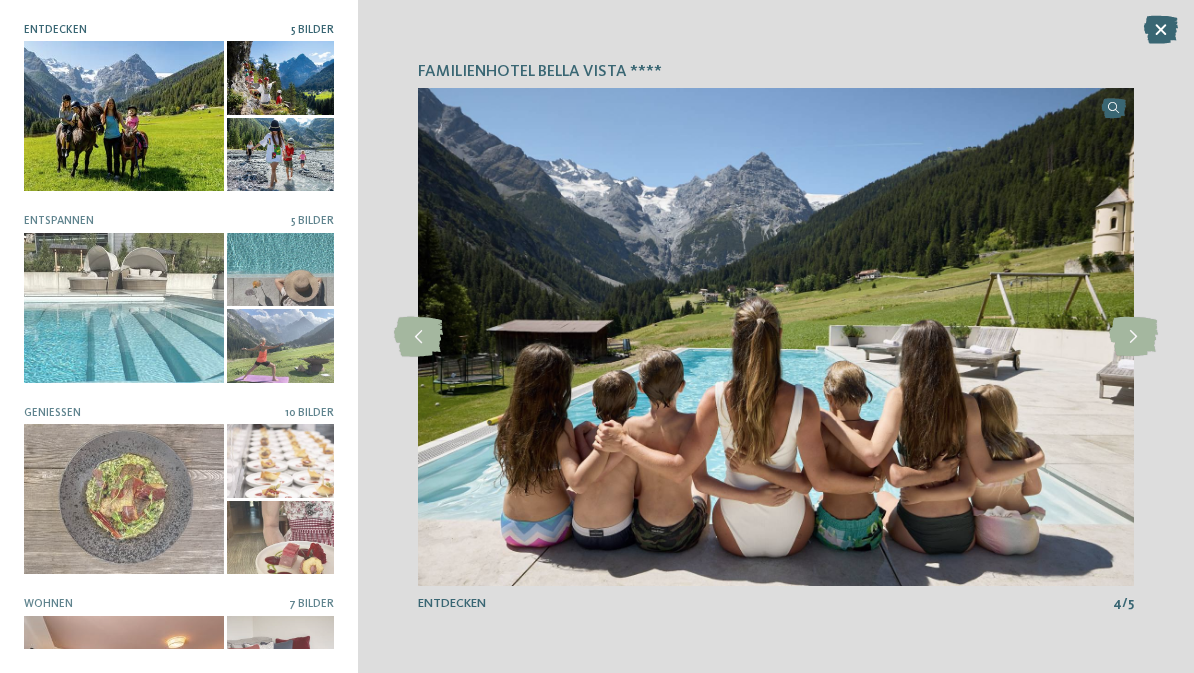 click at bounding box center [1133, 337] 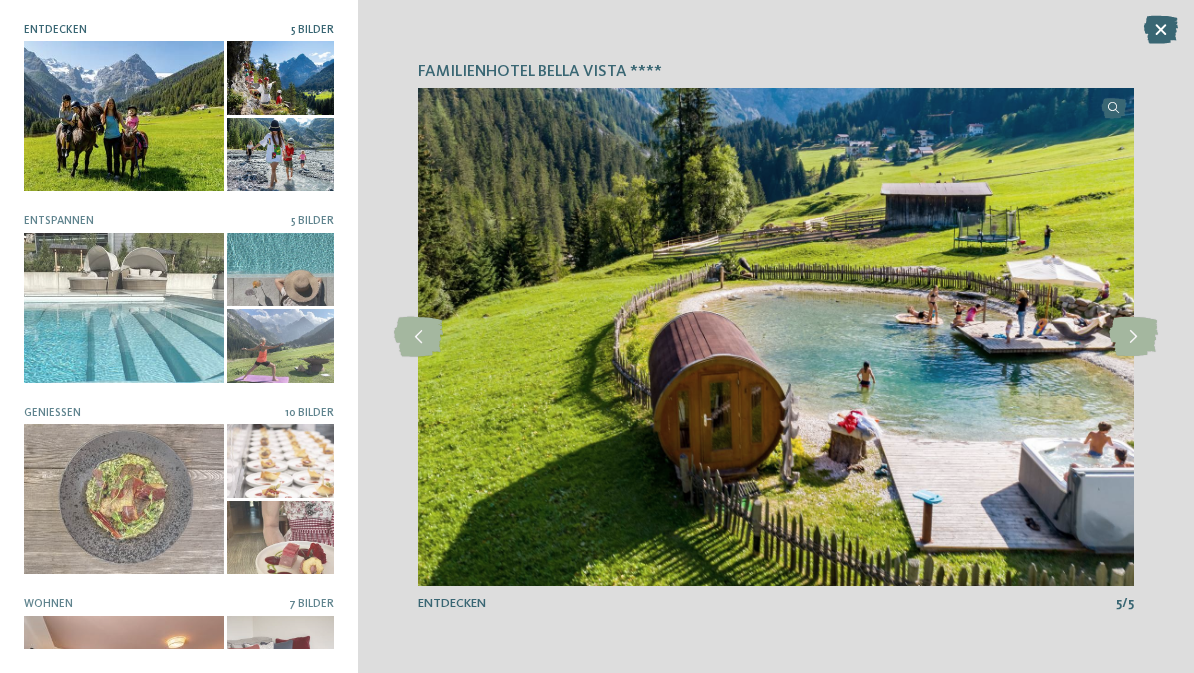 click at bounding box center [124, 308] 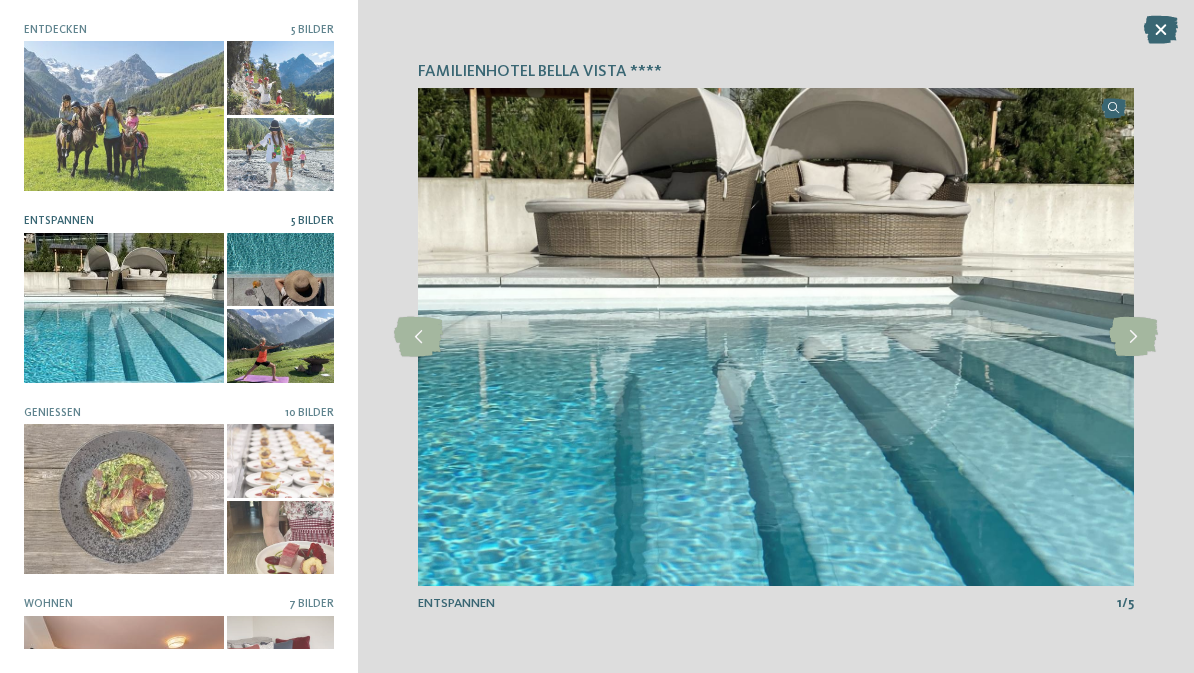 click at bounding box center [1133, 337] 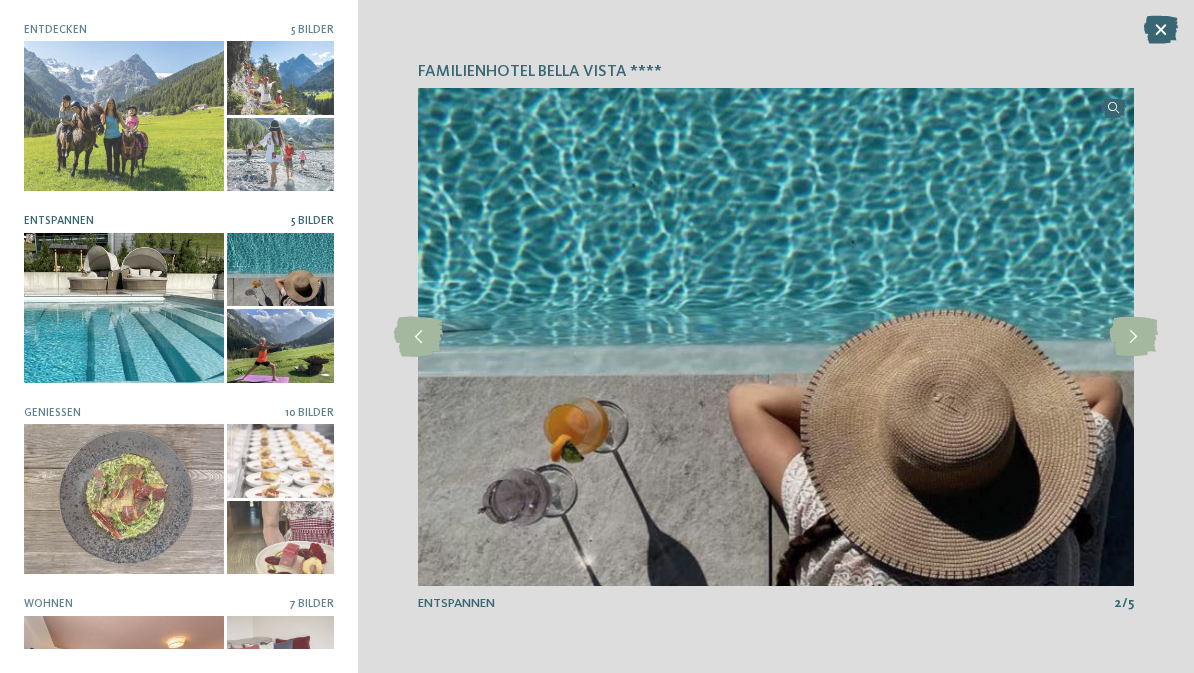 click at bounding box center [1133, 337] 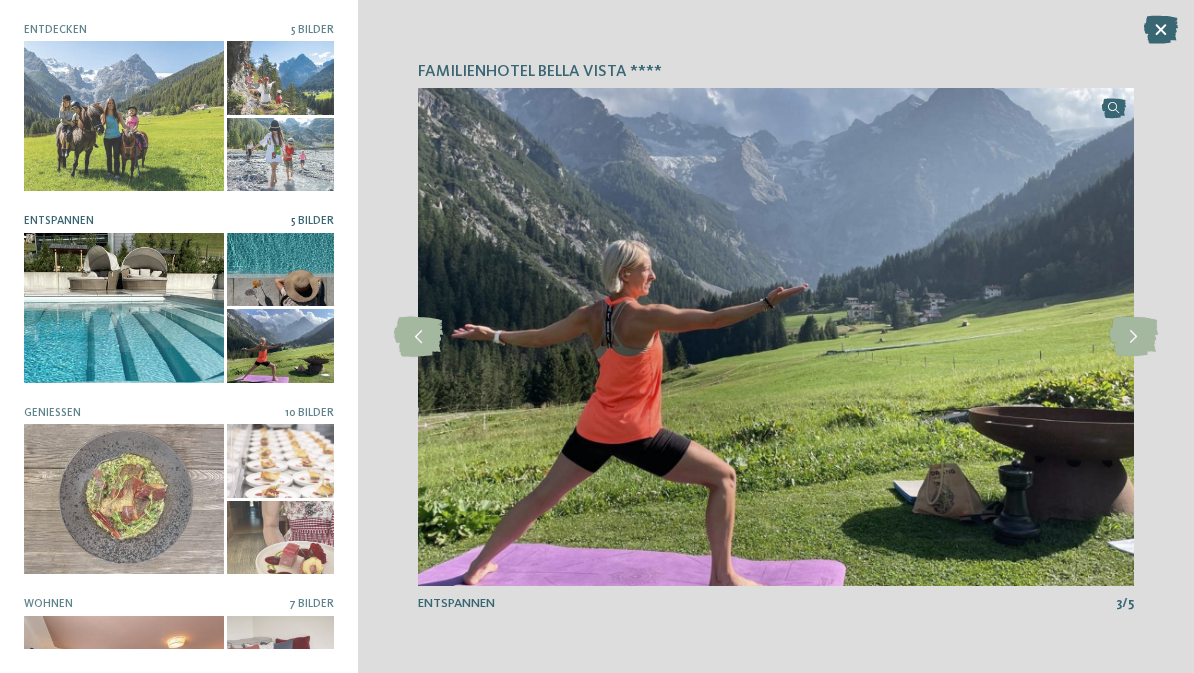 click at bounding box center (1133, 337) 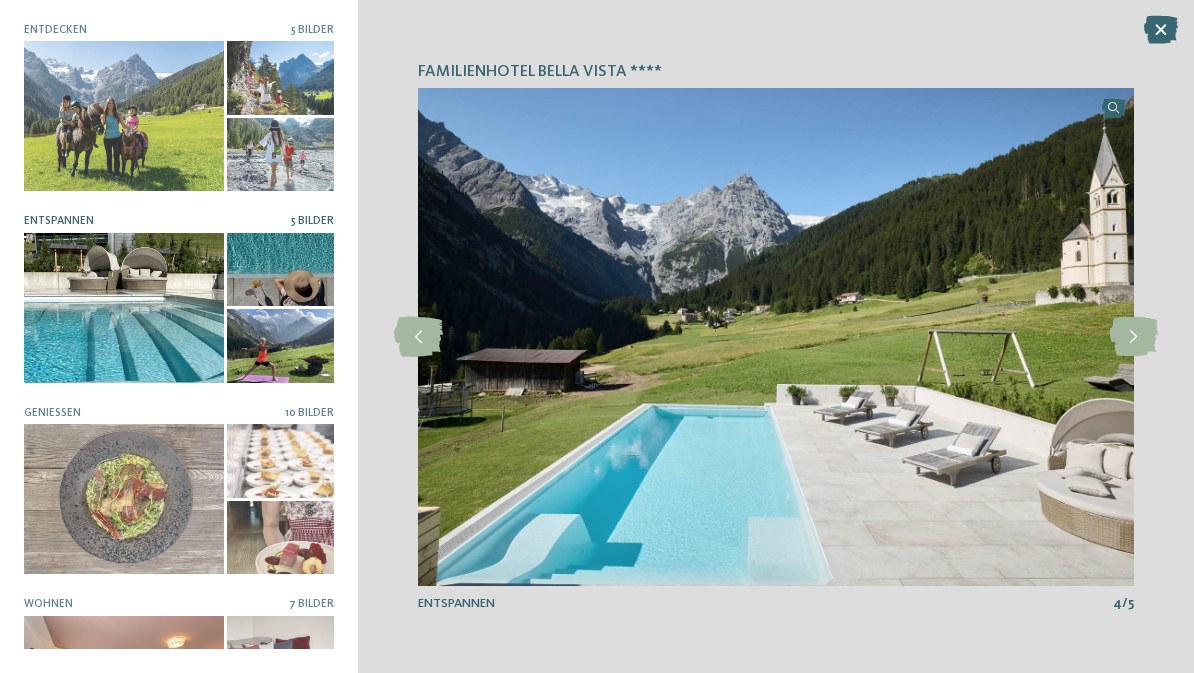 click at bounding box center (1133, 337) 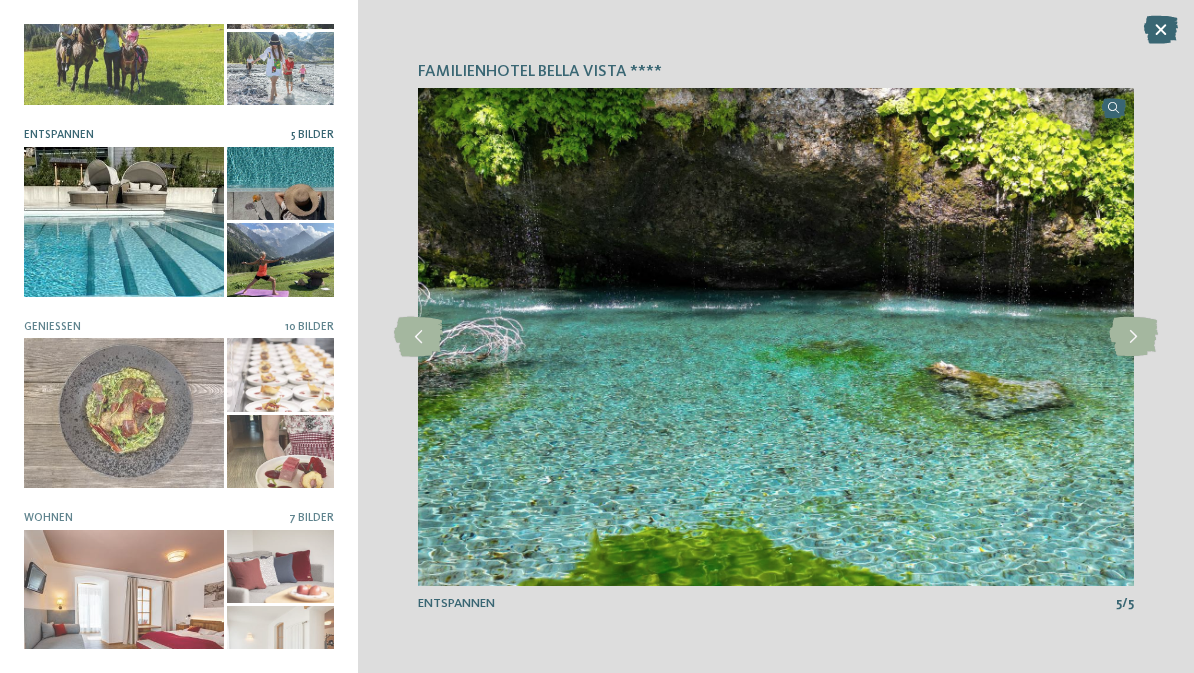 scroll, scrollTop: 90, scrollLeft: 0, axis: vertical 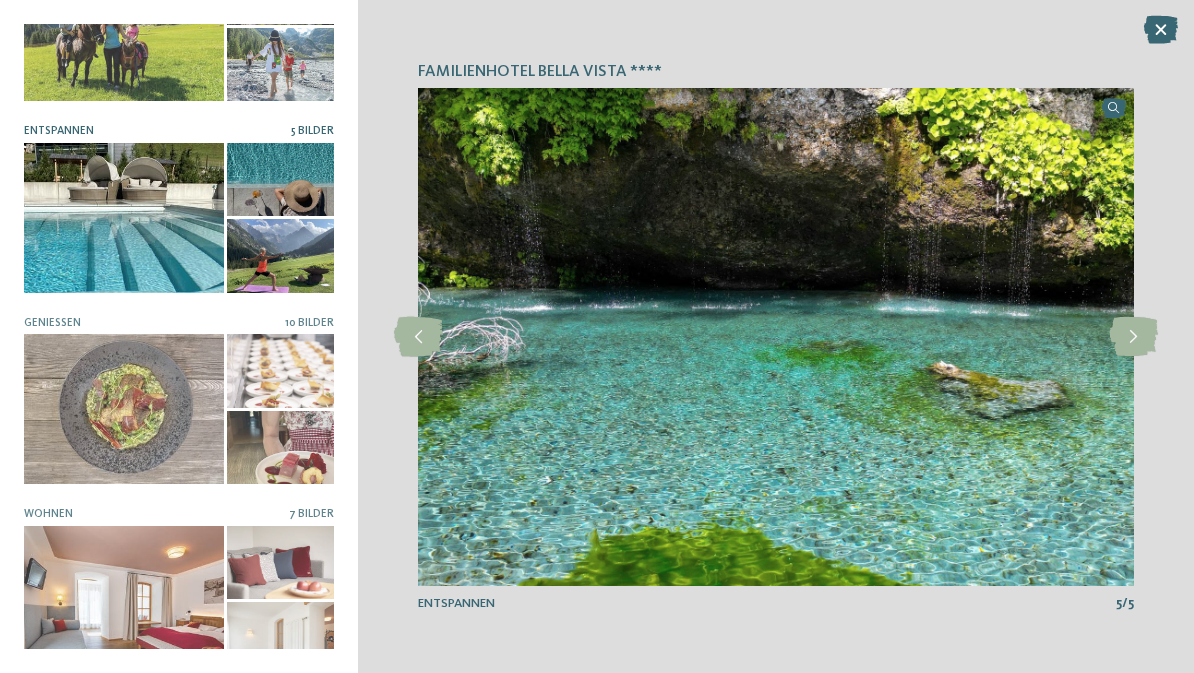 click at bounding box center [124, 409] 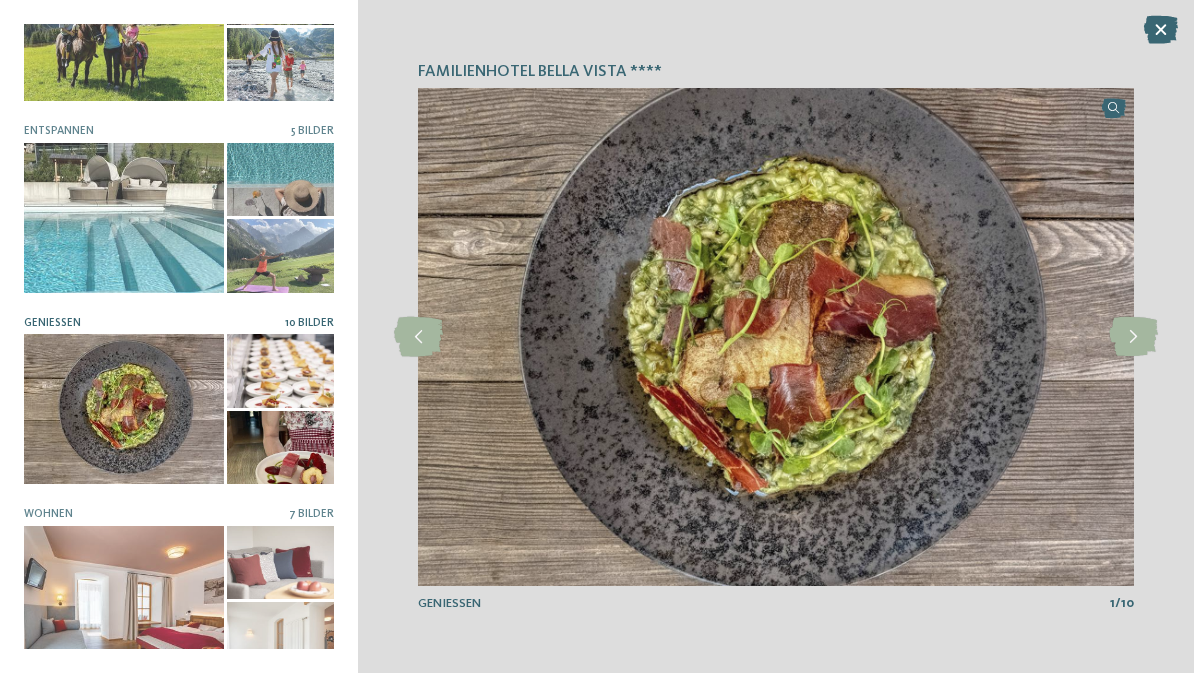 click at bounding box center [1133, 337] 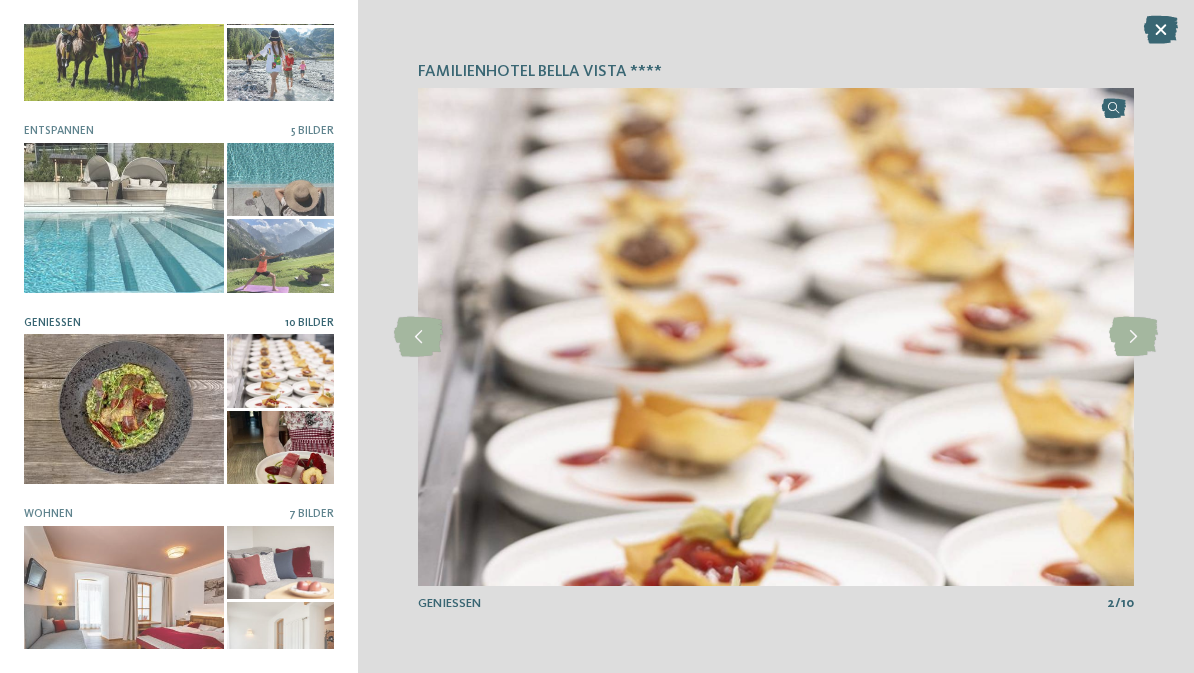 click at bounding box center (1133, 337) 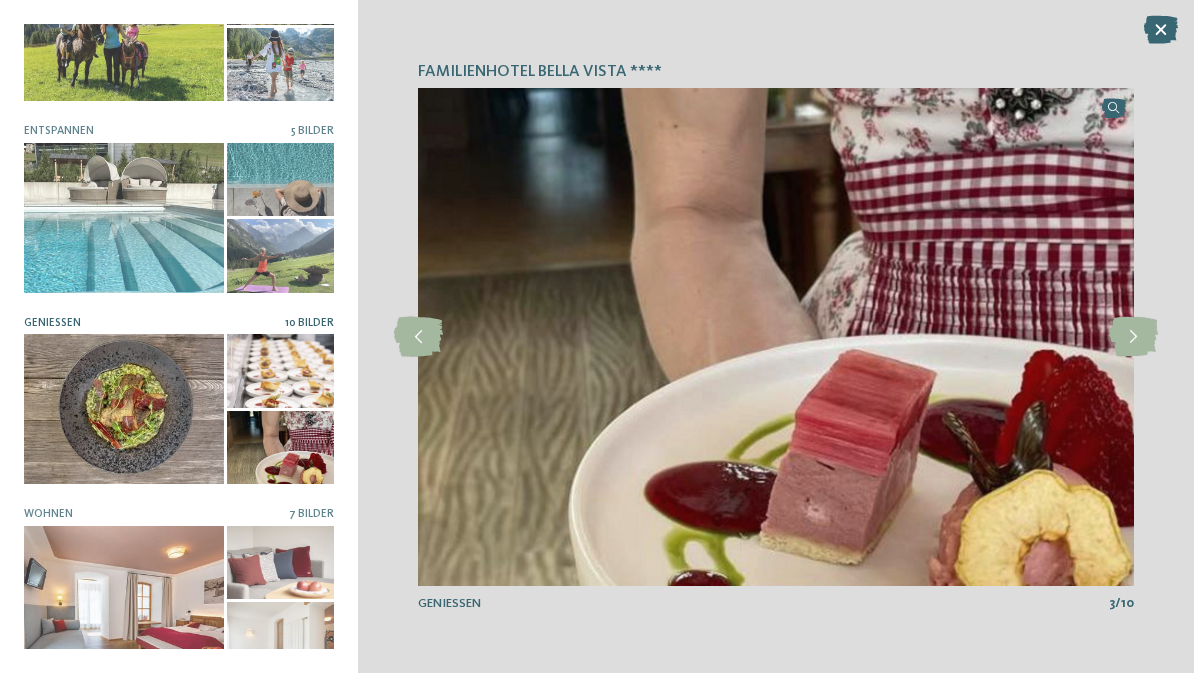 click at bounding box center (1133, 337) 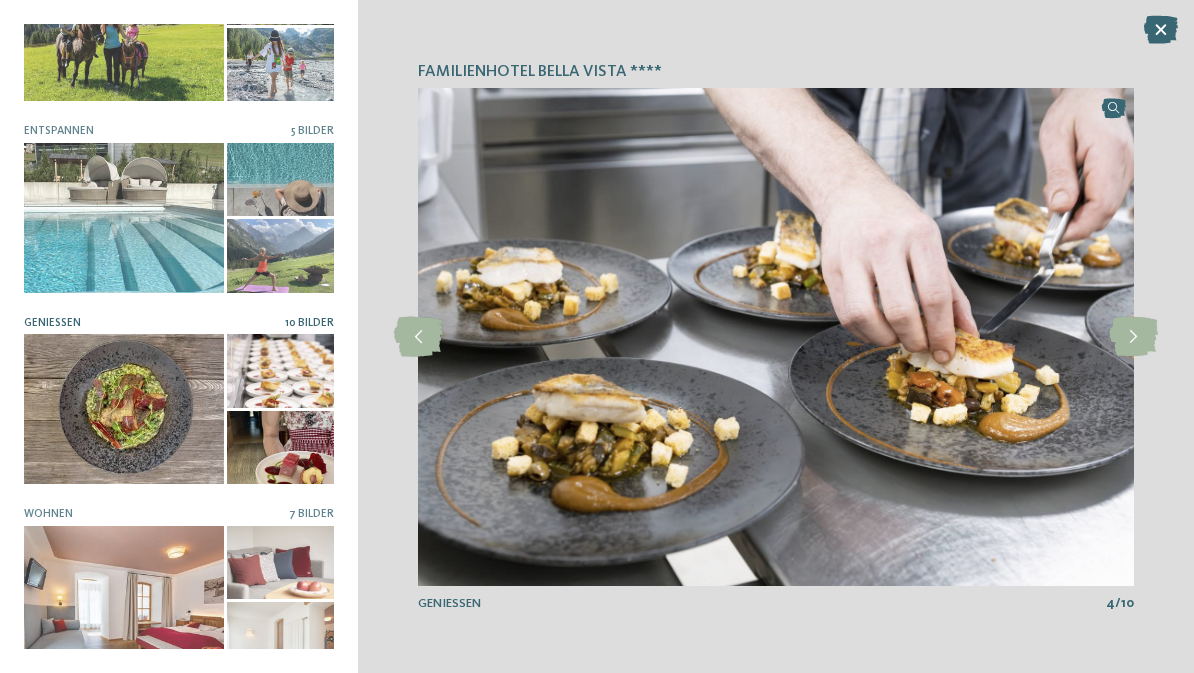 click at bounding box center (1133, 337) 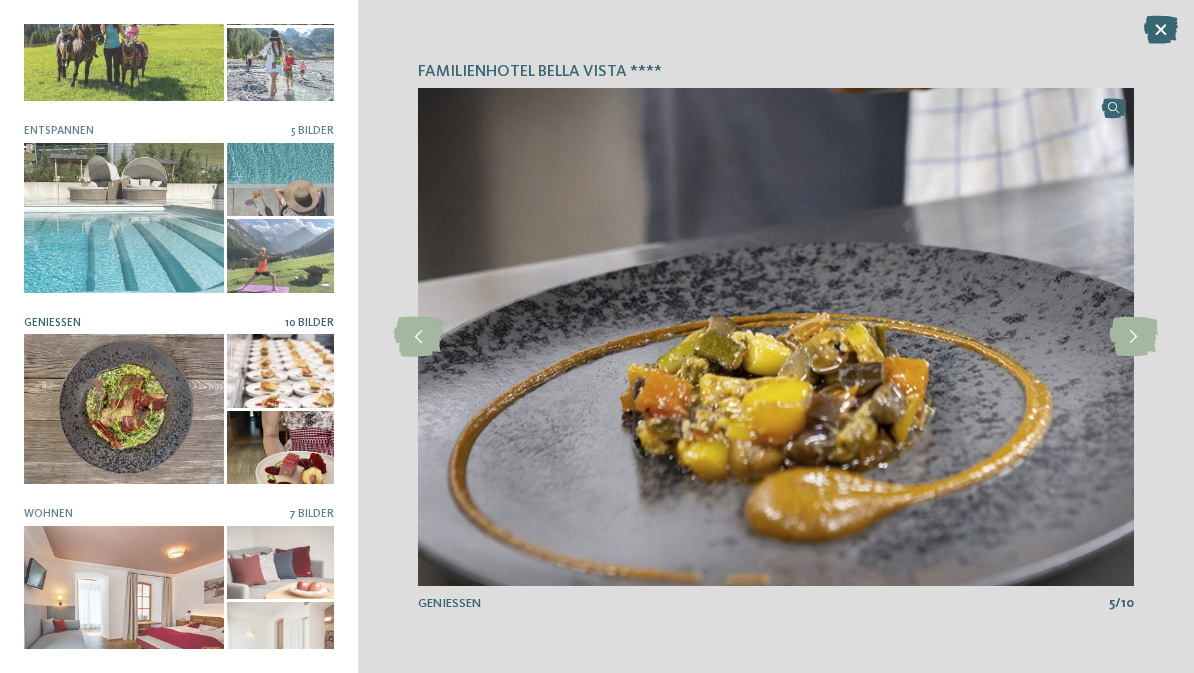 click at bounding box center (1133, 337) 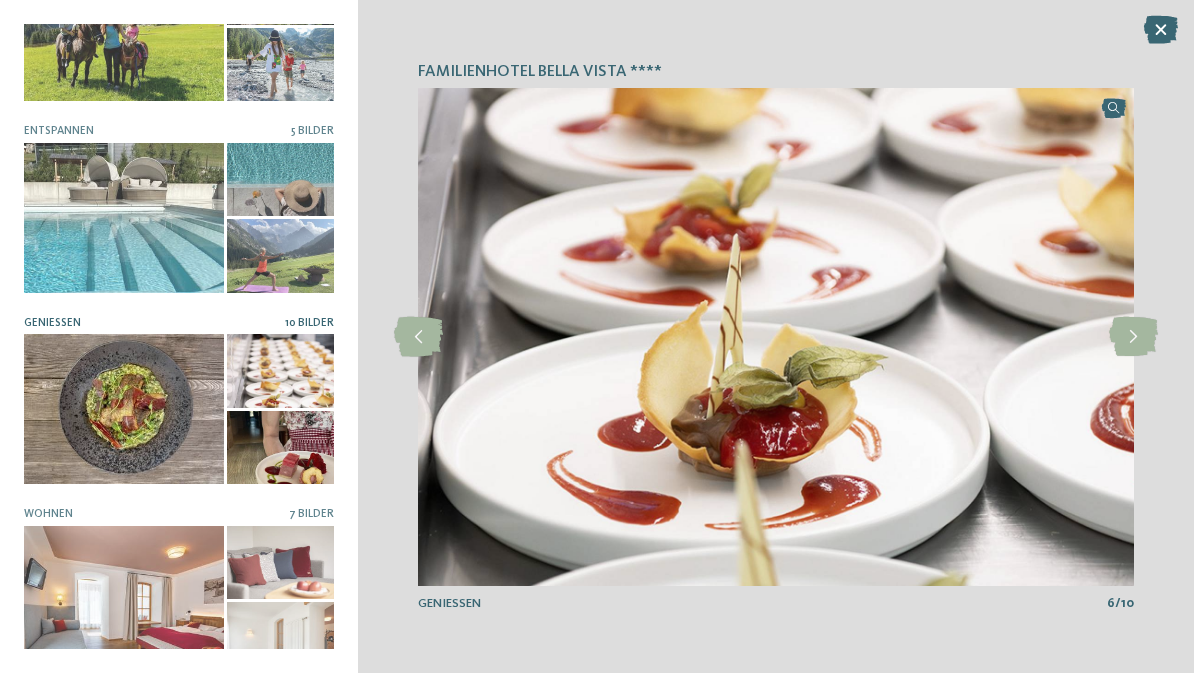click at bounding box center [1133, 337] 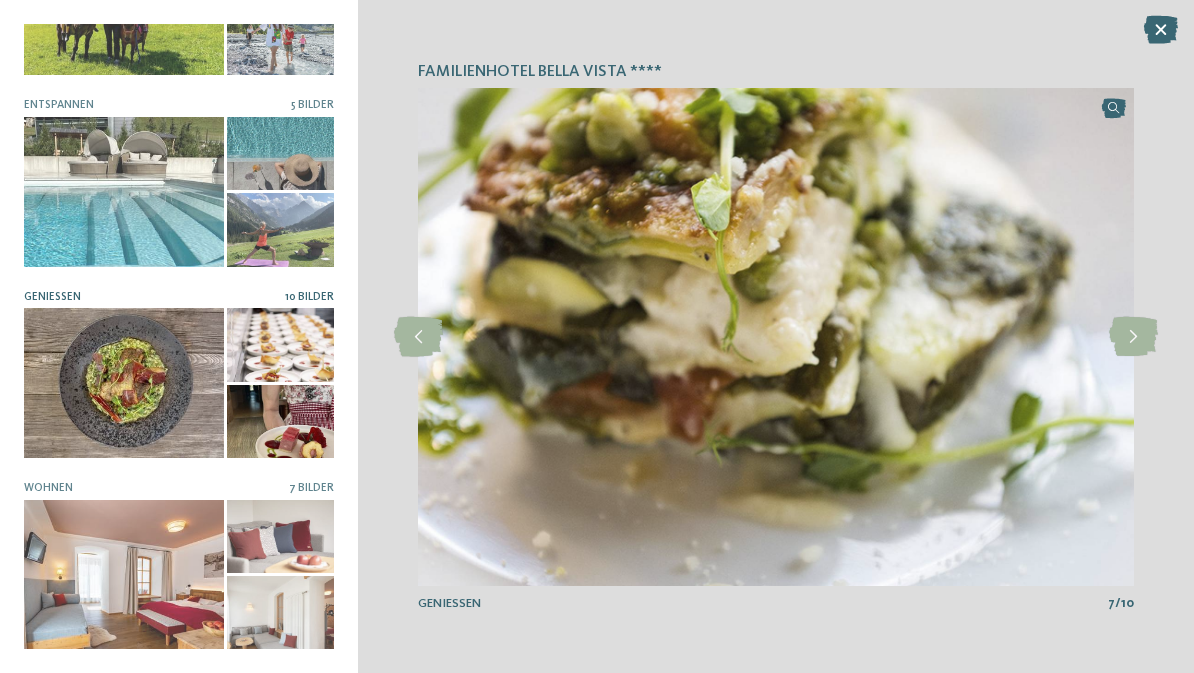 scroll, scrollTop: 115, scrollLeft: 0, axis: vertical 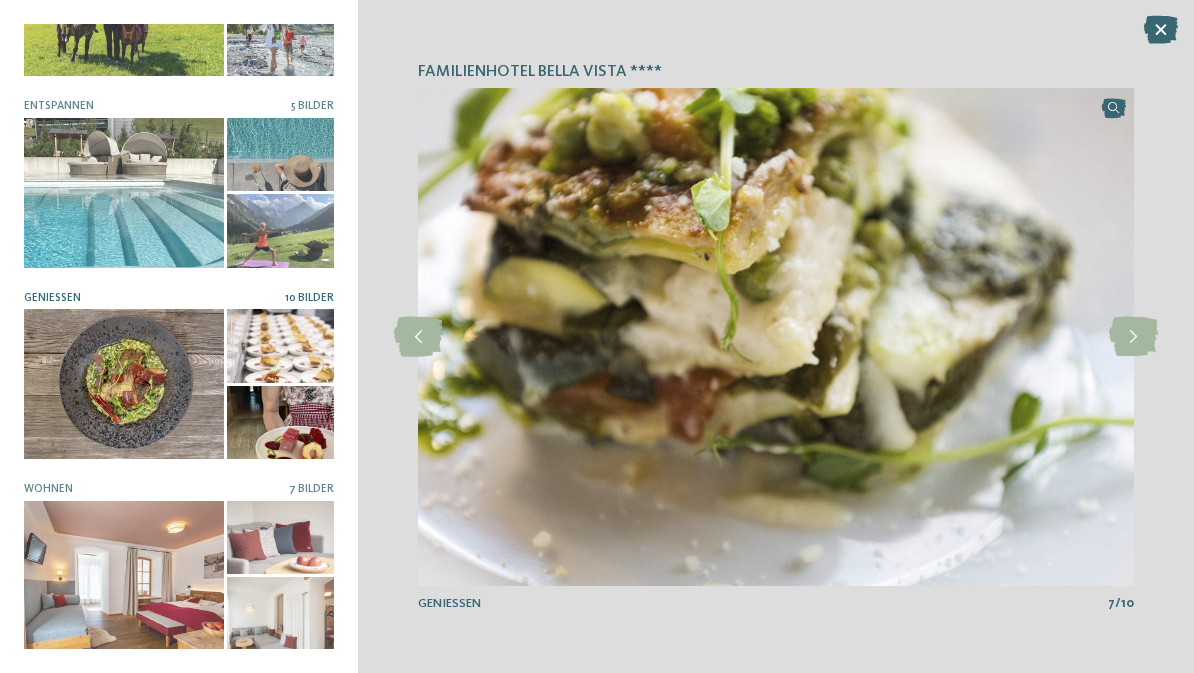 click at bounding box center [124, 576] 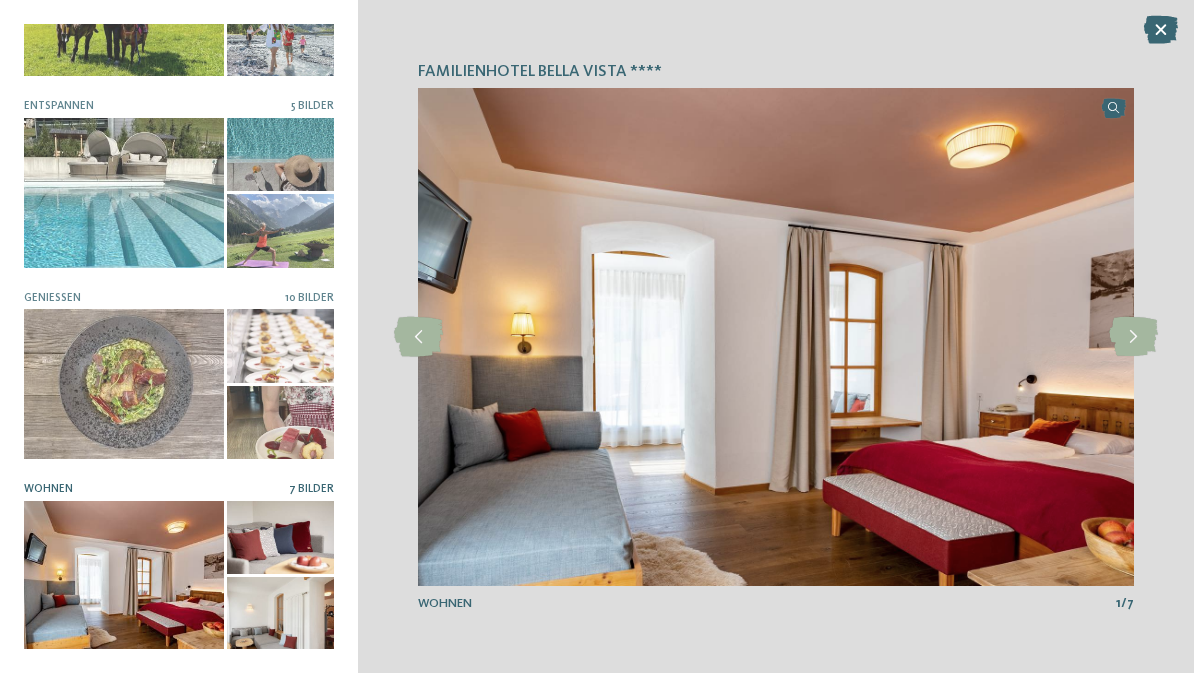 click at bounding box center [1133, 337] 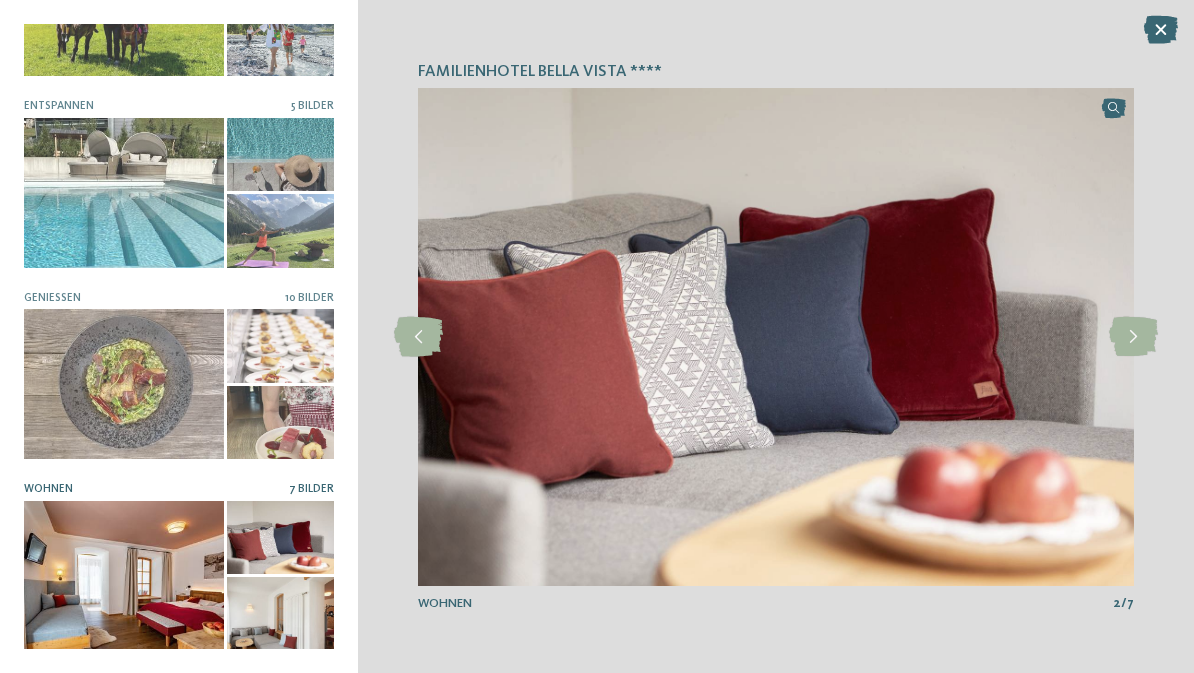 click at bounding box center (1133, 337) 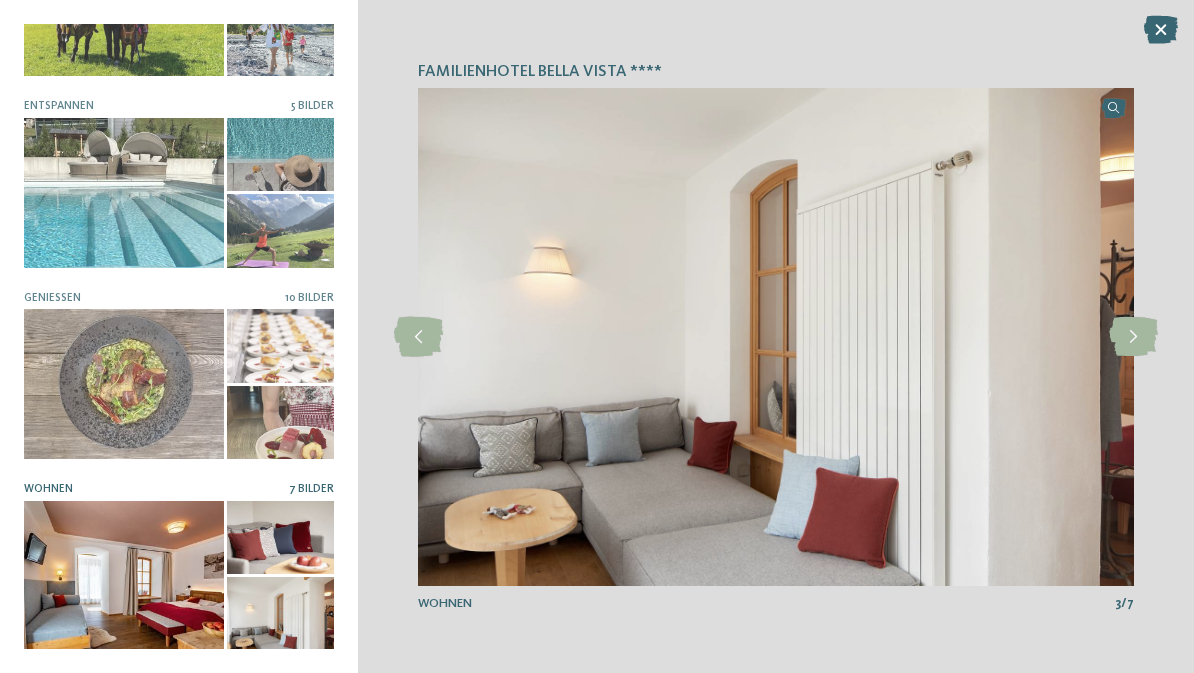 click at bounding box center (1133, 337) 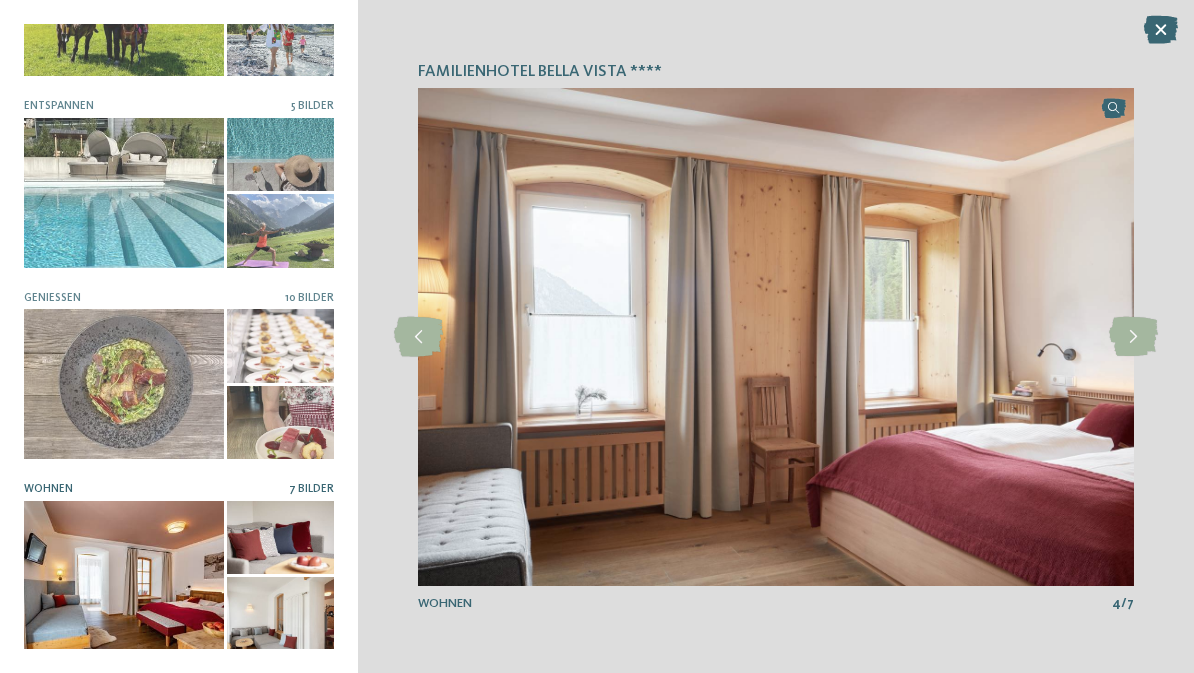 click at bounding box center (1133, 337) 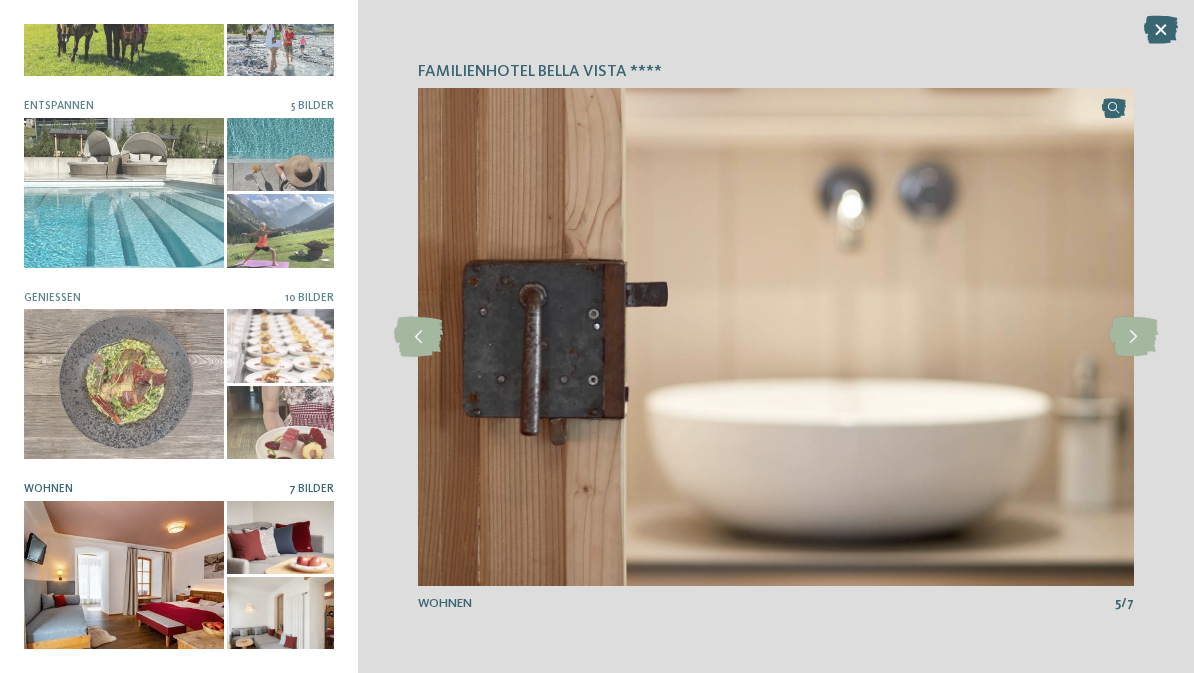 click at bounding box center [1133, 337] 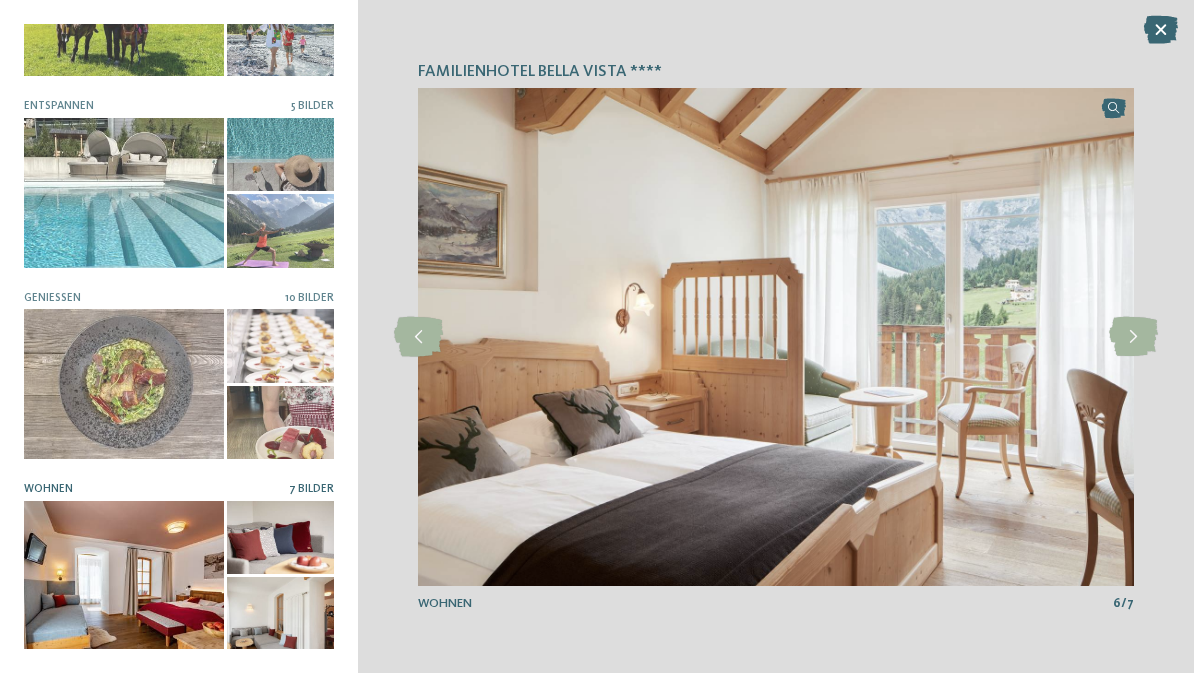 click at bounding box center (1133, 337) 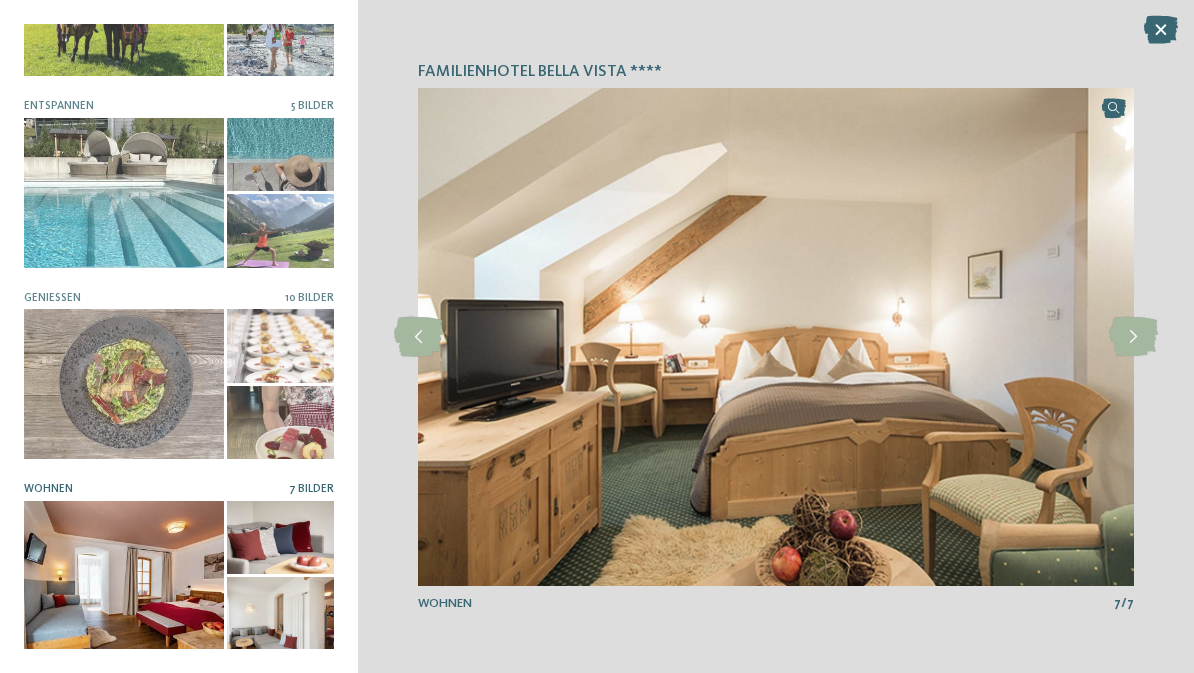 click at bounding box center (1133, 337) 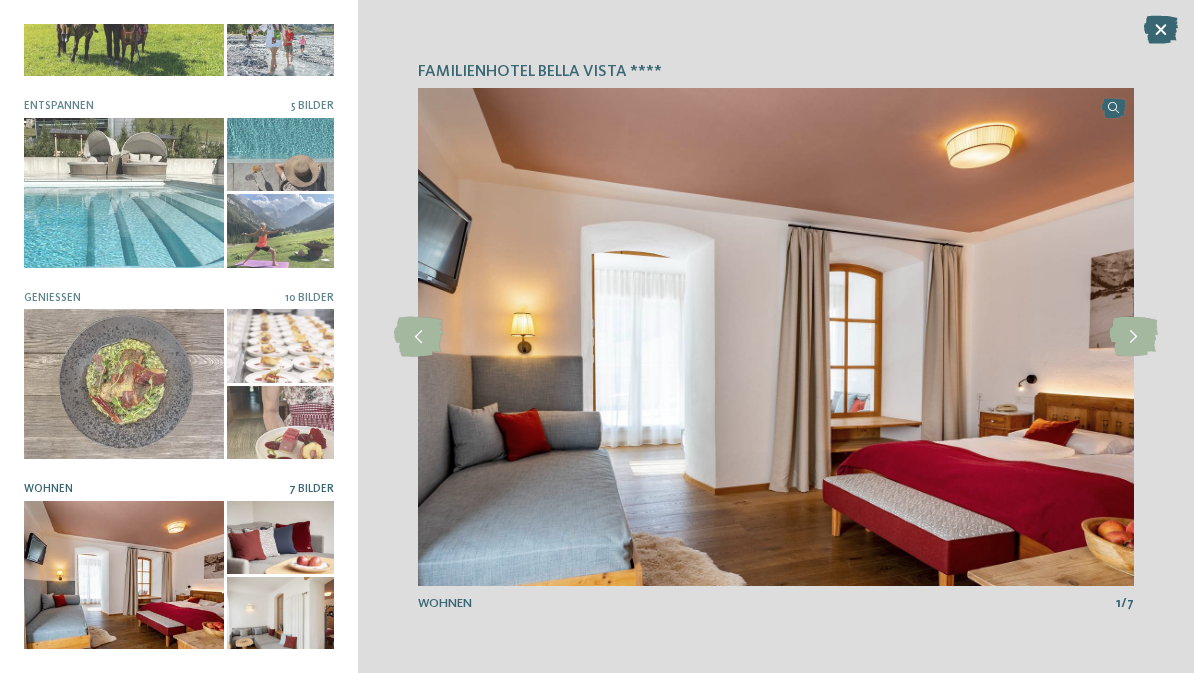 click at bounding box center (1133, 337) 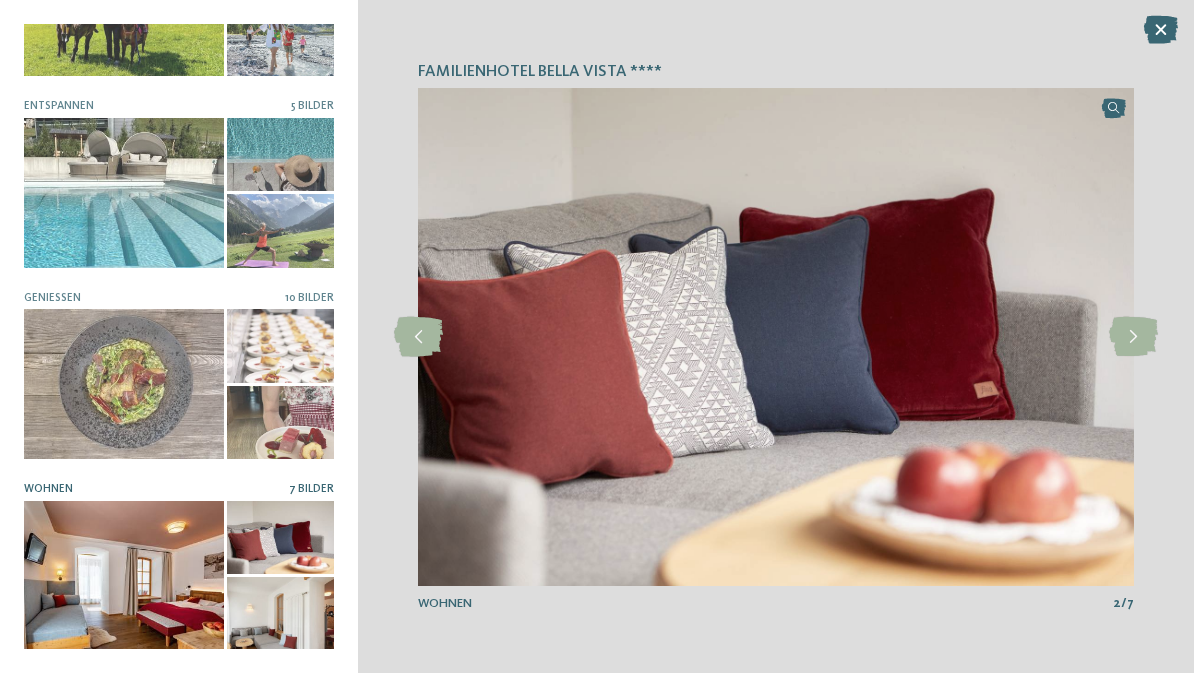click at bounding box center (1161, 31) 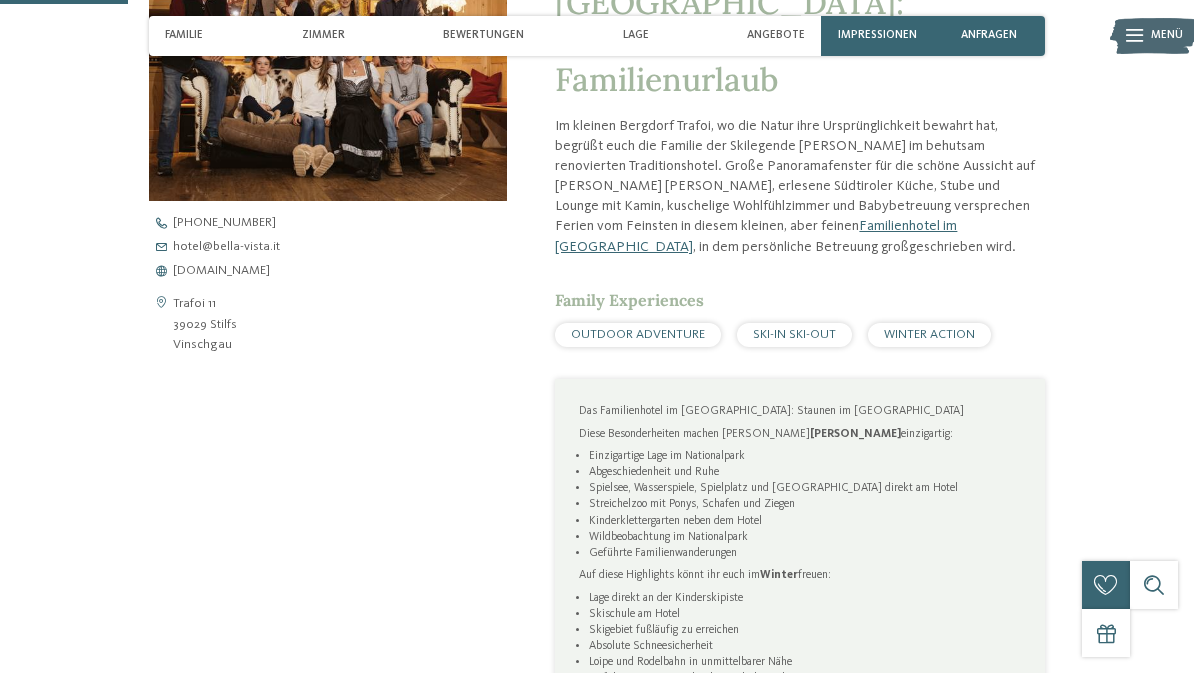 scroll, scrollTop: 605, scrollLeft: 0, axis: vertical 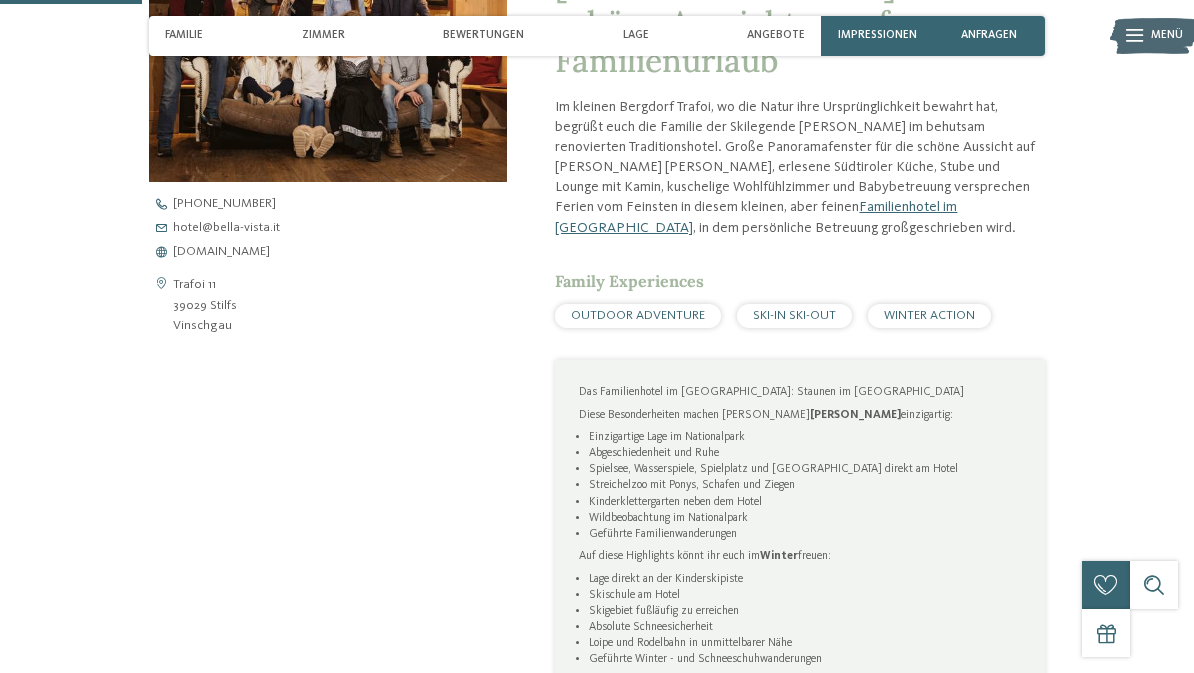 click on "www.bella-vista.it" at bounding box center (221, 252) 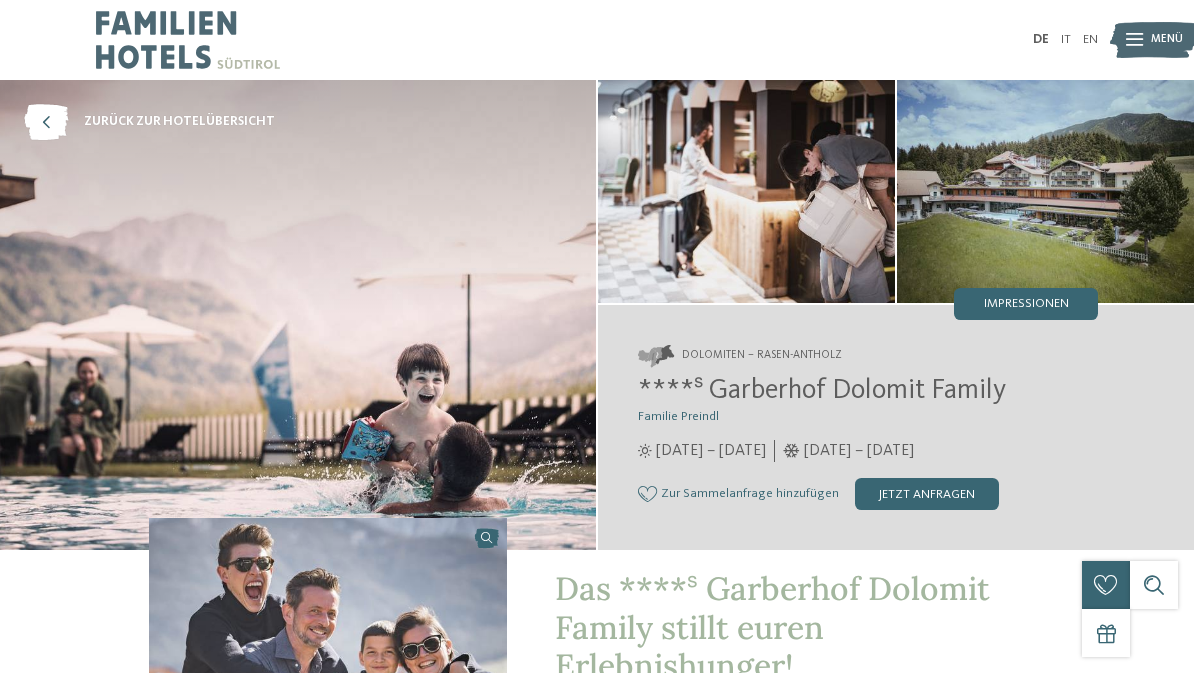 scroll, scrollTop: 0, scrollLeft: 0, axis: both 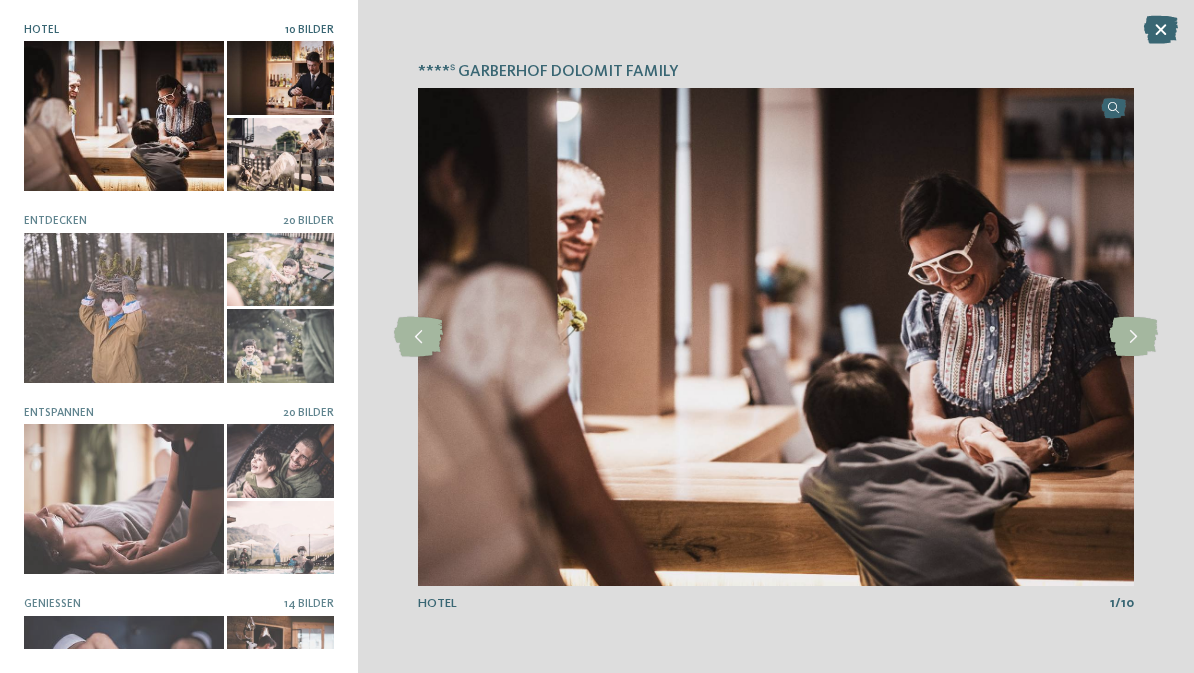 click at bounding box center (1133, 337) 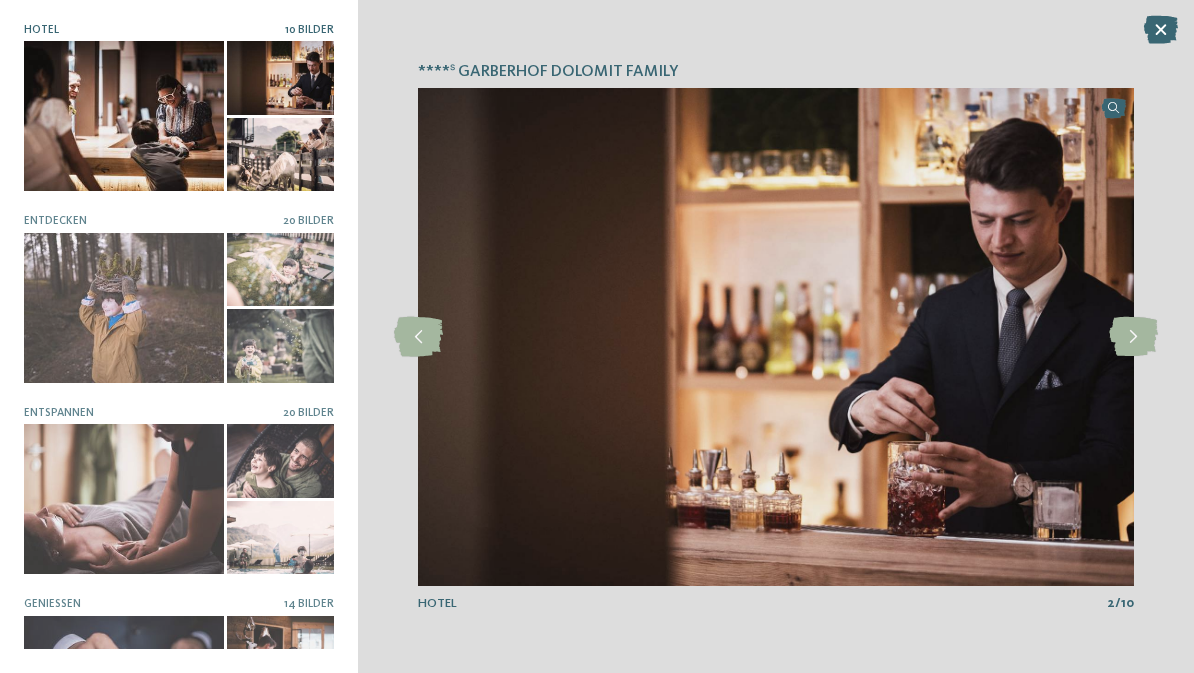 click at bounding box center [1133, 337] 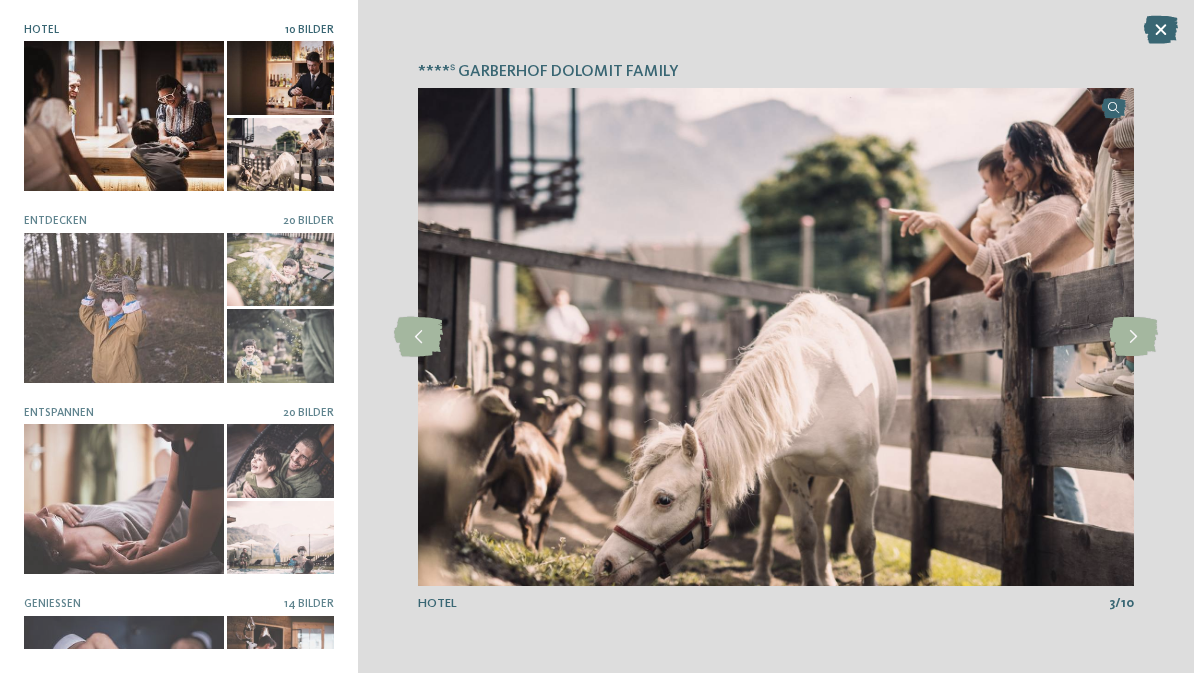 click at bounding box center [1133, 337] 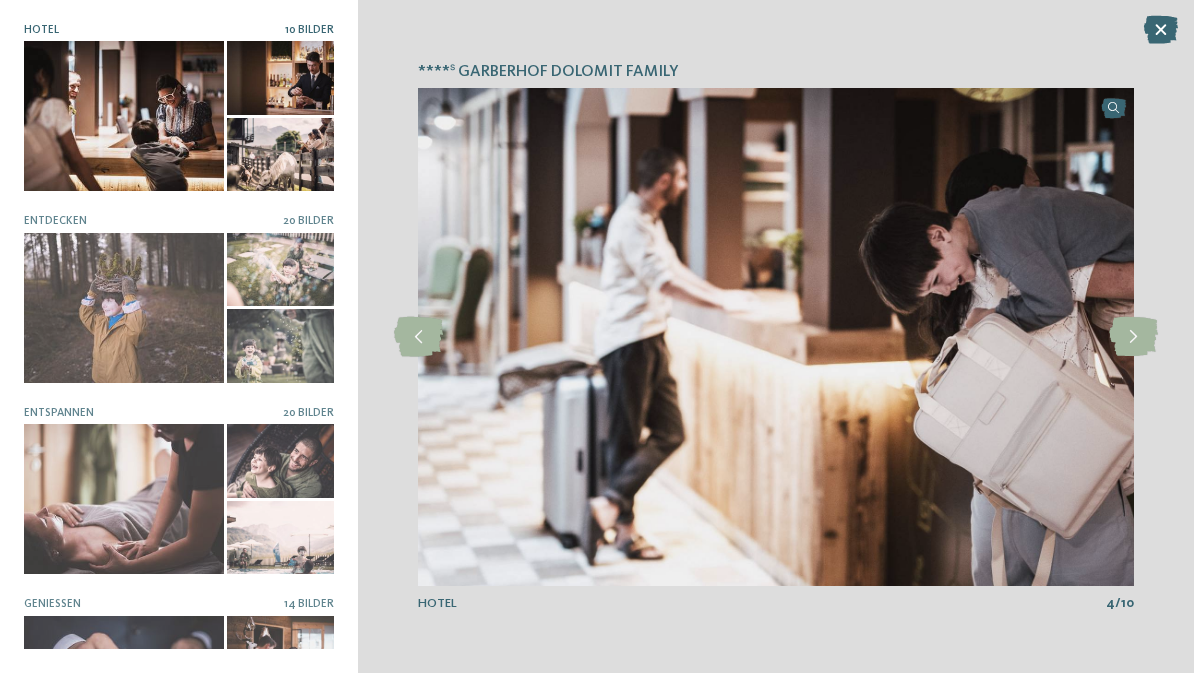 click at bounding box center (1133, 337) 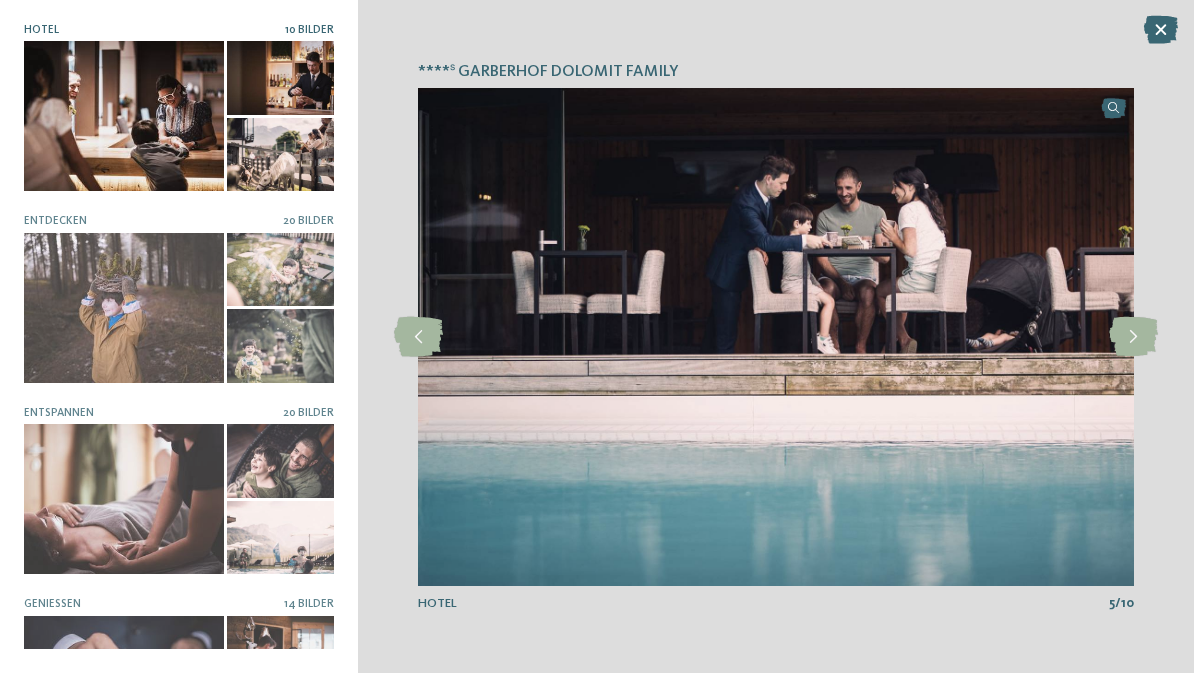 click at bounding box center [1133, 337] 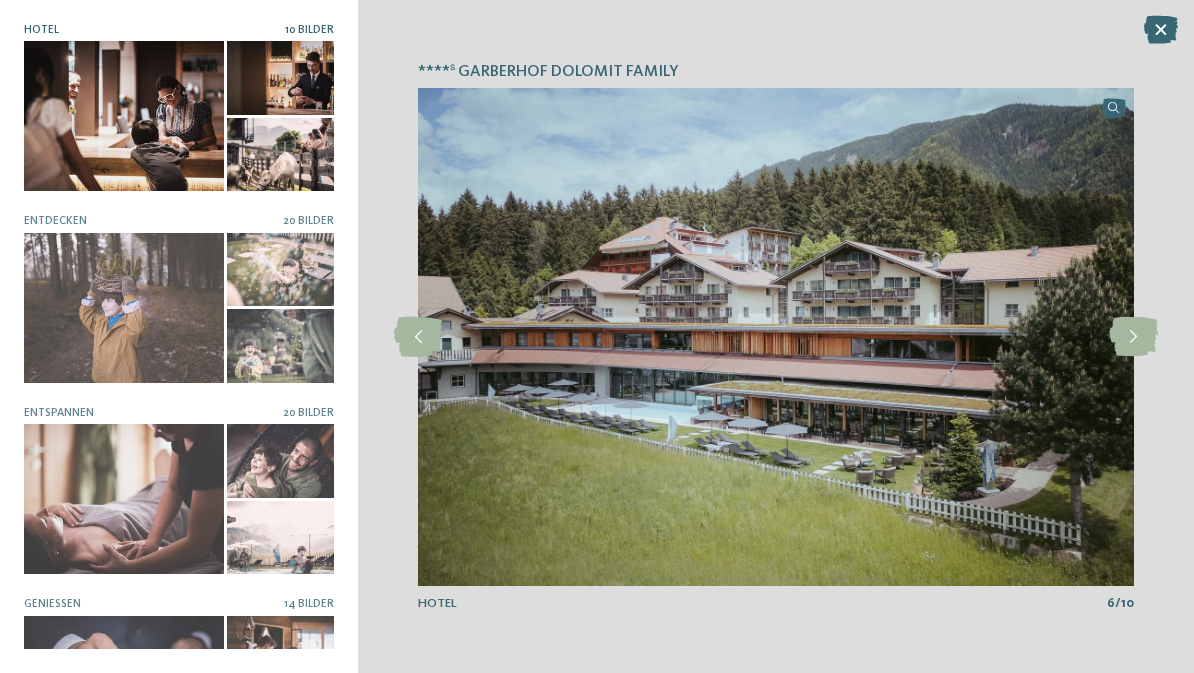 click at bounding box center [1133, 337] 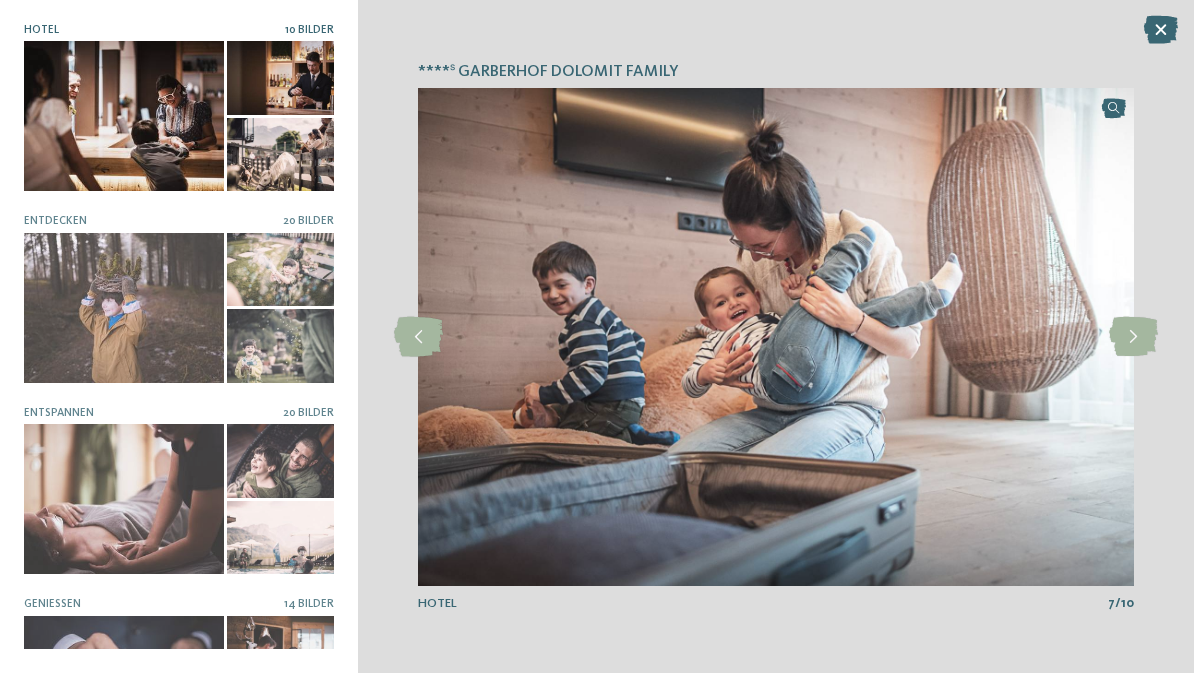 click at bounding box center [1133, 337] 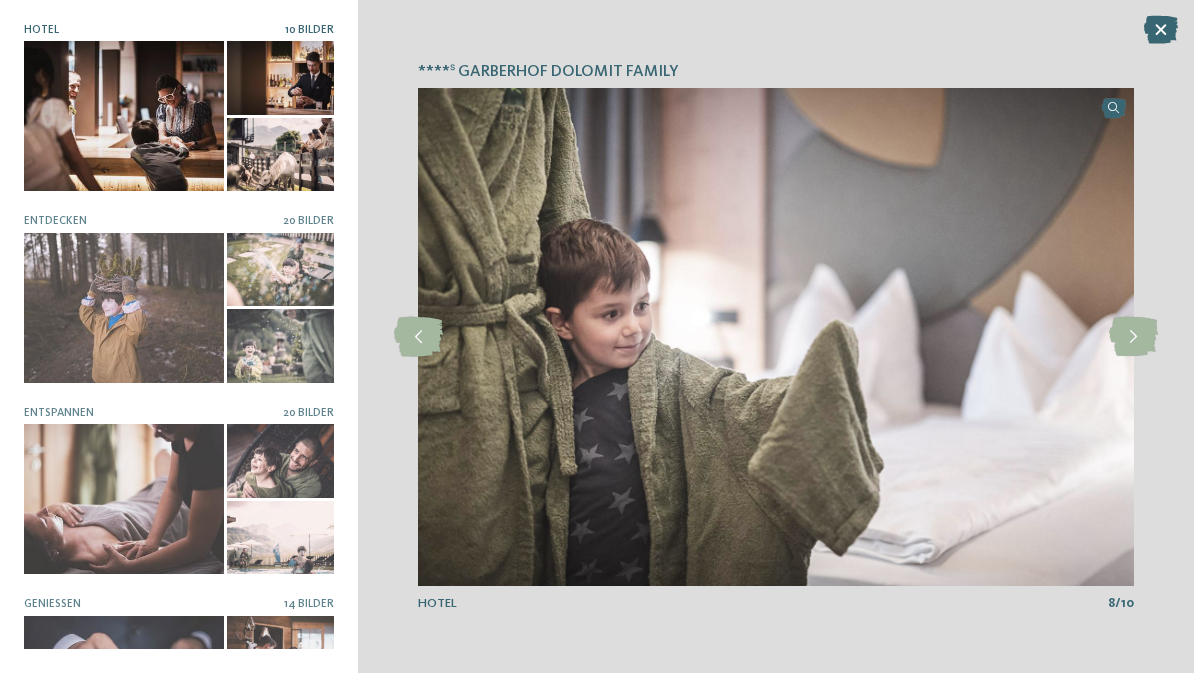 click at bounding box center (1133, 337) 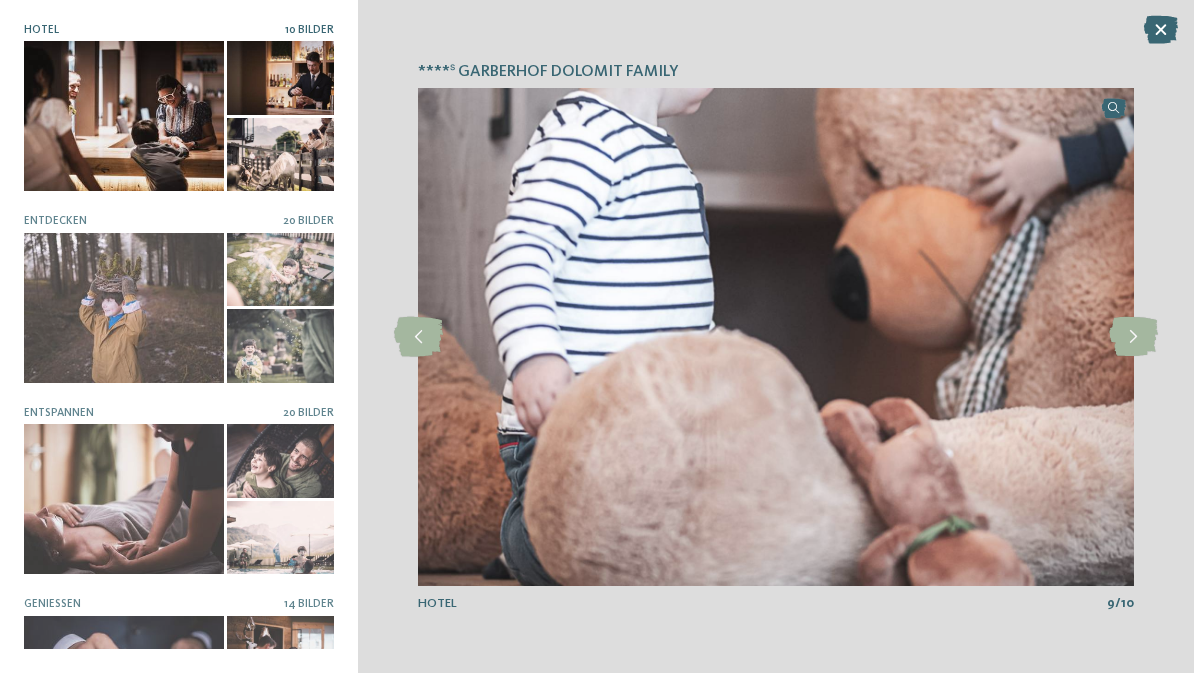 click at bounding box center (1133, 337) 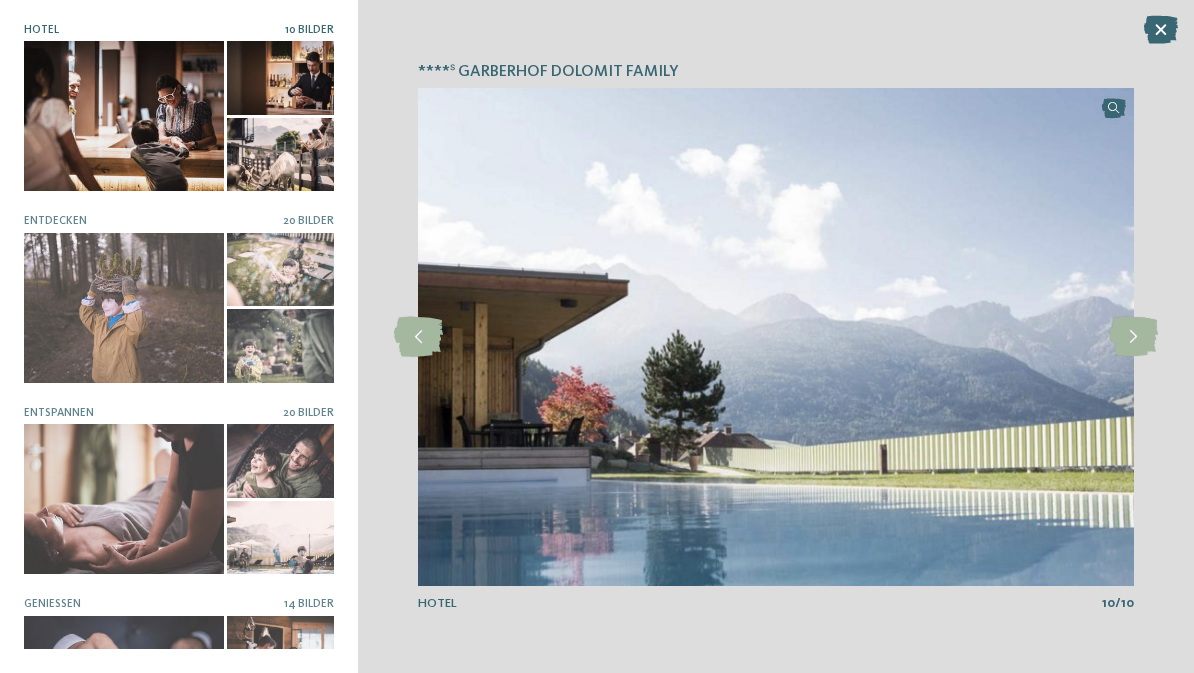 click at bounding box center (1133, 337) 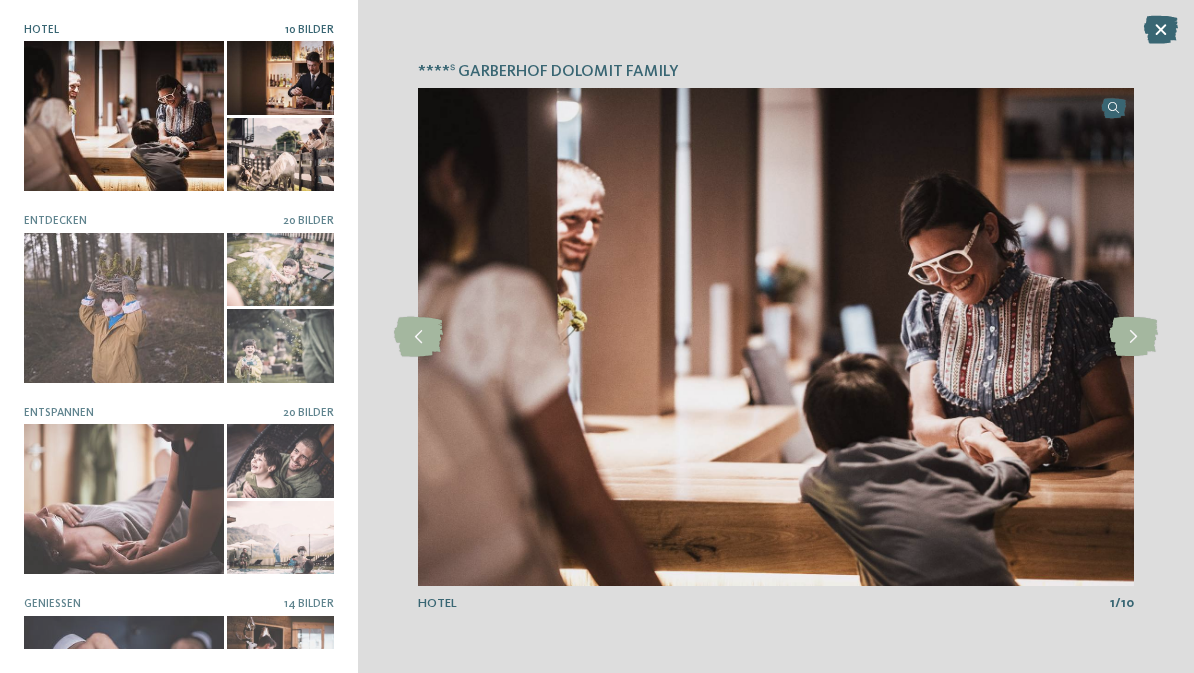 click at bounding box center [1133, 337] 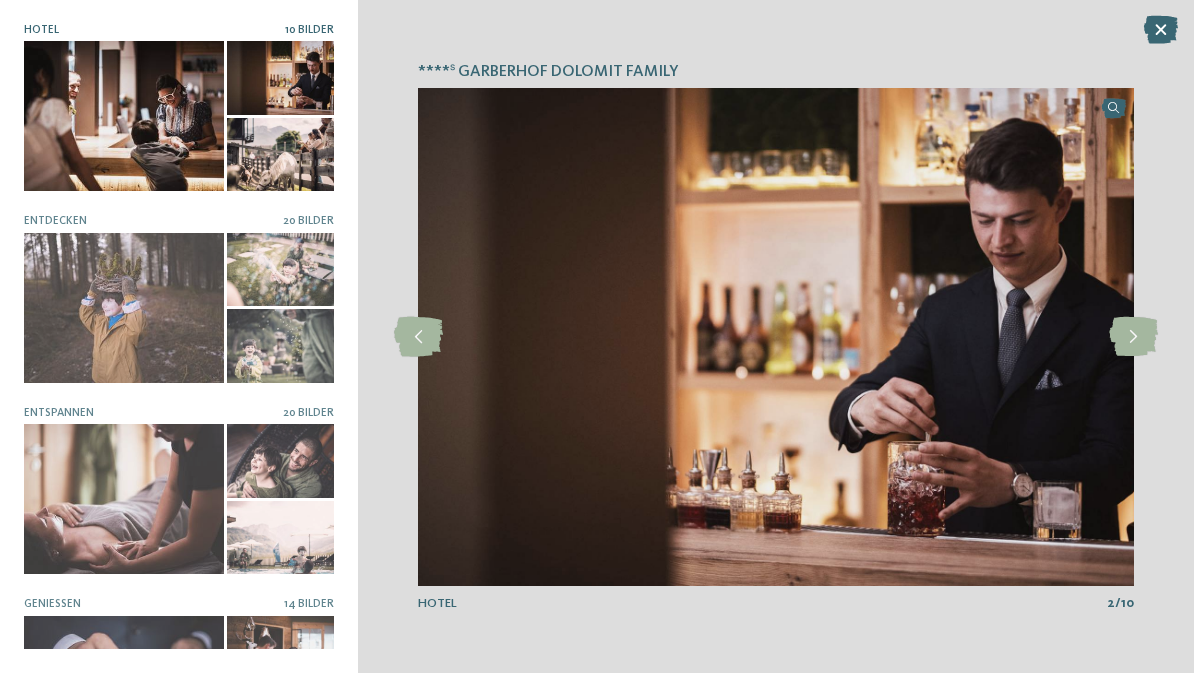 click at bounding box center [124, 308] 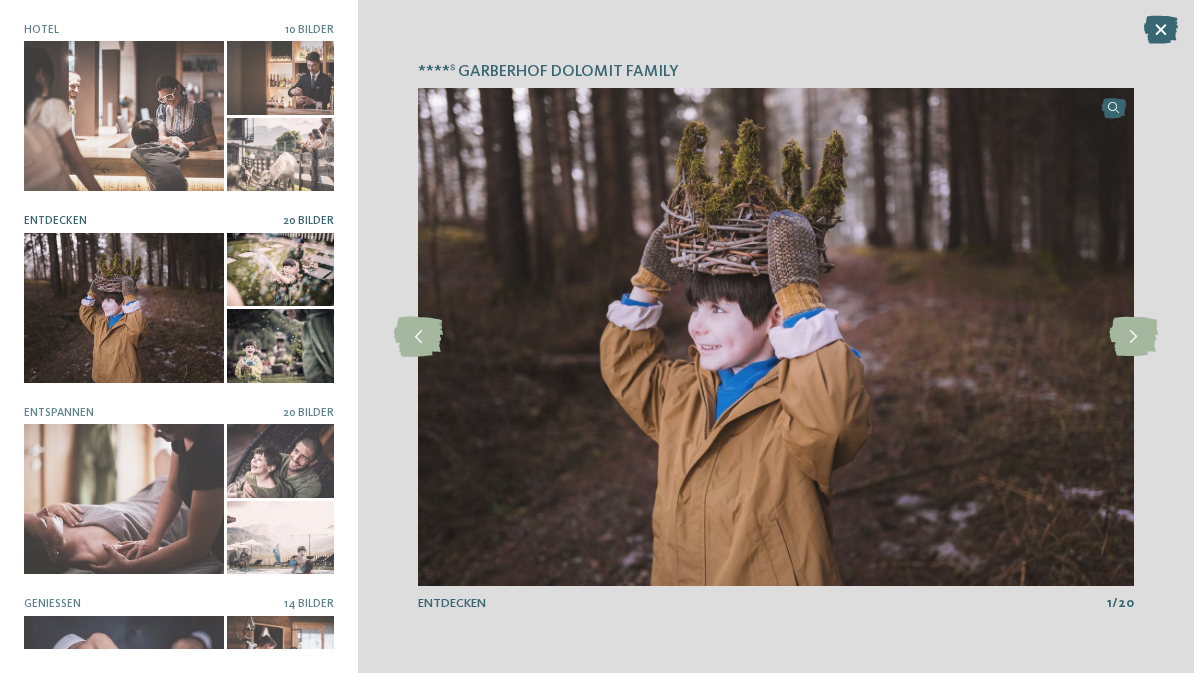 click at bounding box center (1133, 337) 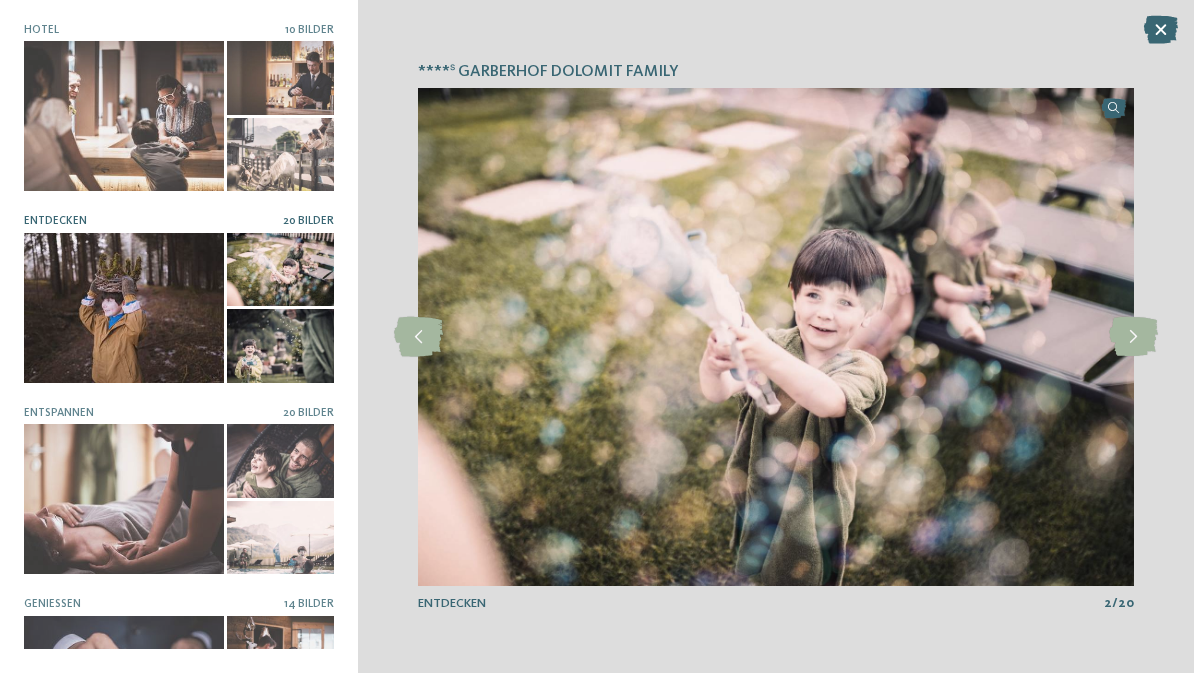 click at bounding box center (1133, 337) 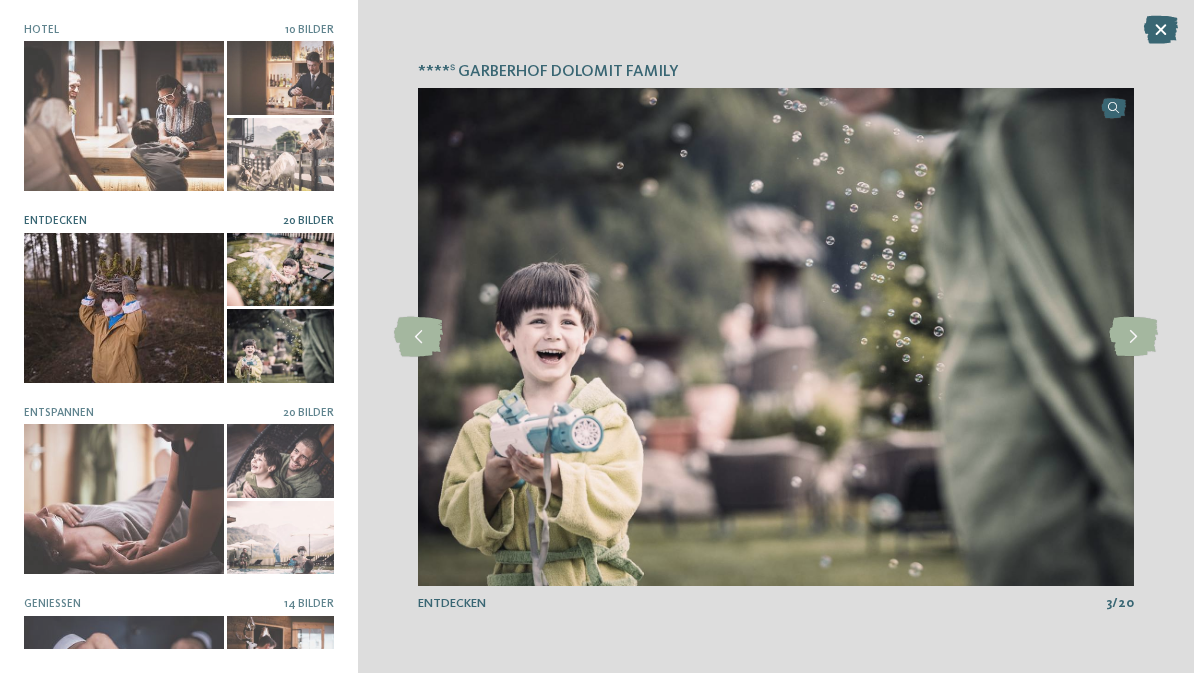 click at bounding box center (1133, 337) 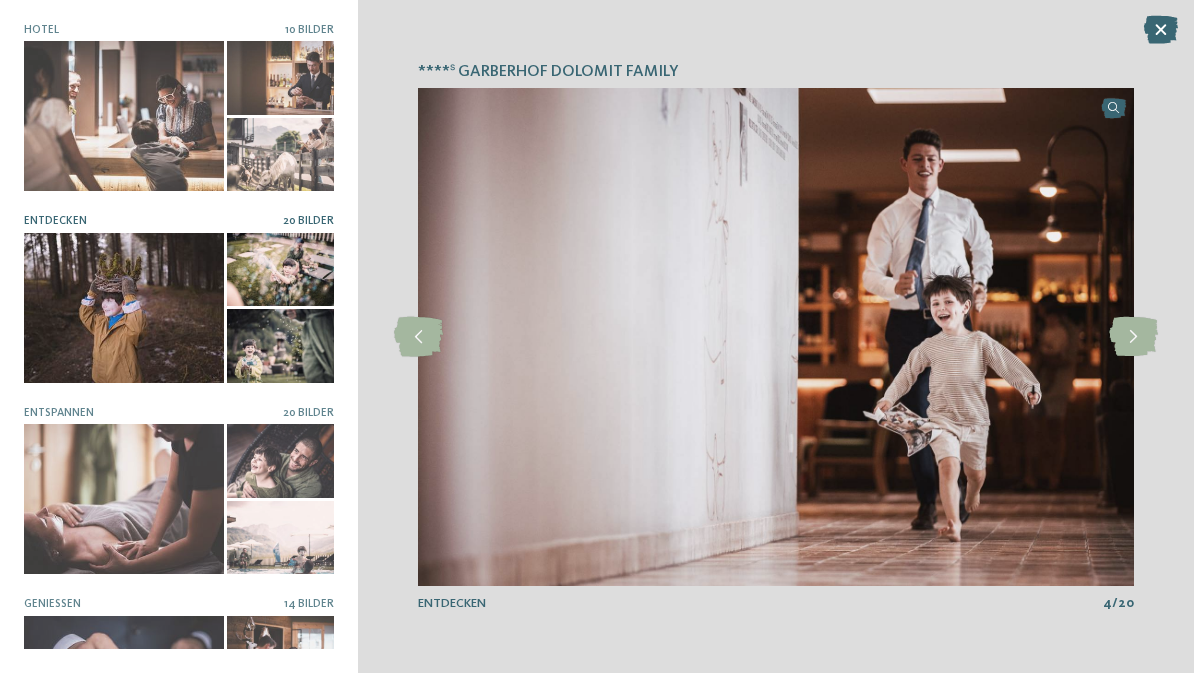 click at bounding box center [1133, 337] 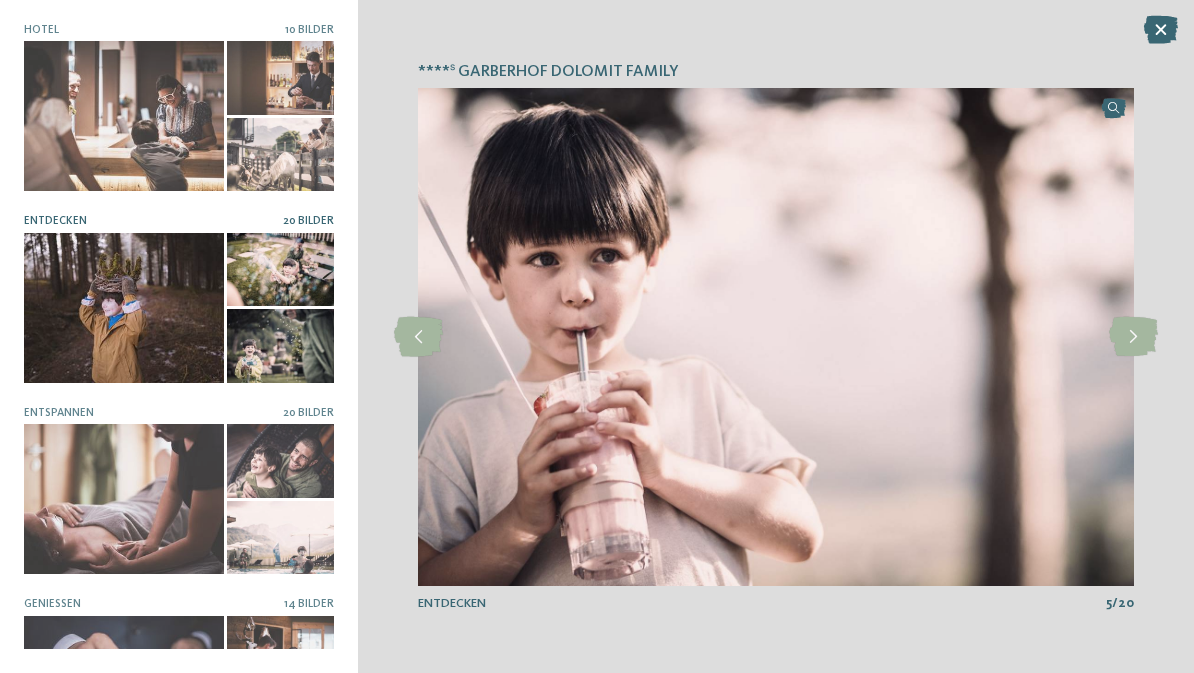 click at bounding box center [1133, 337] 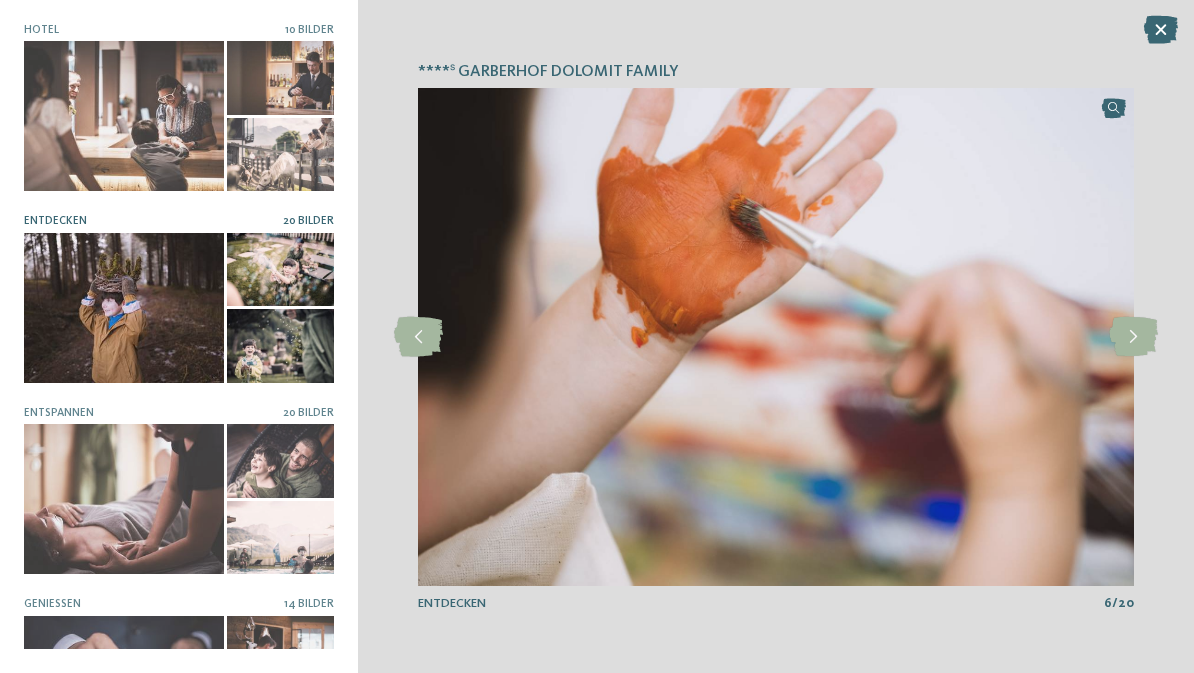 click at bounding box center (1133, 337) 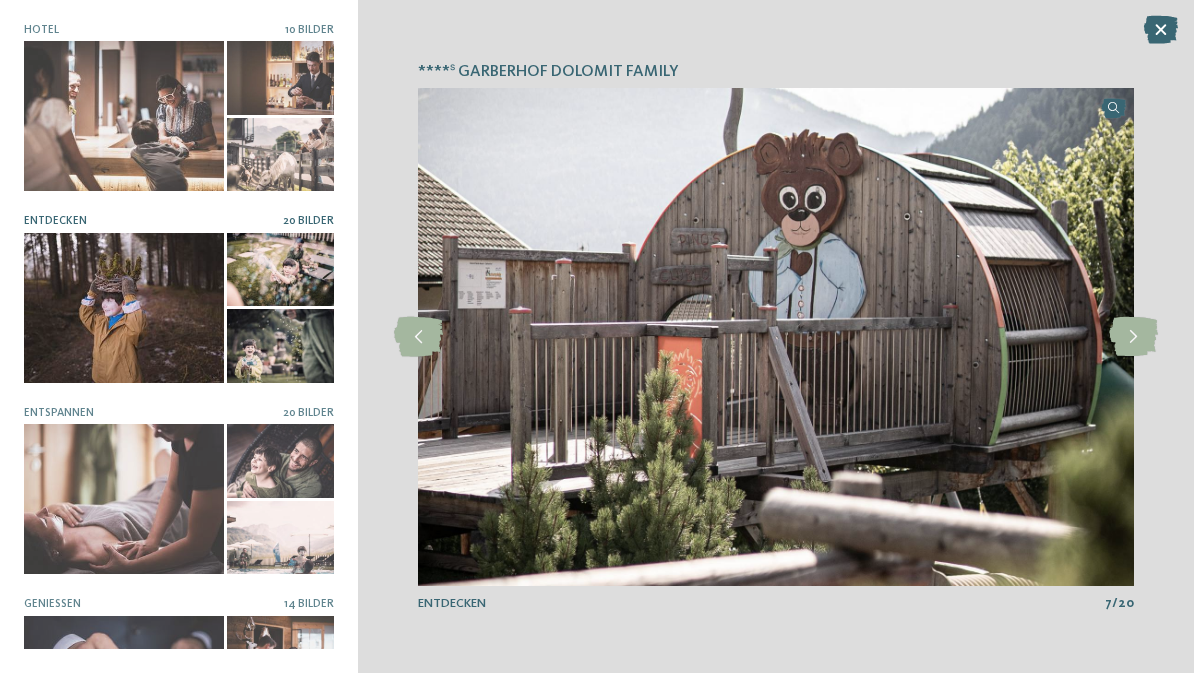 click at bounding box center [1133, 337] 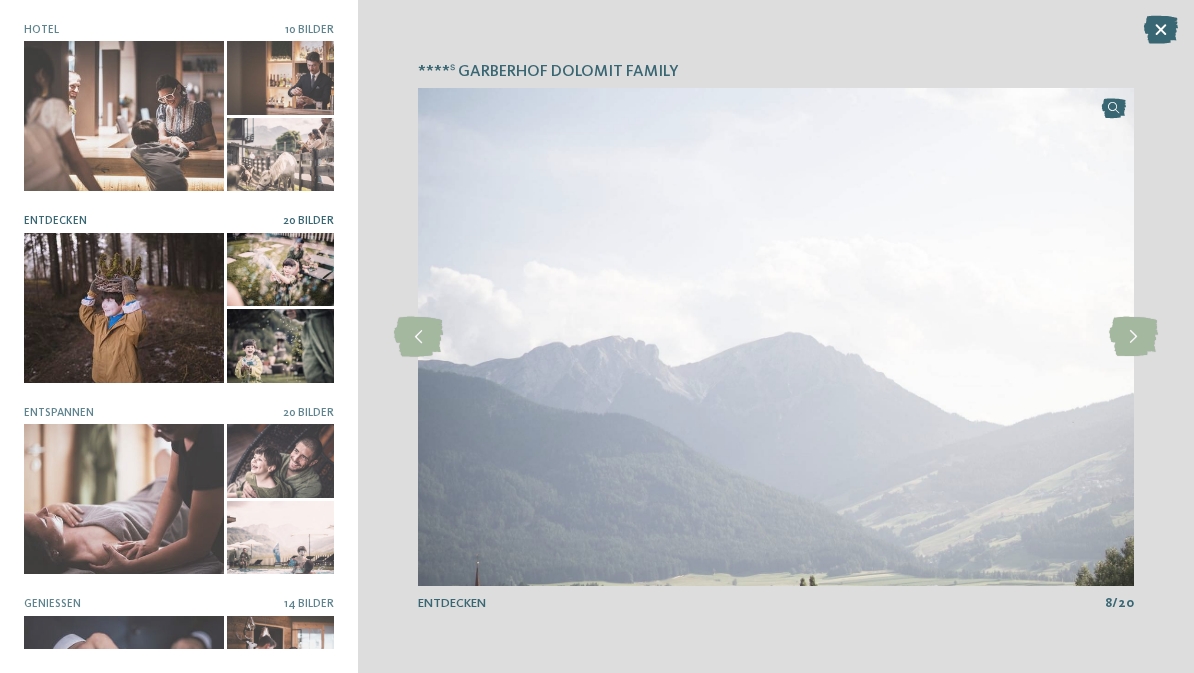 click at bounding box center [1133, 337] 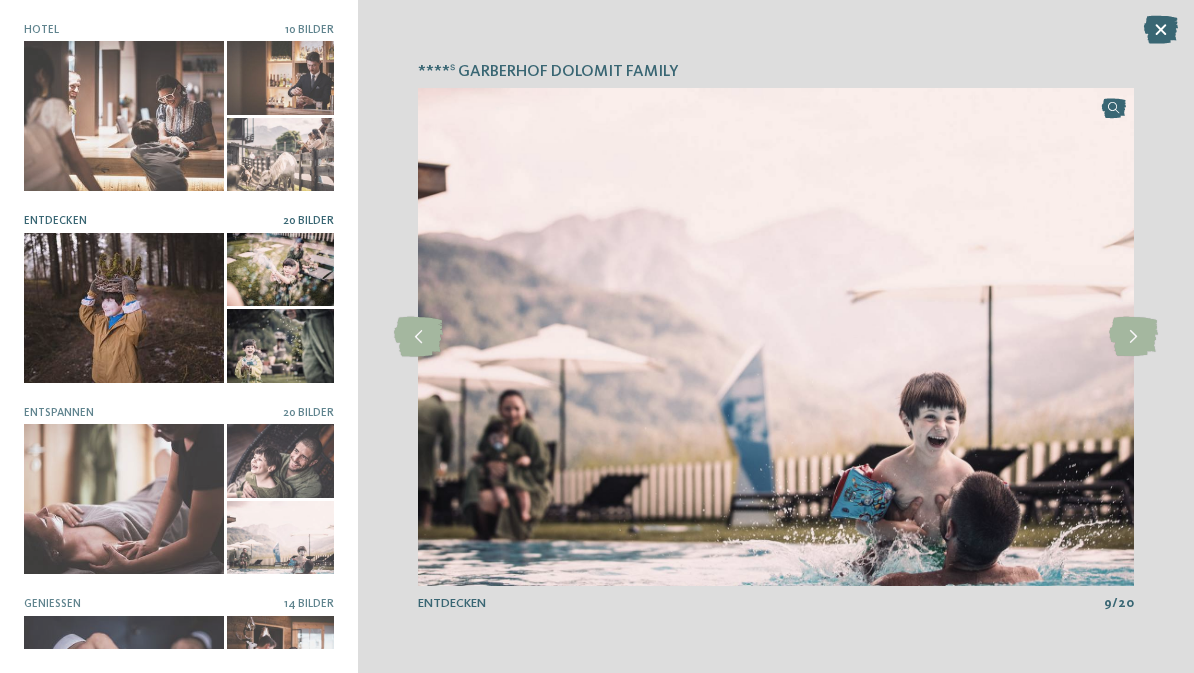 click at bounding box center (1133, 337) 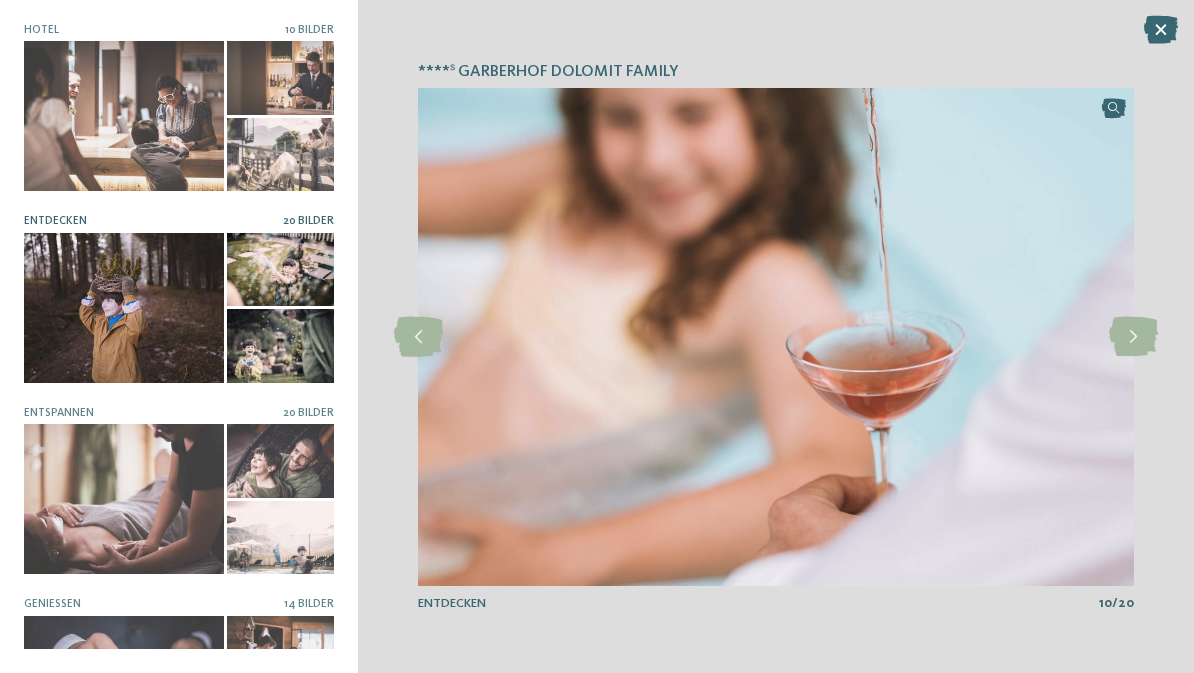 click at bounding box center [1133, 337] 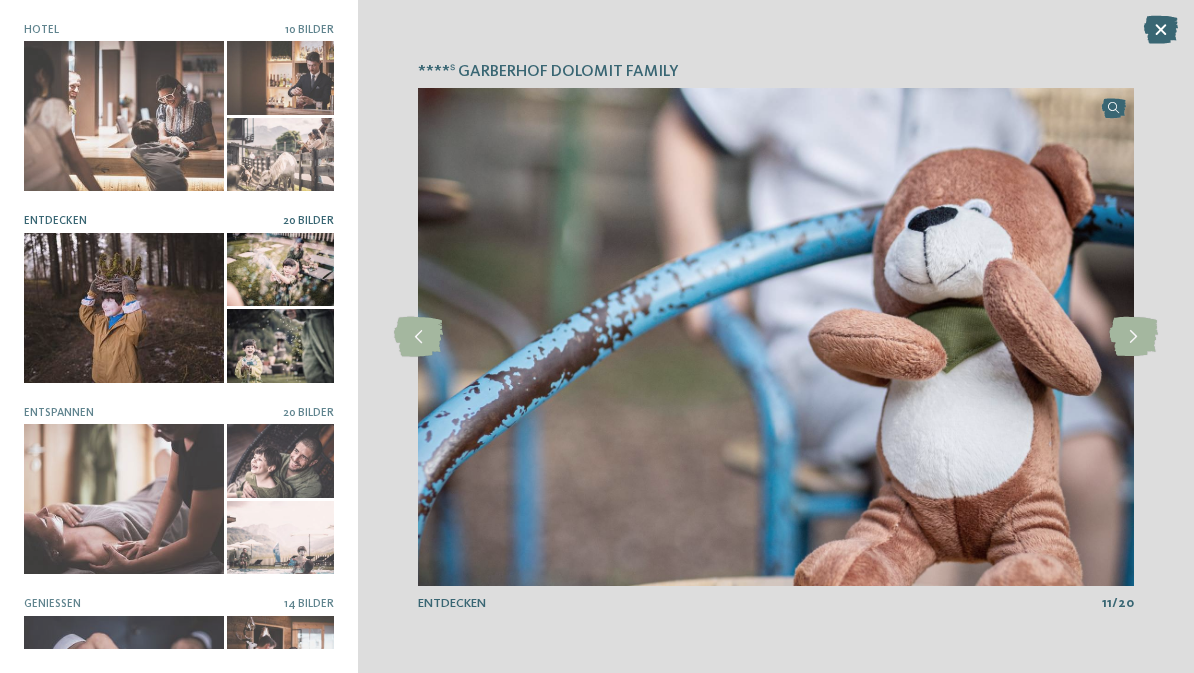 click at bounding box center (1133, 337) 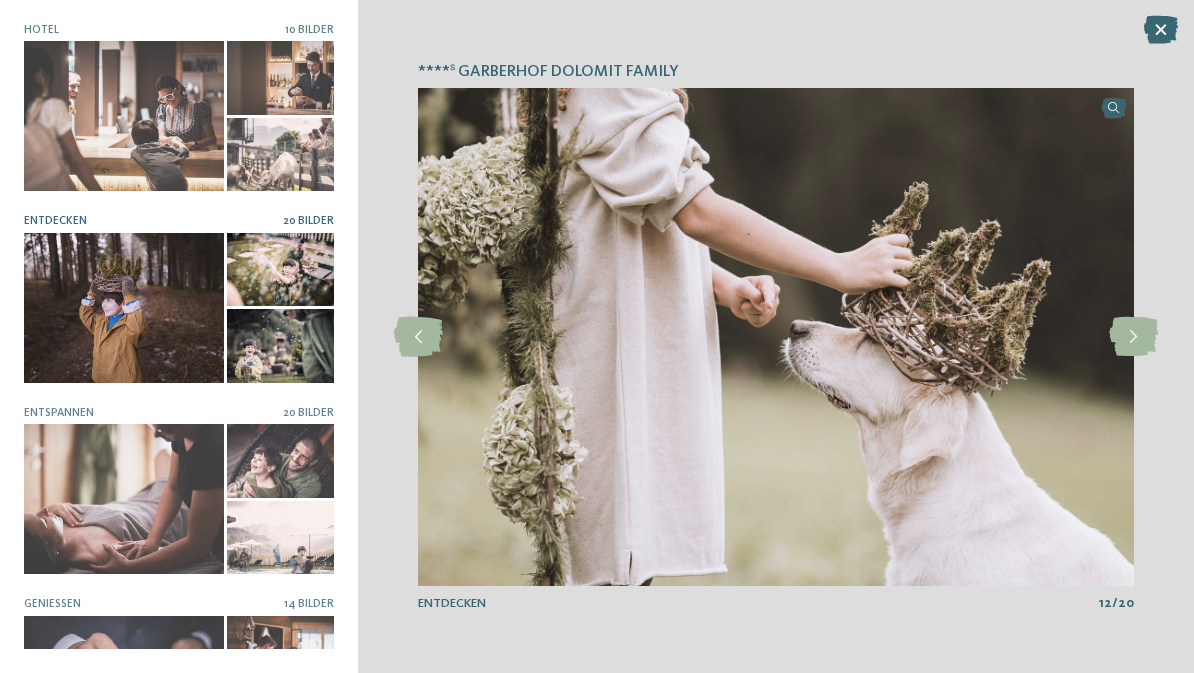 click at bounding box center (1133, 337) 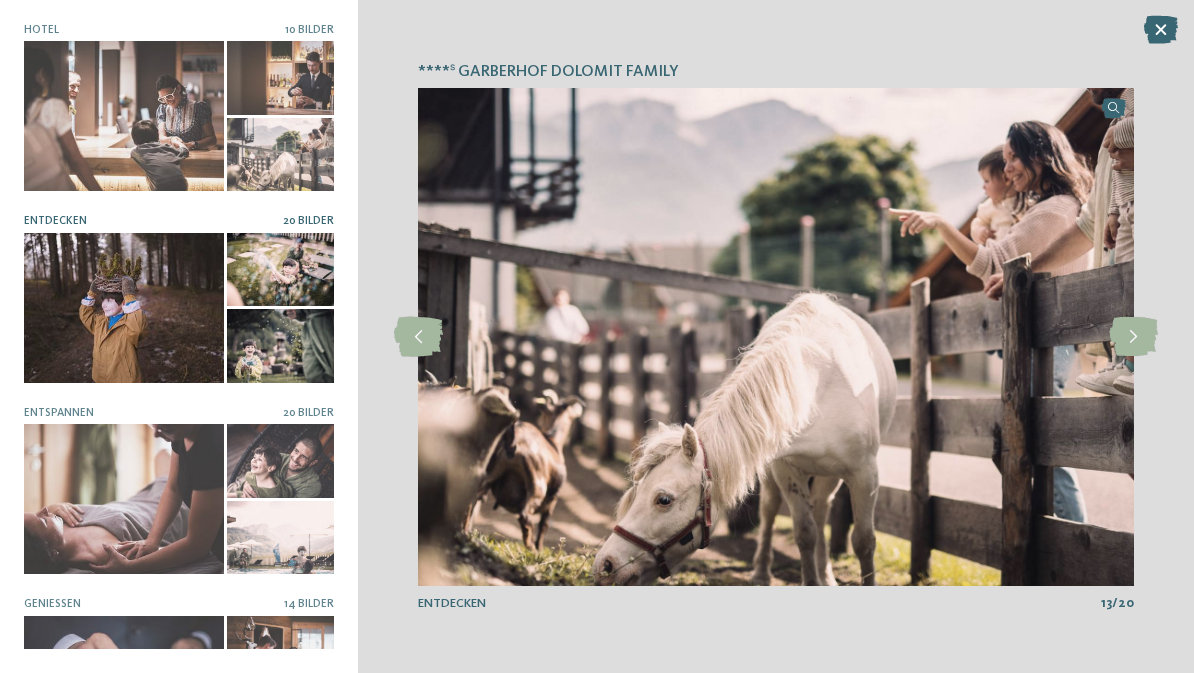 click at bounding box center (1133, 337) 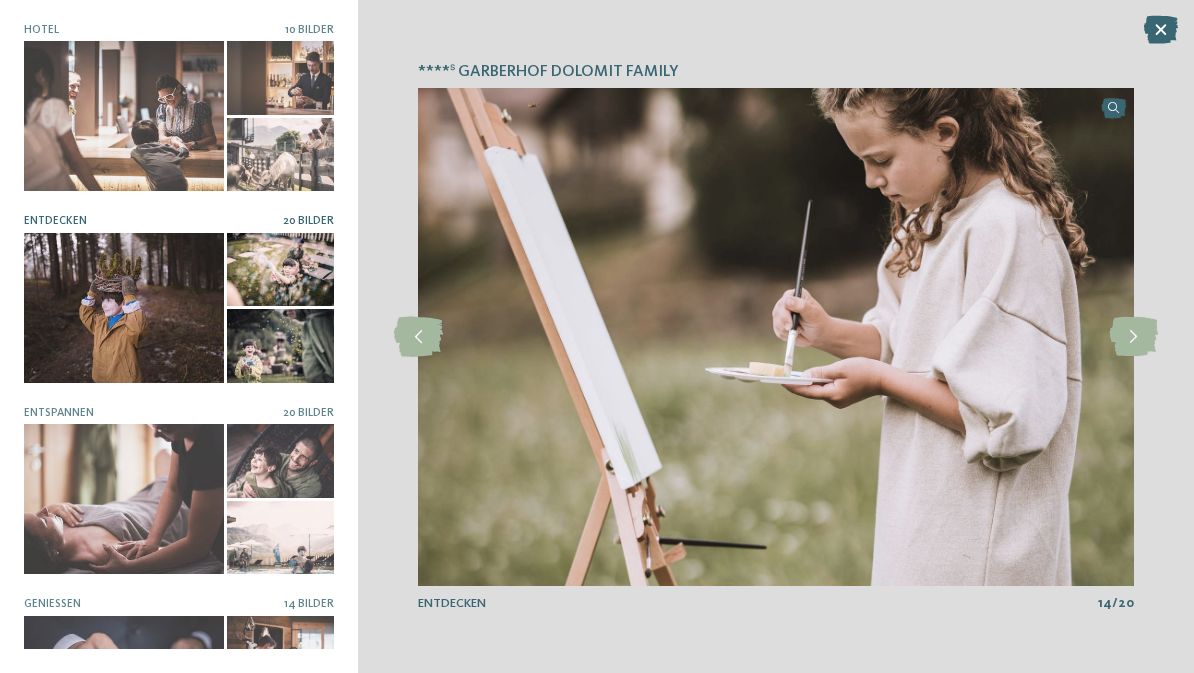 click at bounding box center [1133, 337] 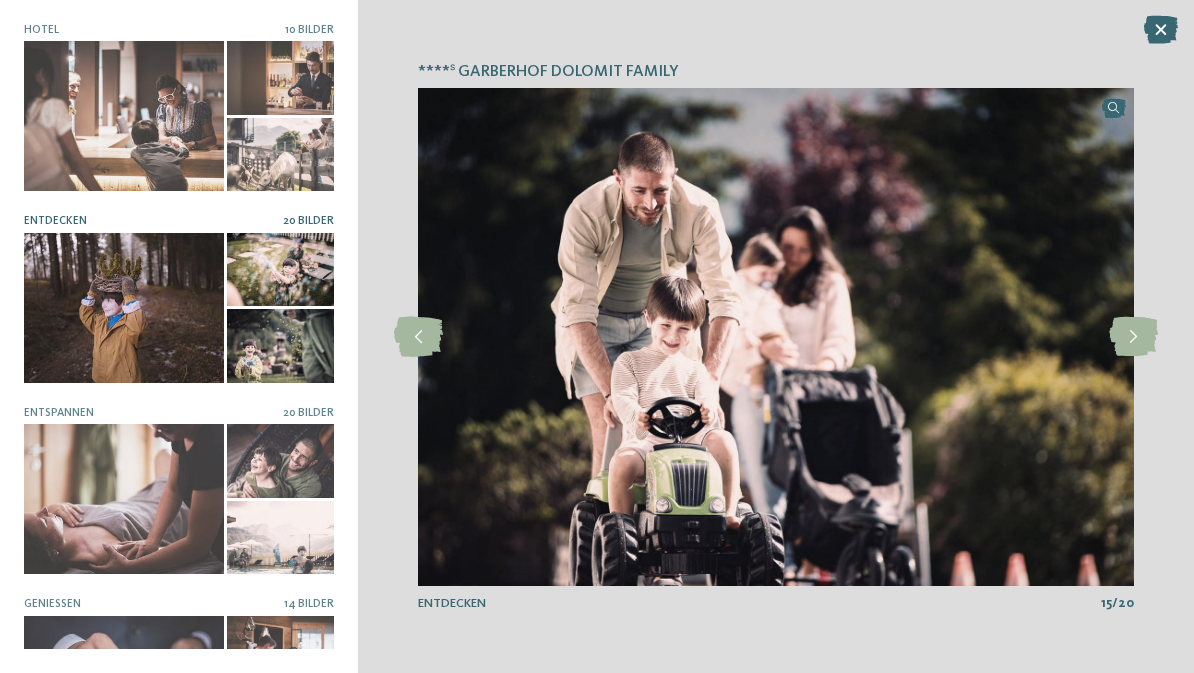 click at bounding box center [1133, 337] 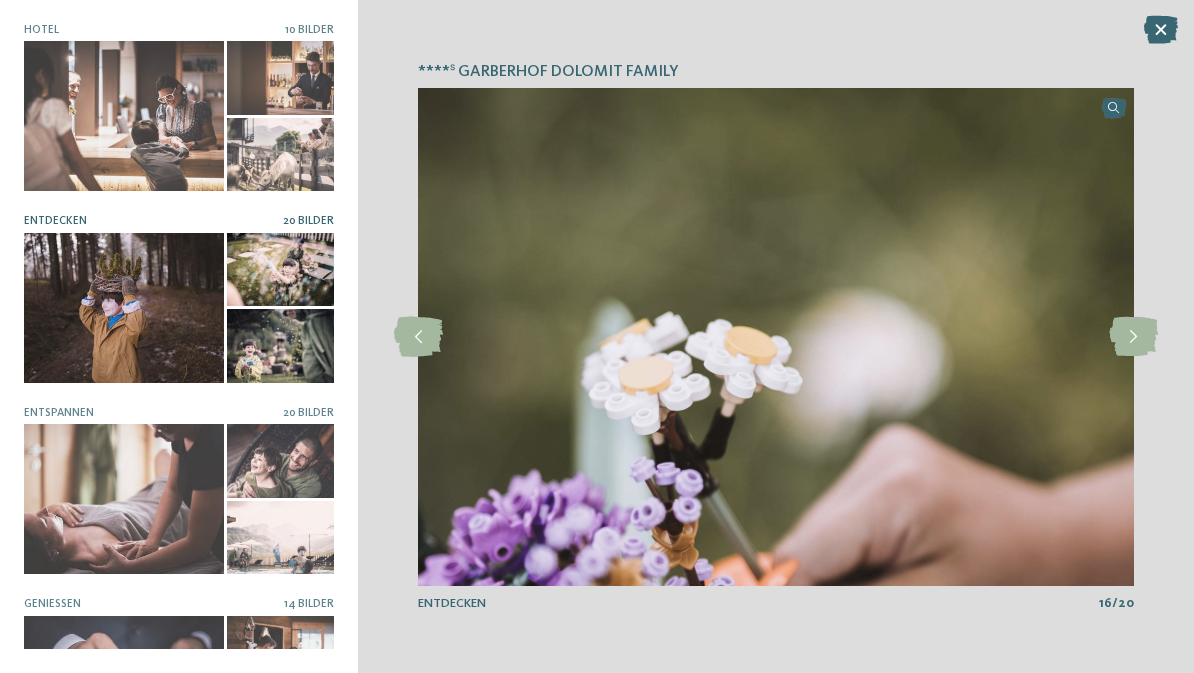click at bounding box center [1133, 337] 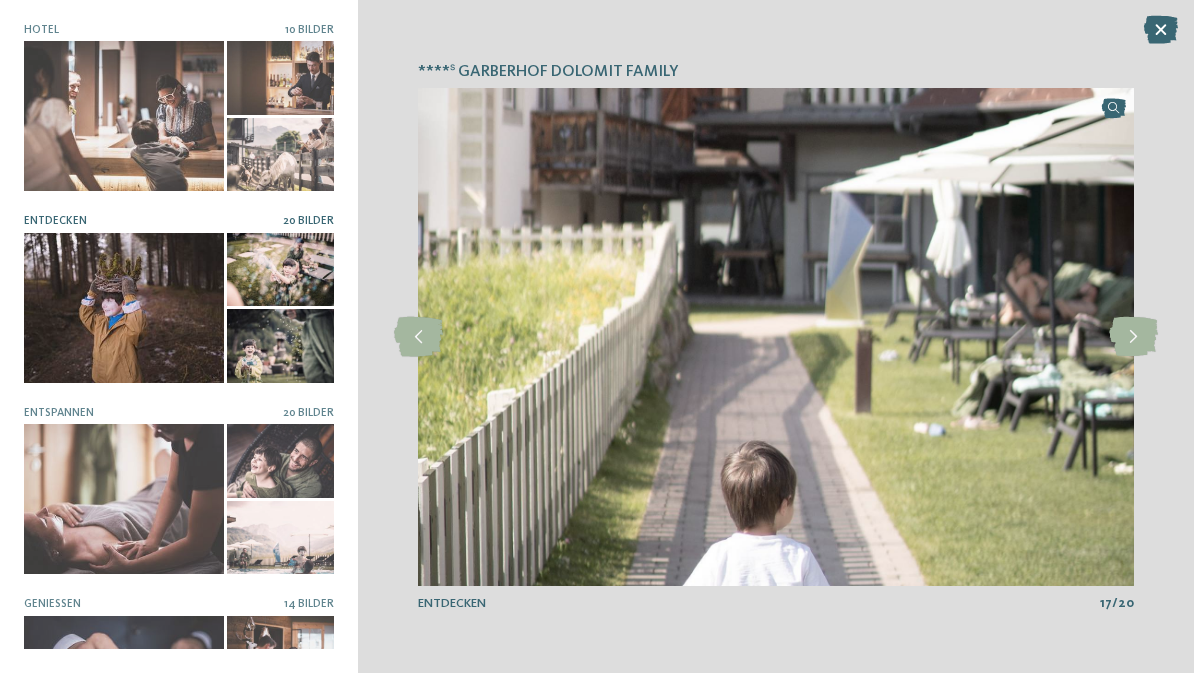 click at bounding box center (1133, 337) 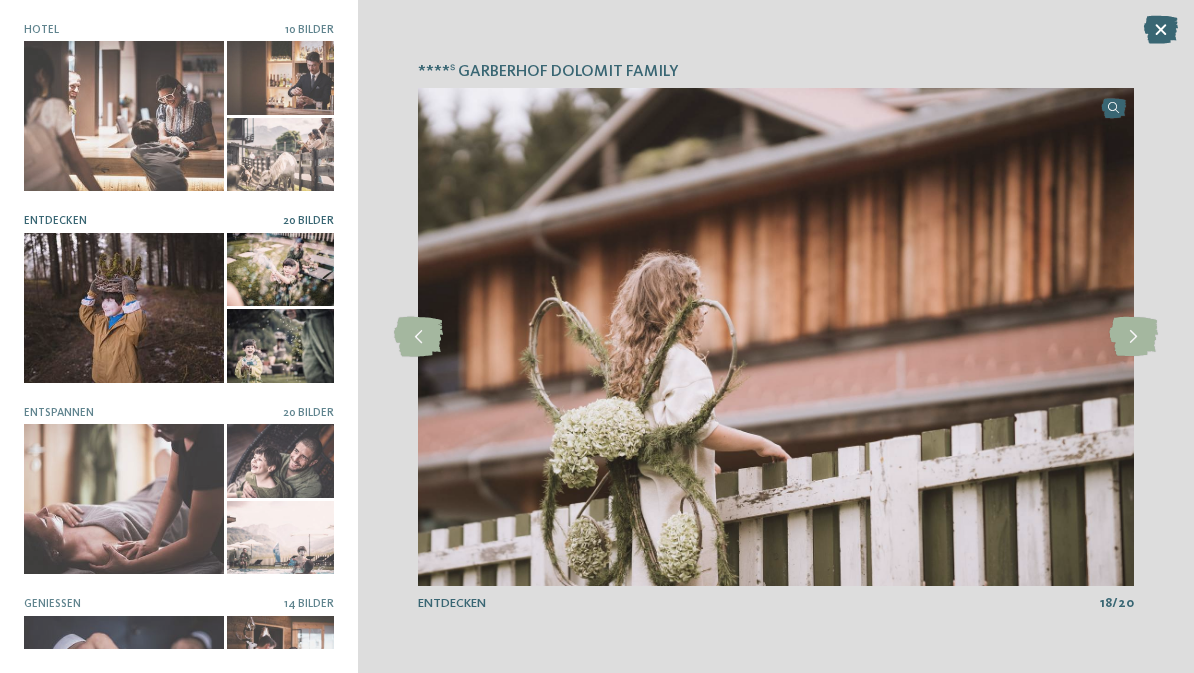 click at bounding box center (1133, 337) 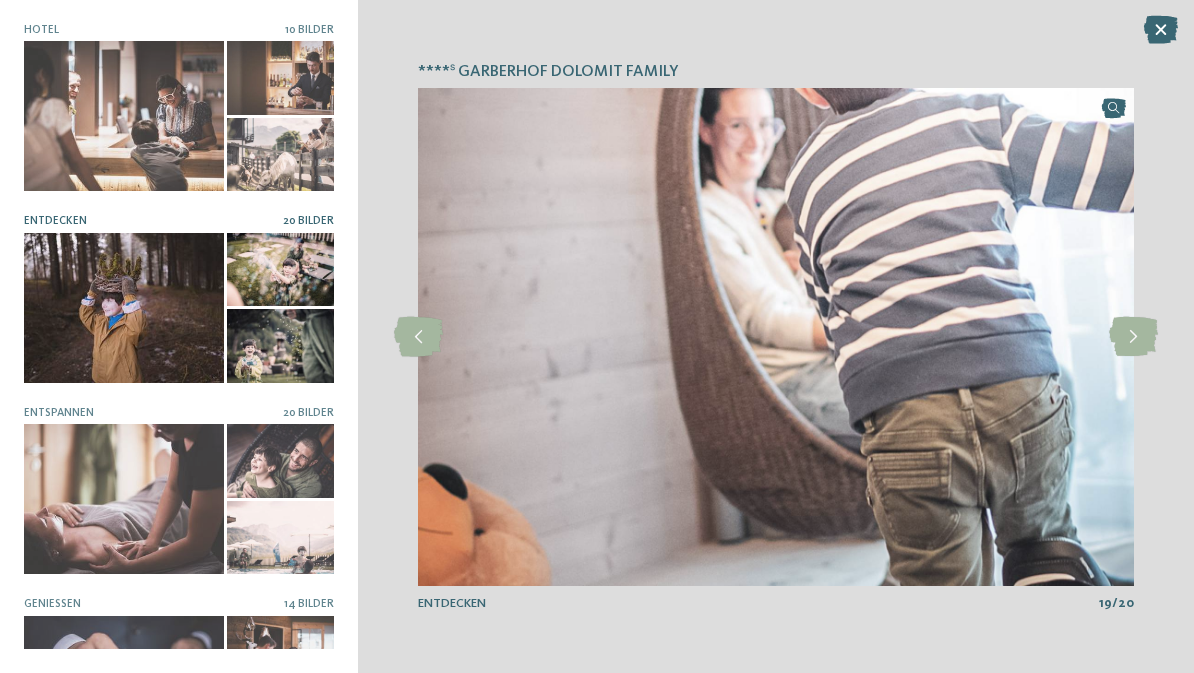 click at bounding box center [1133, 337] 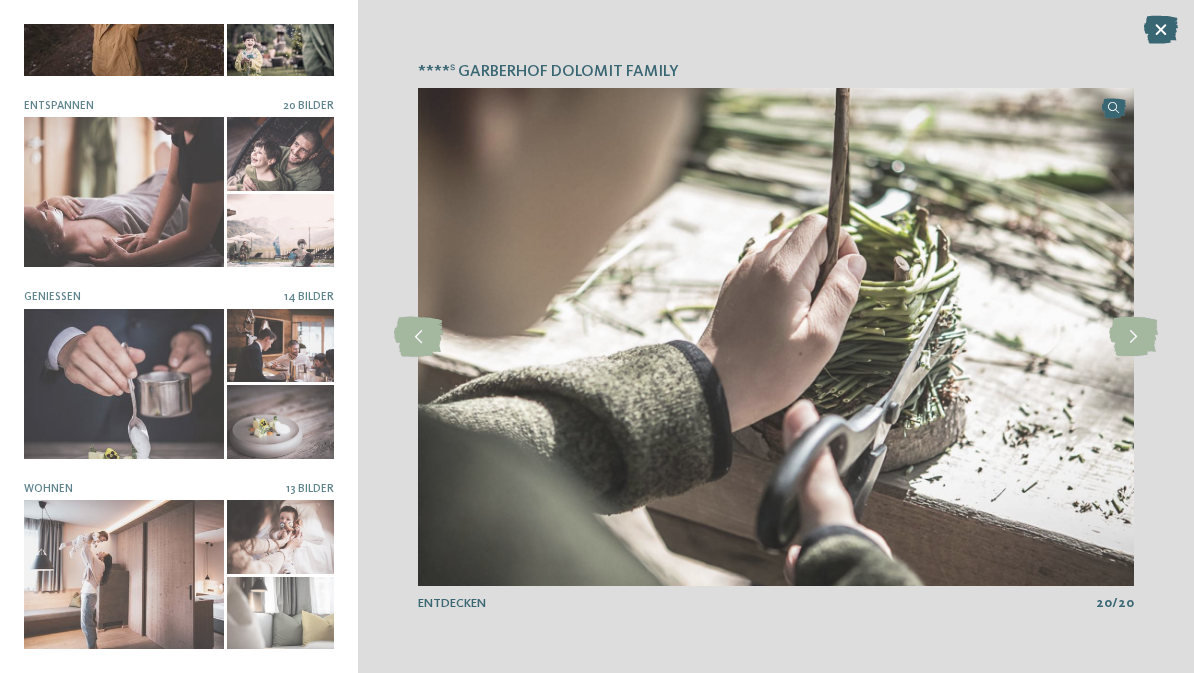 scroll, scrollTop: 306, scrollLeft: 0, axis: vertical 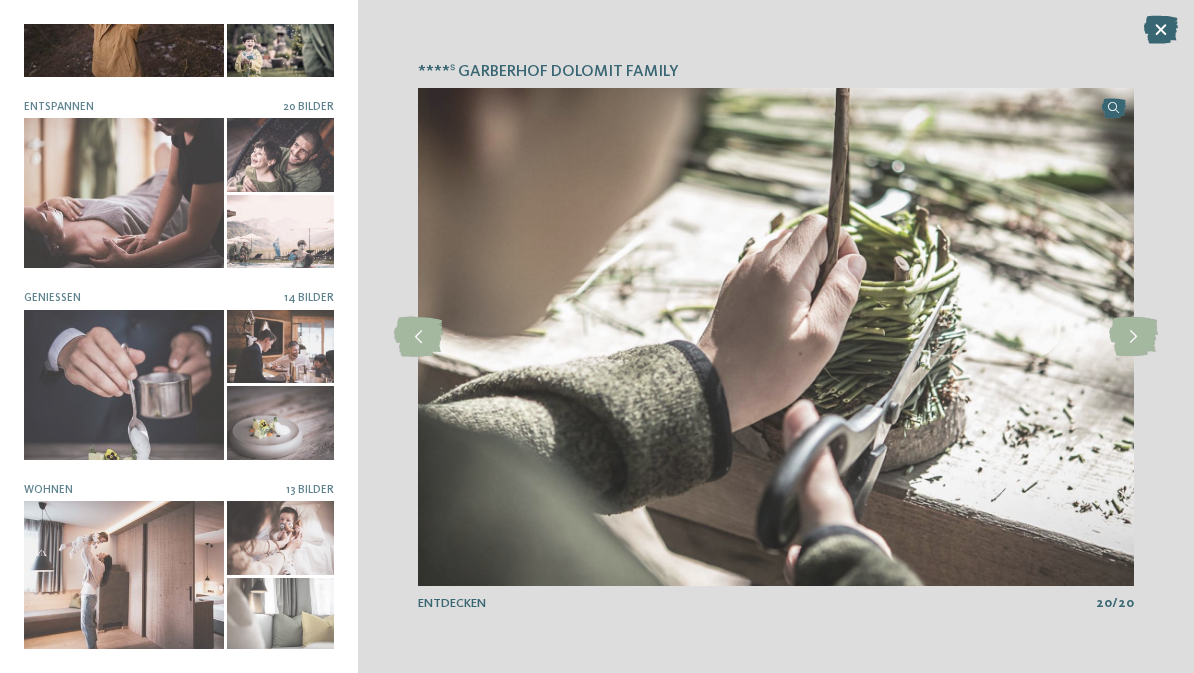 click at bounding box center (124, 576) 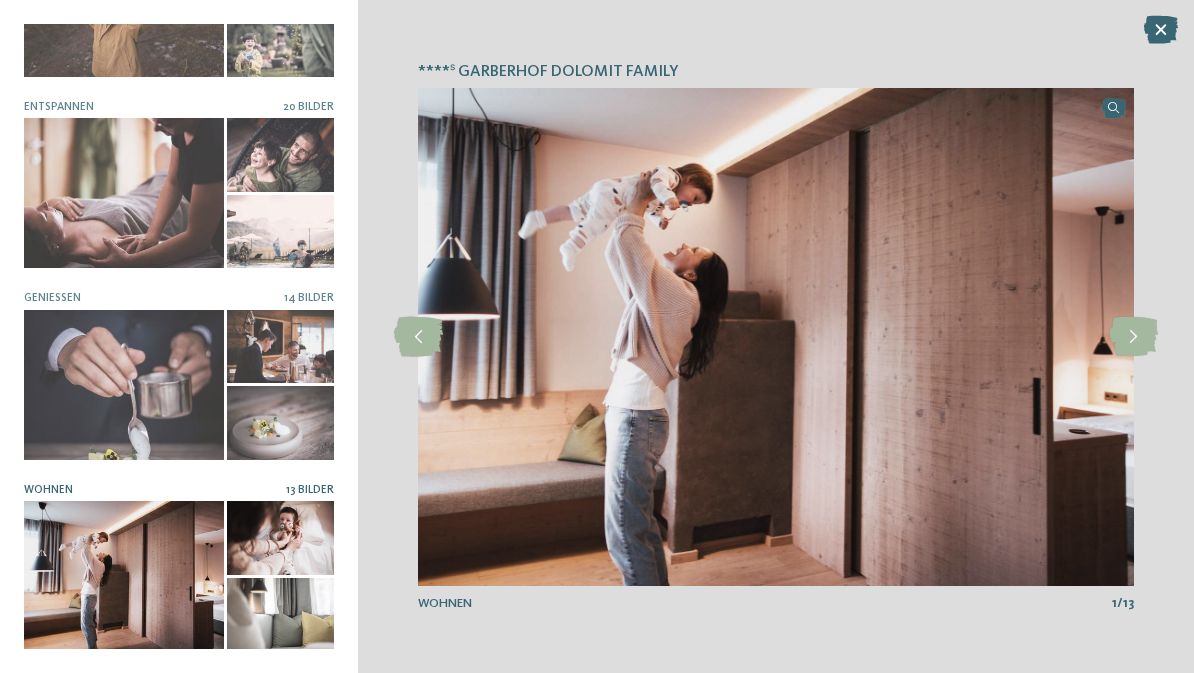 click at bounding box center (1133, 337) 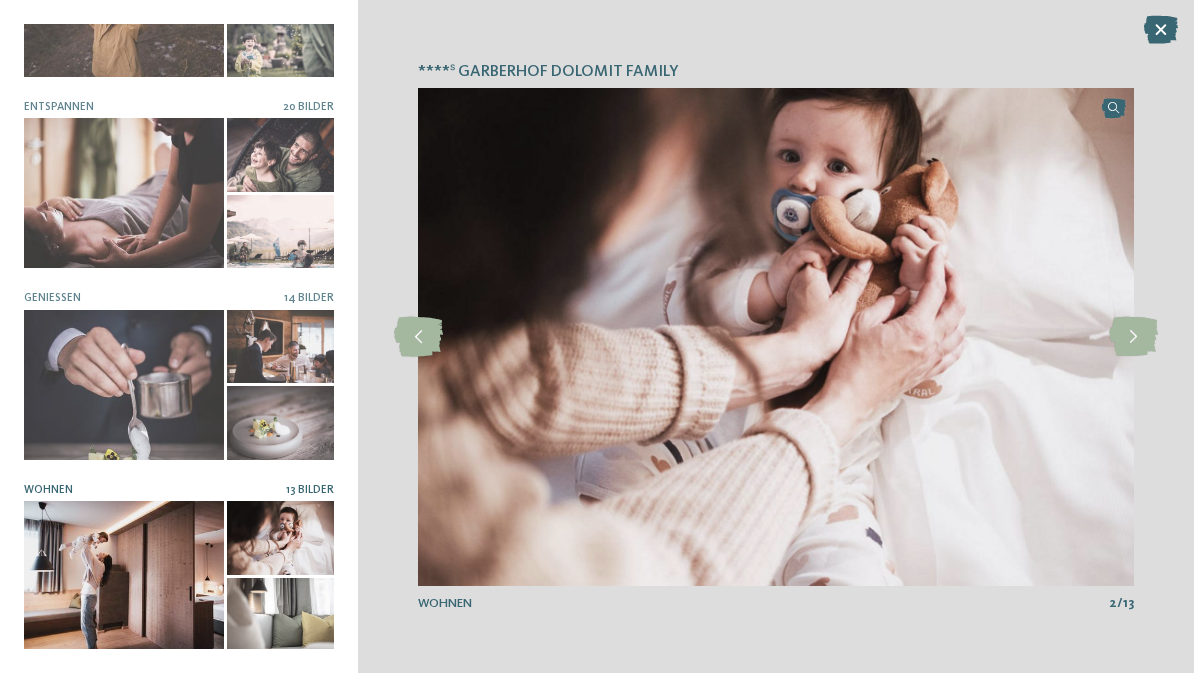 click at bounding box center [1133, 337] 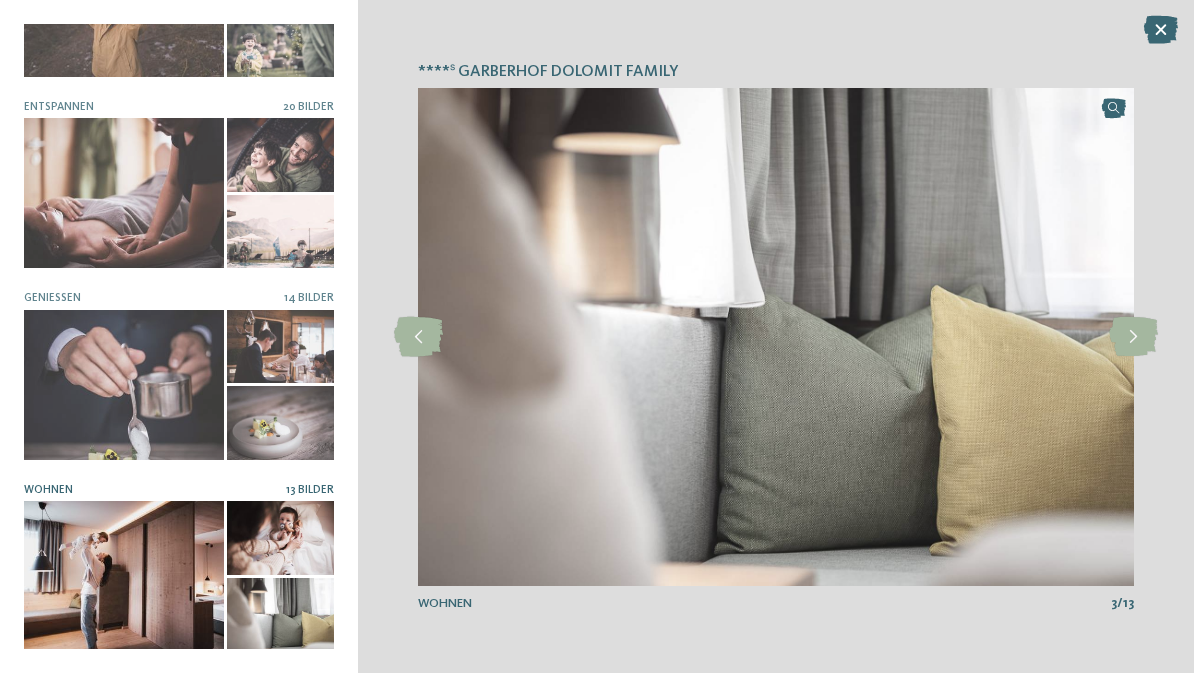 click at bounding box center (1133, 337) 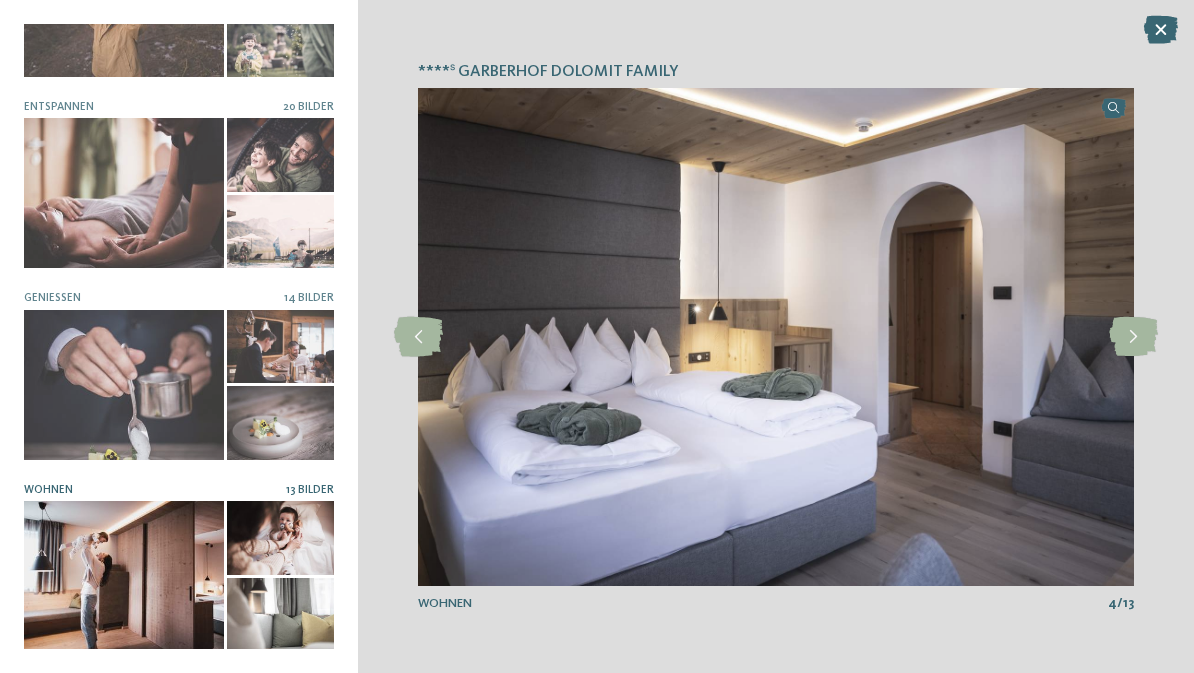 click at bounding box center (1133, 337) 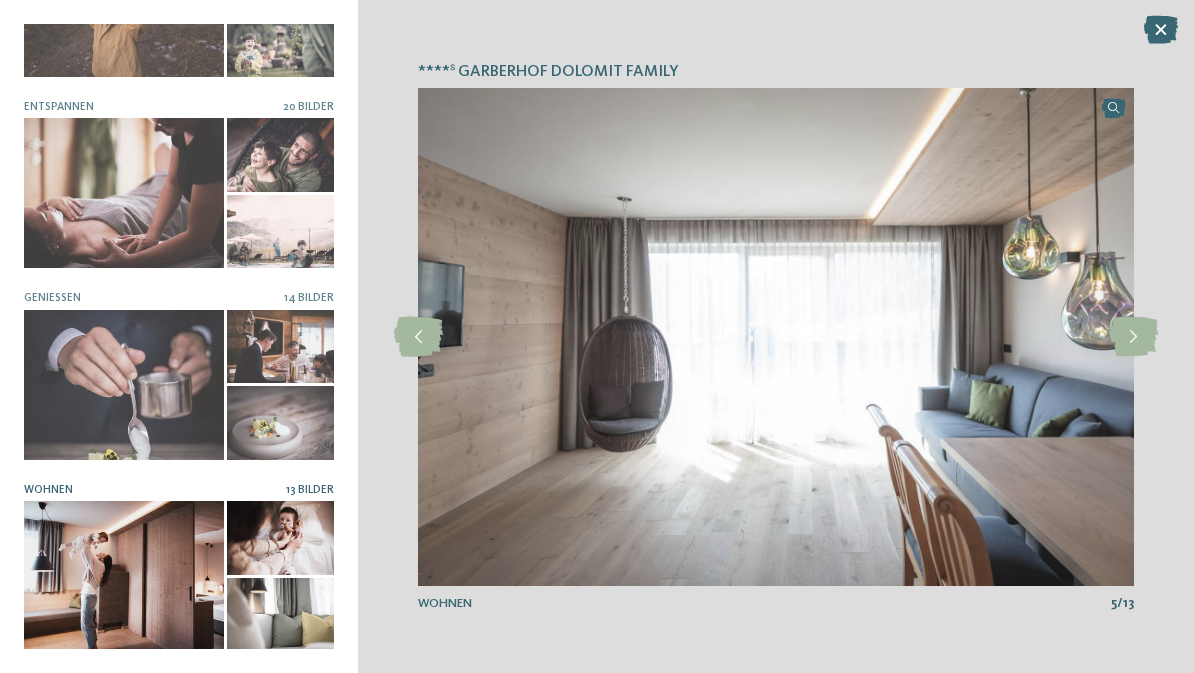 click at bounding box center (1133, 337) 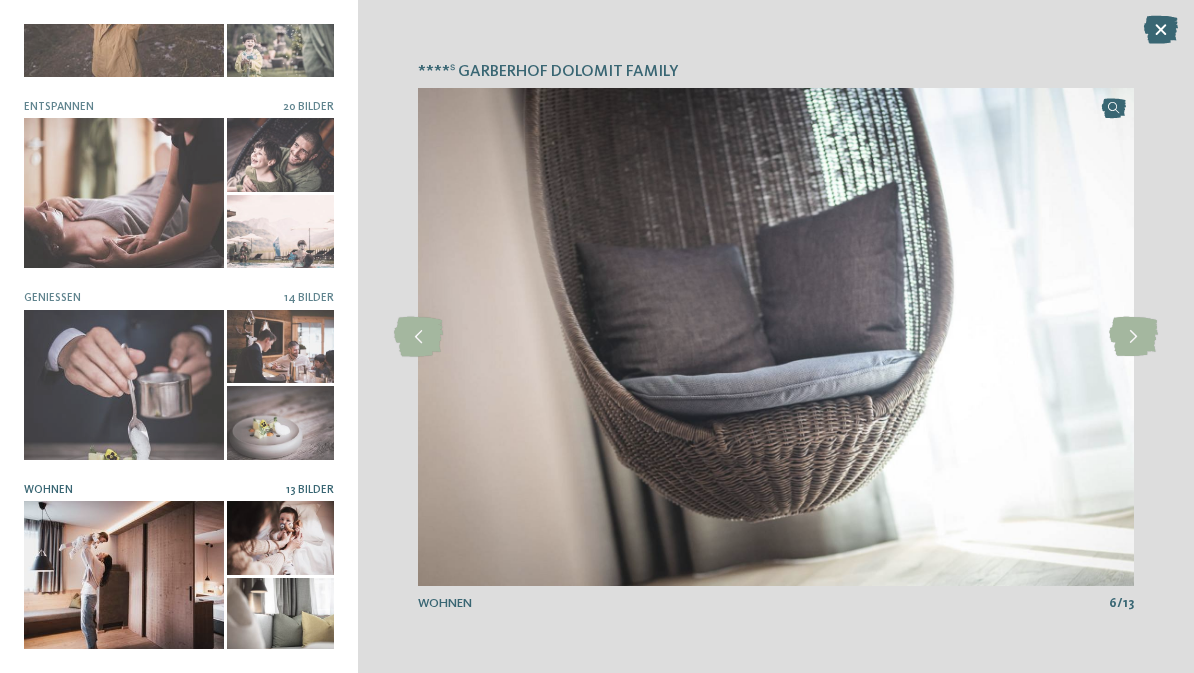 click at bounding box center [1133, 337] 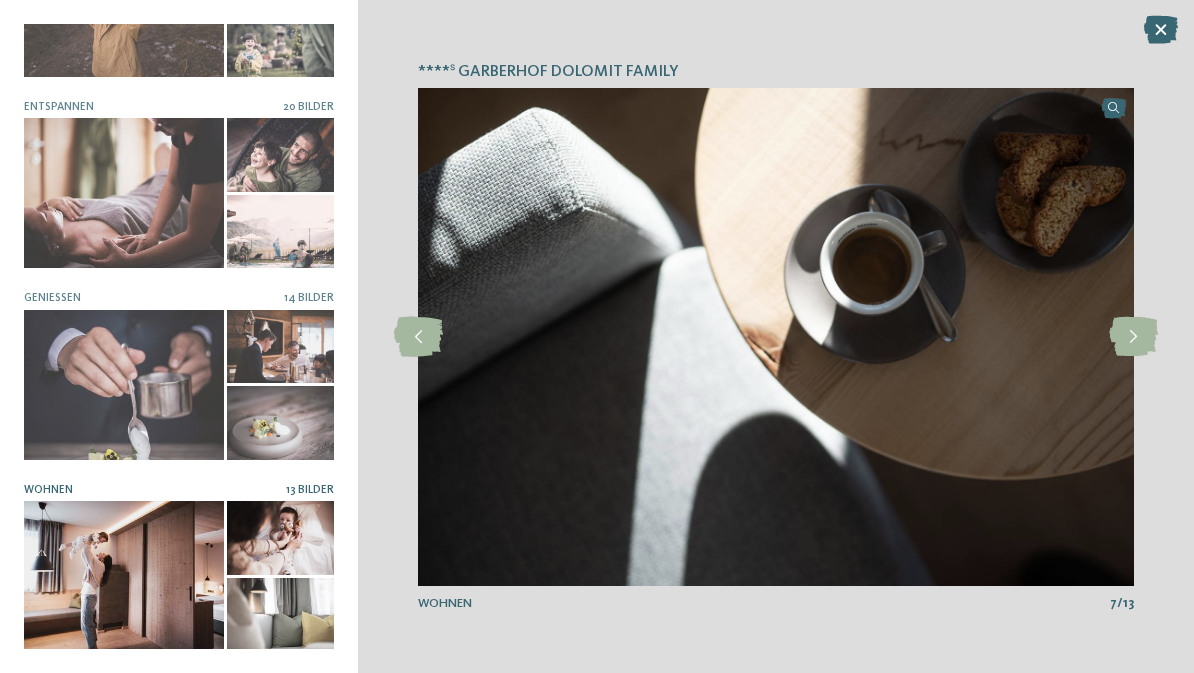 click at bounding box center (1133, 337) 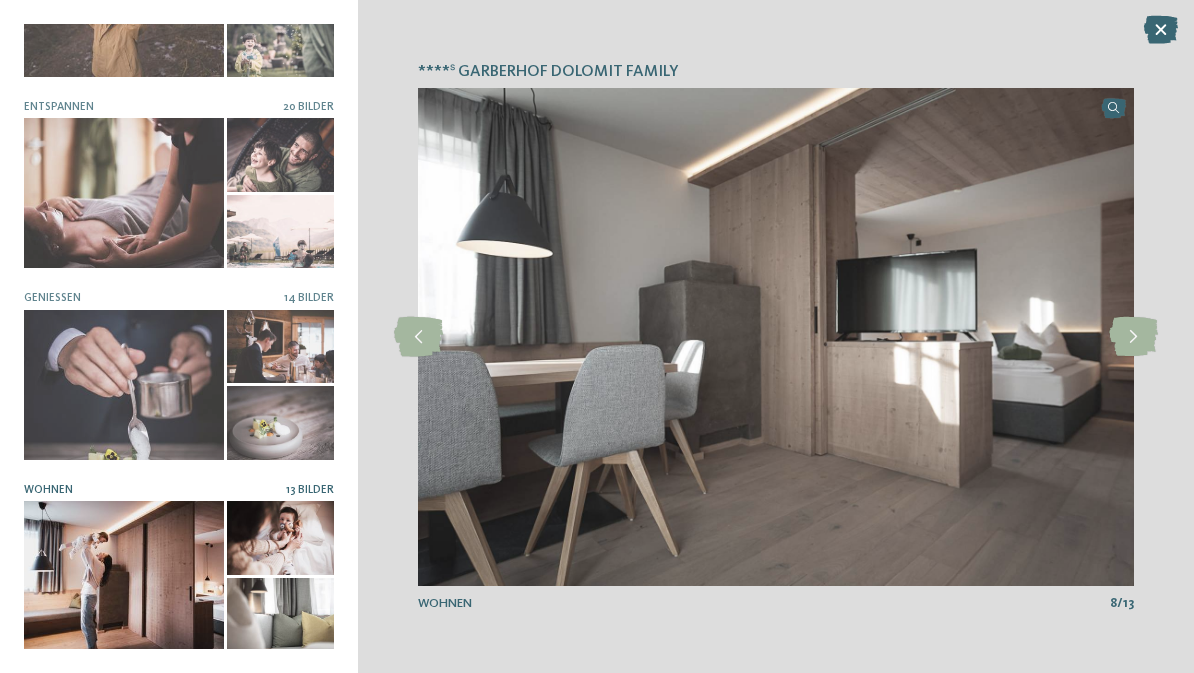 click at bounding box center (1133, 337) 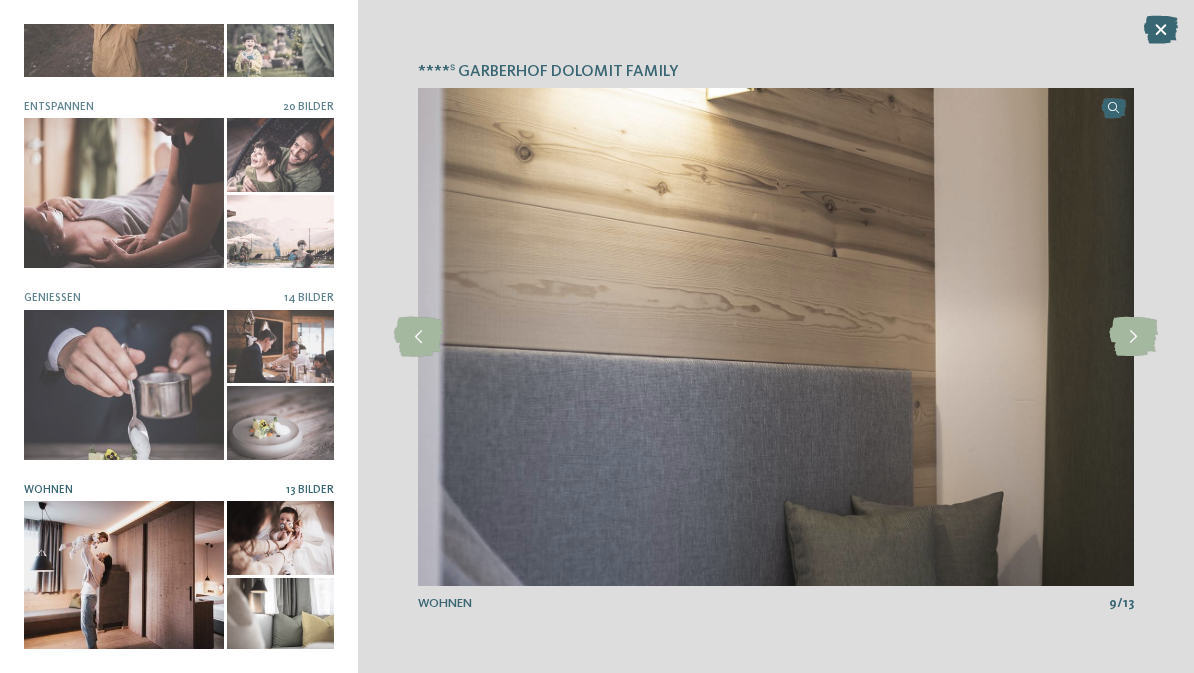 click at bounding box center (1133, 337) 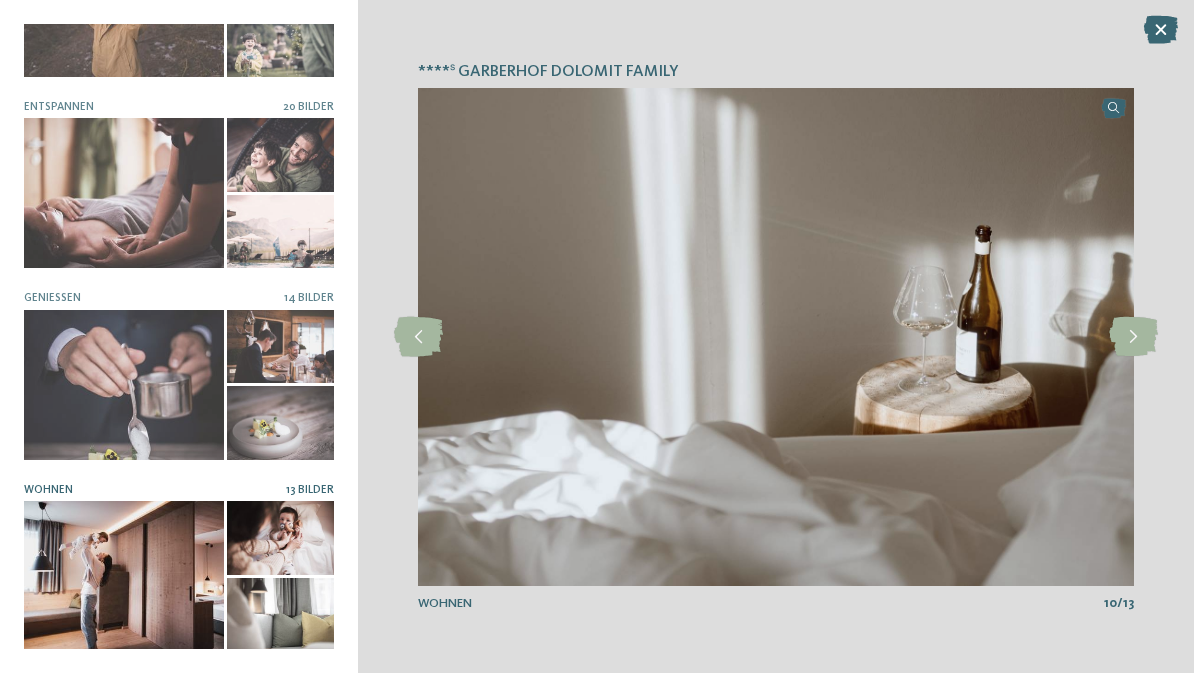 click at bounding box center [1133, 337] 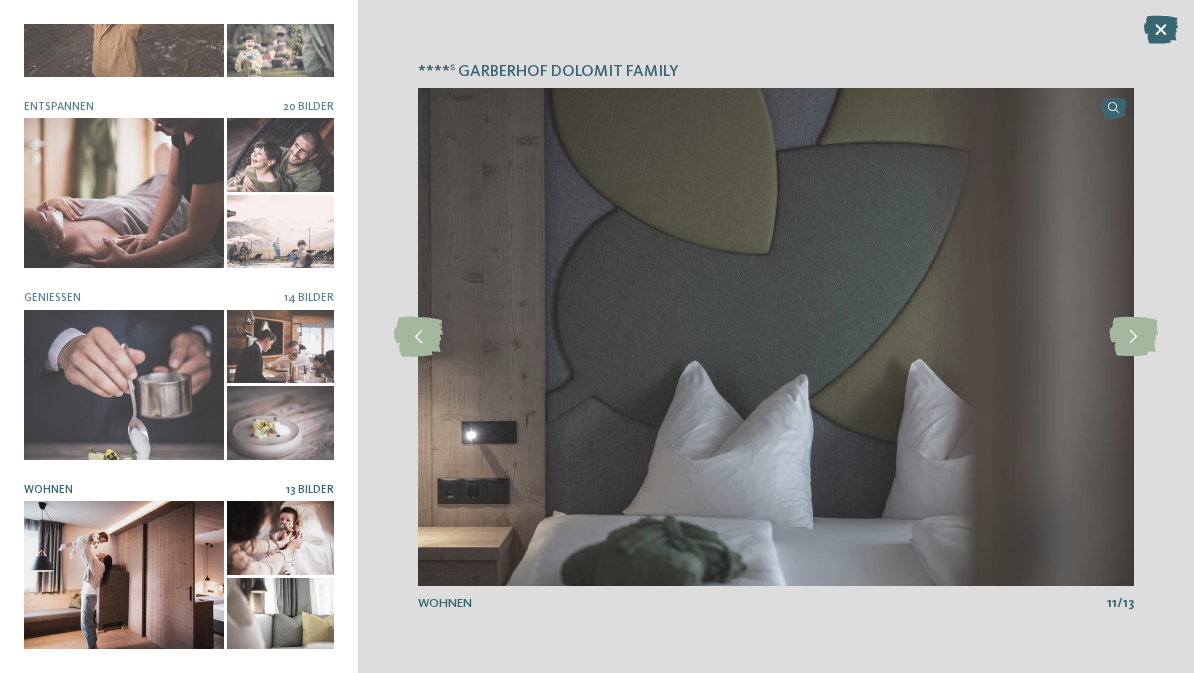 click at bounding box center (1133, 337) 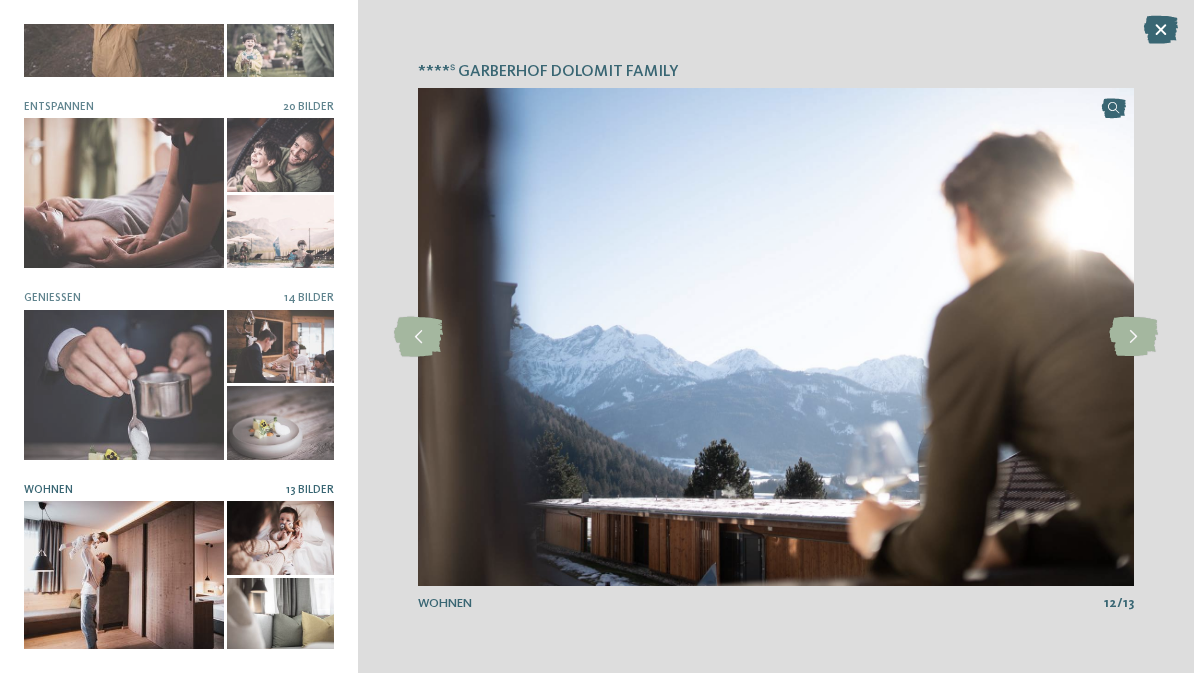click at bounding box center [1133, 337] 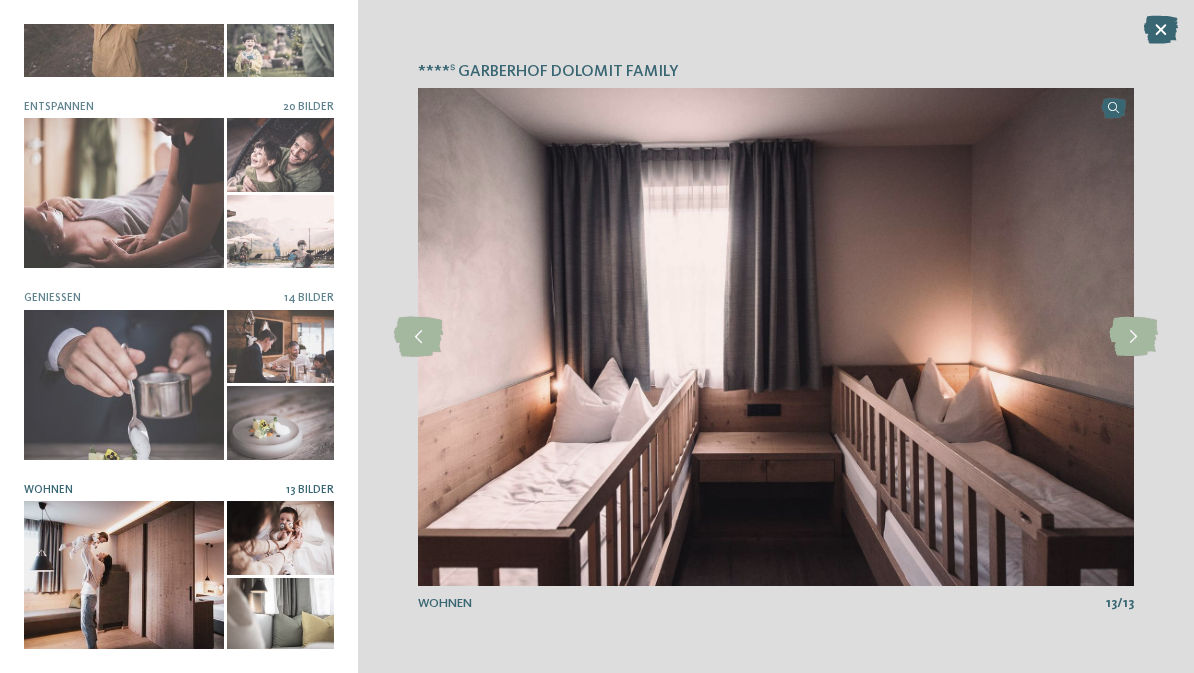 click at bounding box center (1133, 337) 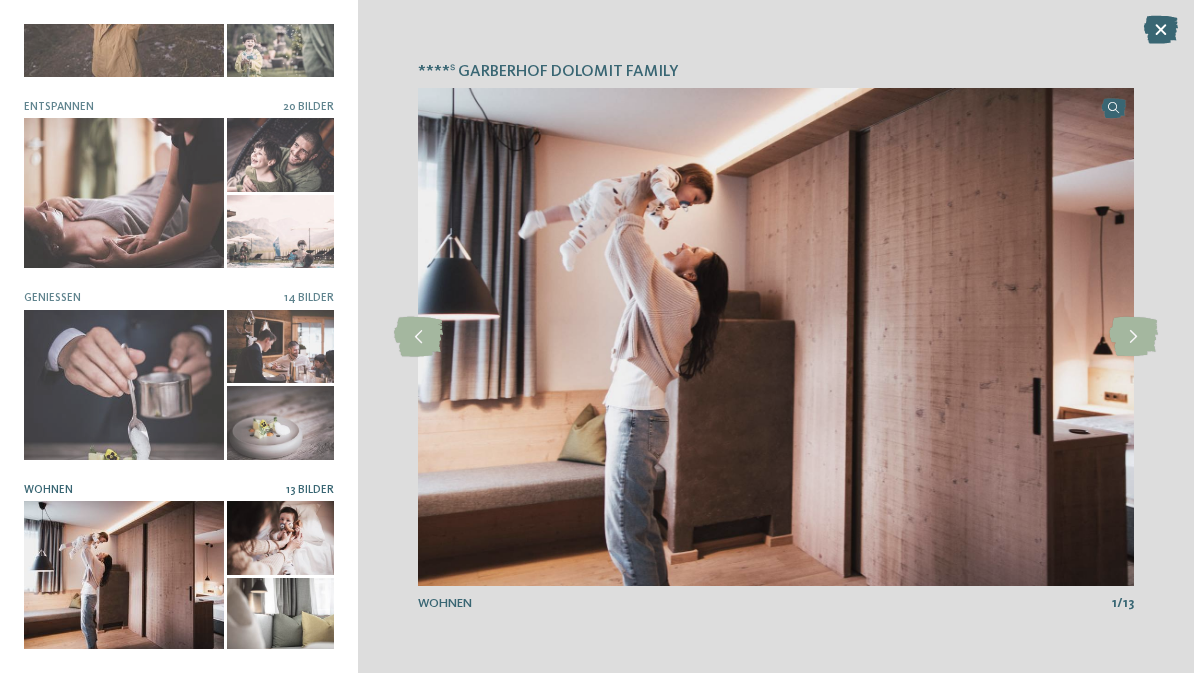 click at bounding box center [418, 337] 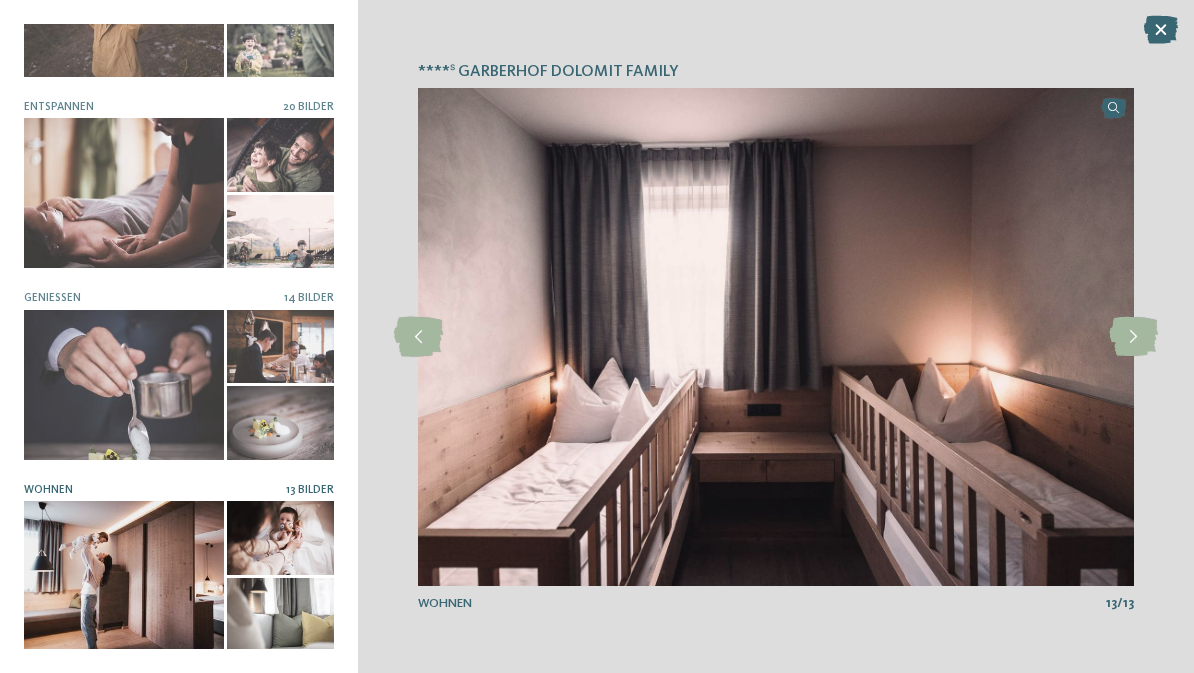 click at bounding box center (1161, 30) 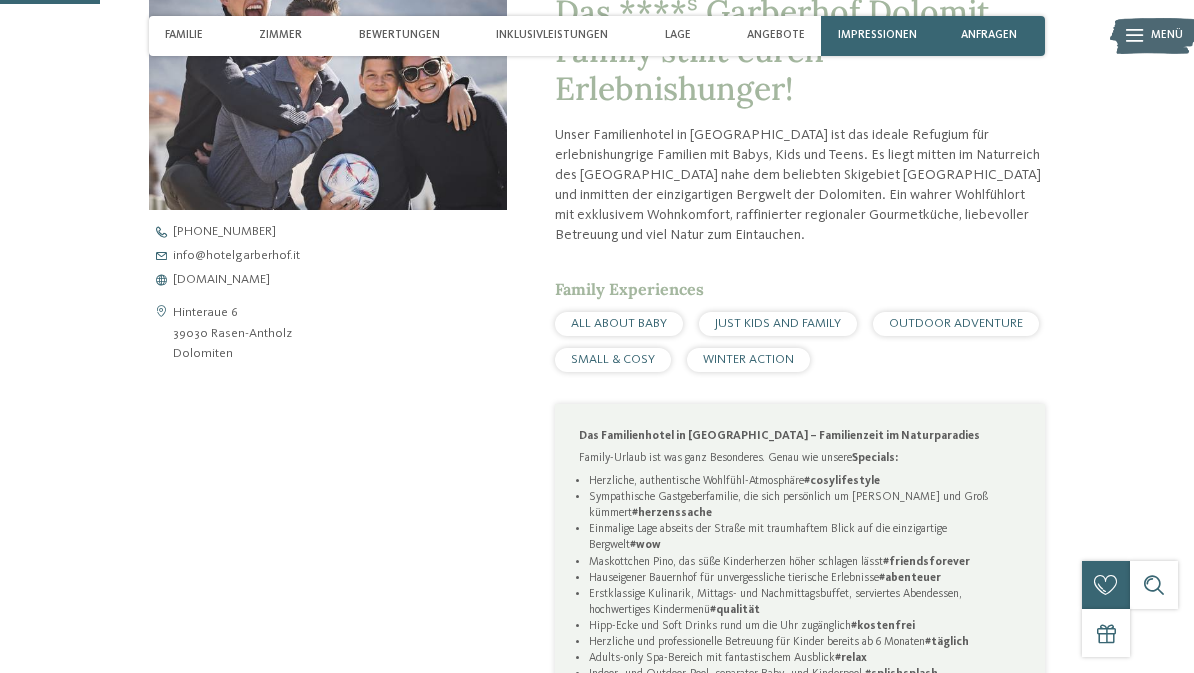 scroll, scrollTop: 582, scrollLeft: 0, axis: vertical 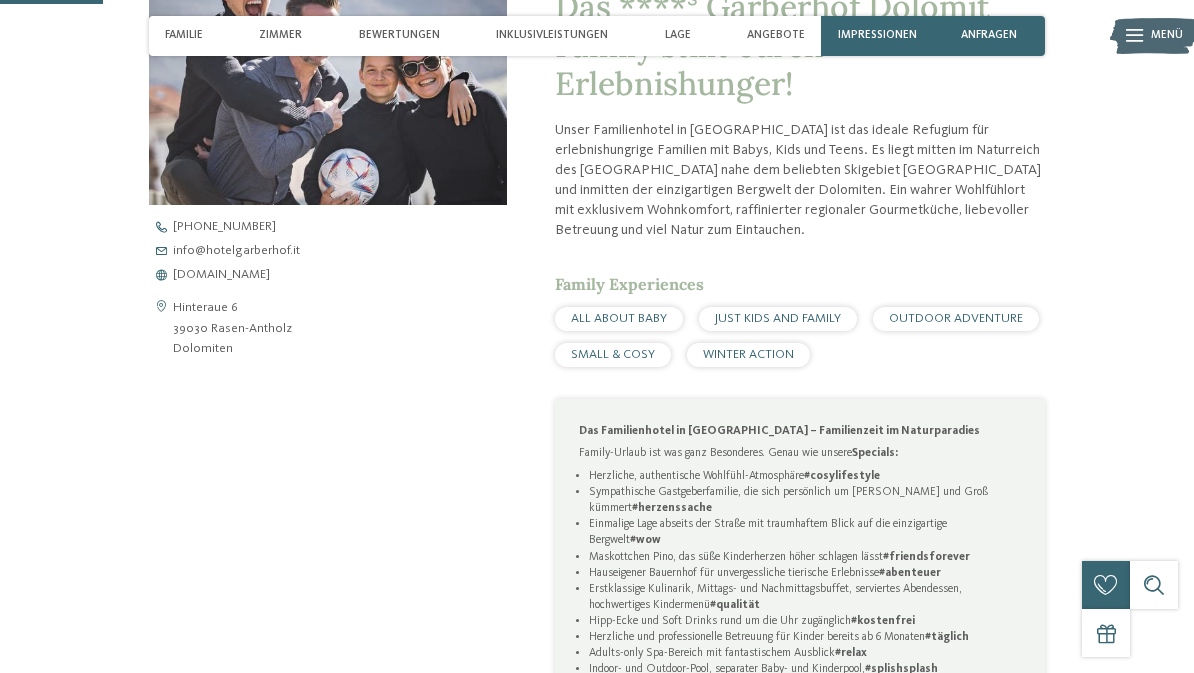 click on "www.hotelgarberhof.it" at bounding box center [221, 275] 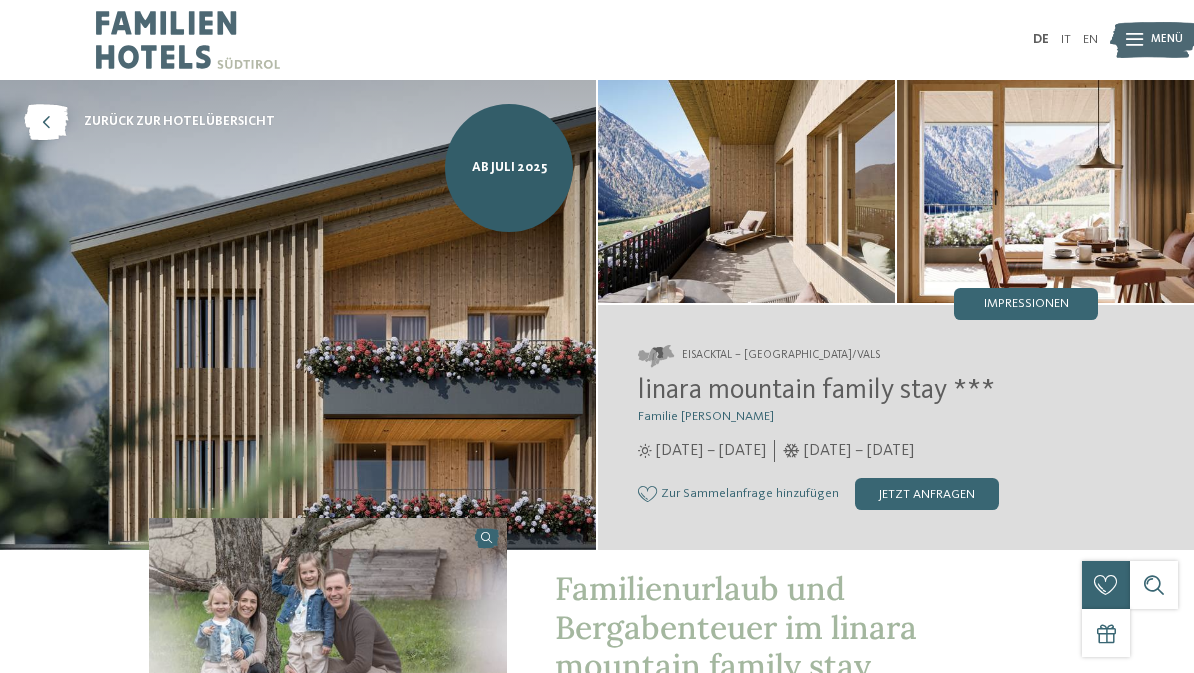 scroll, scrollTop: 0, scrollLeft: 0, axis: both 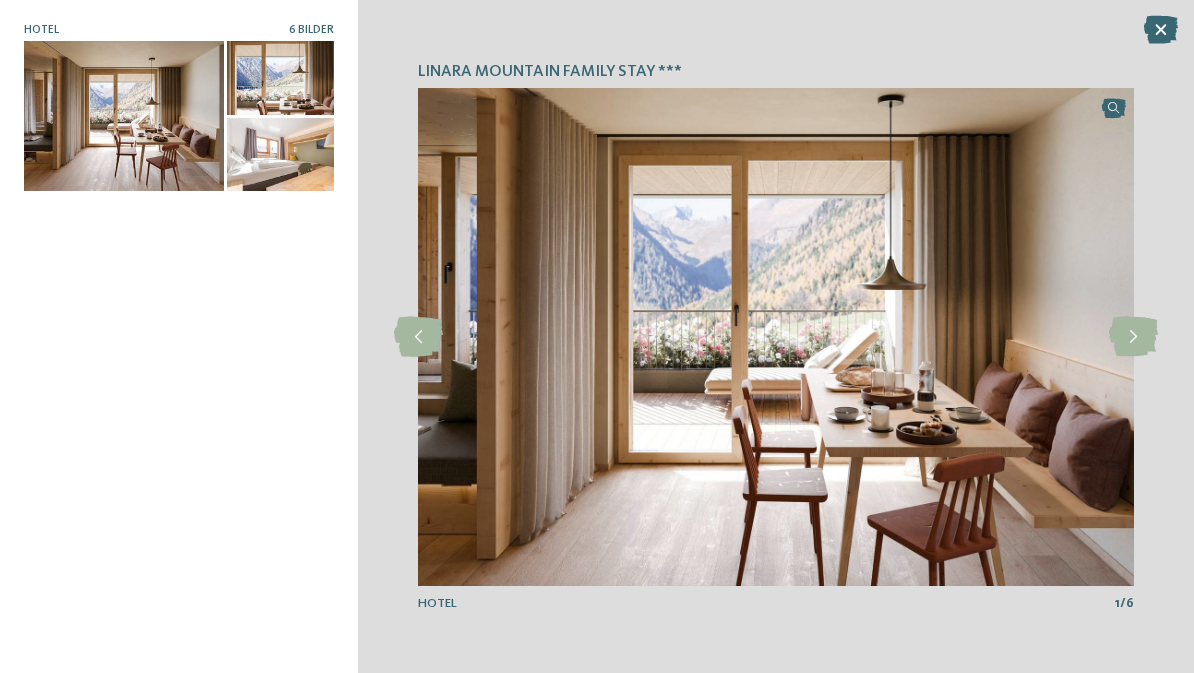 click at bounding box center (1133, 337) 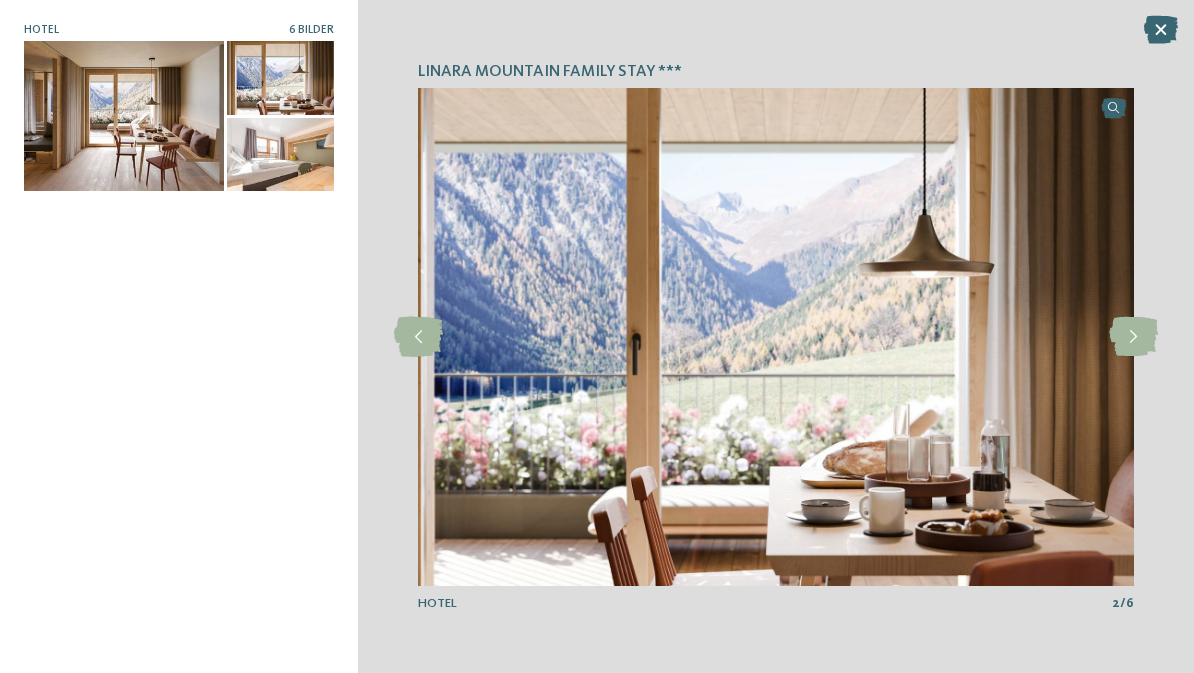 click at bounding box center (1133, 337) 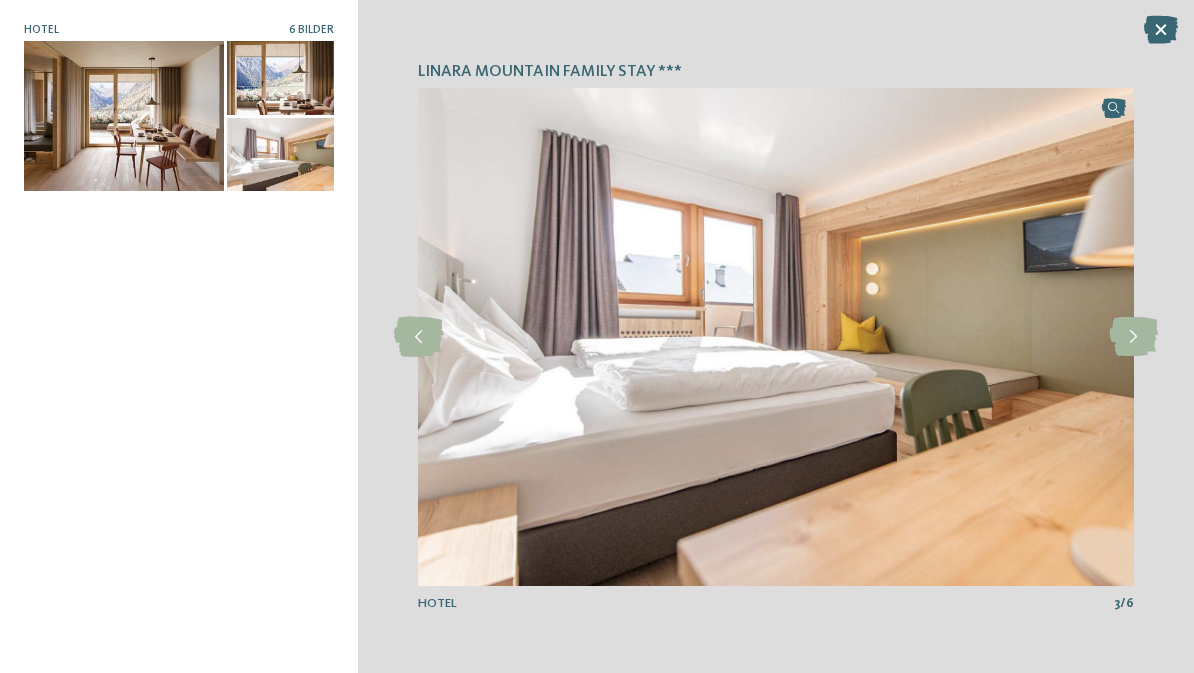 click at bounding box center (1133, 337) 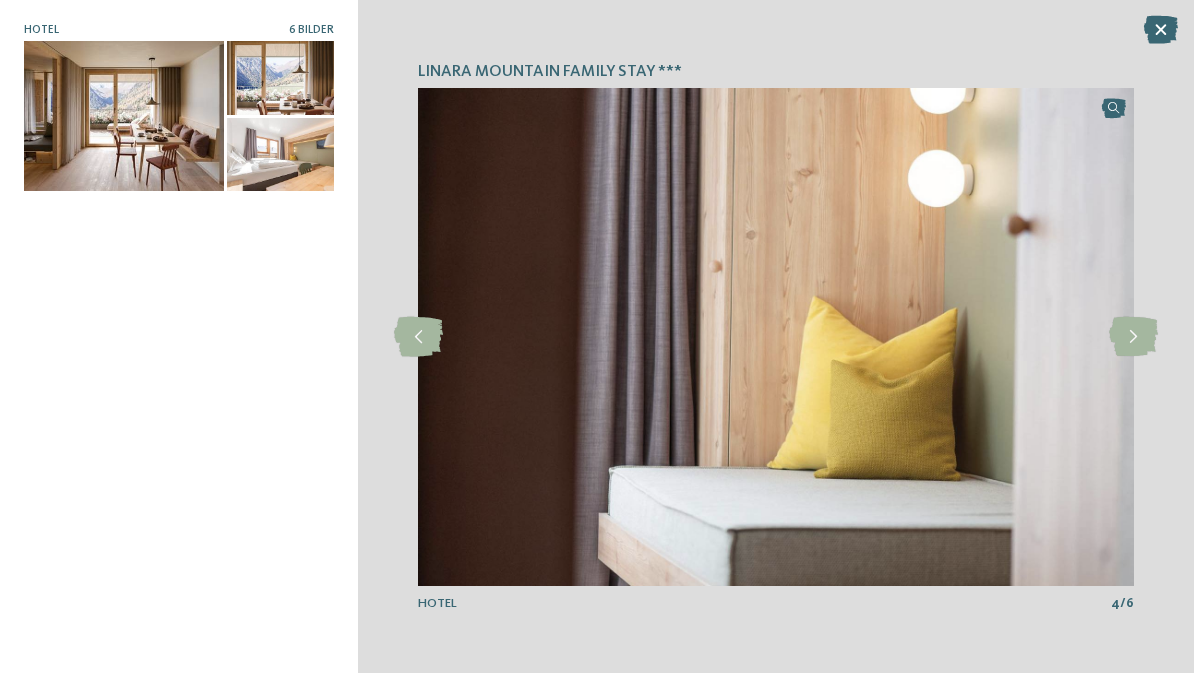 click at bounding box center [1133, 337] 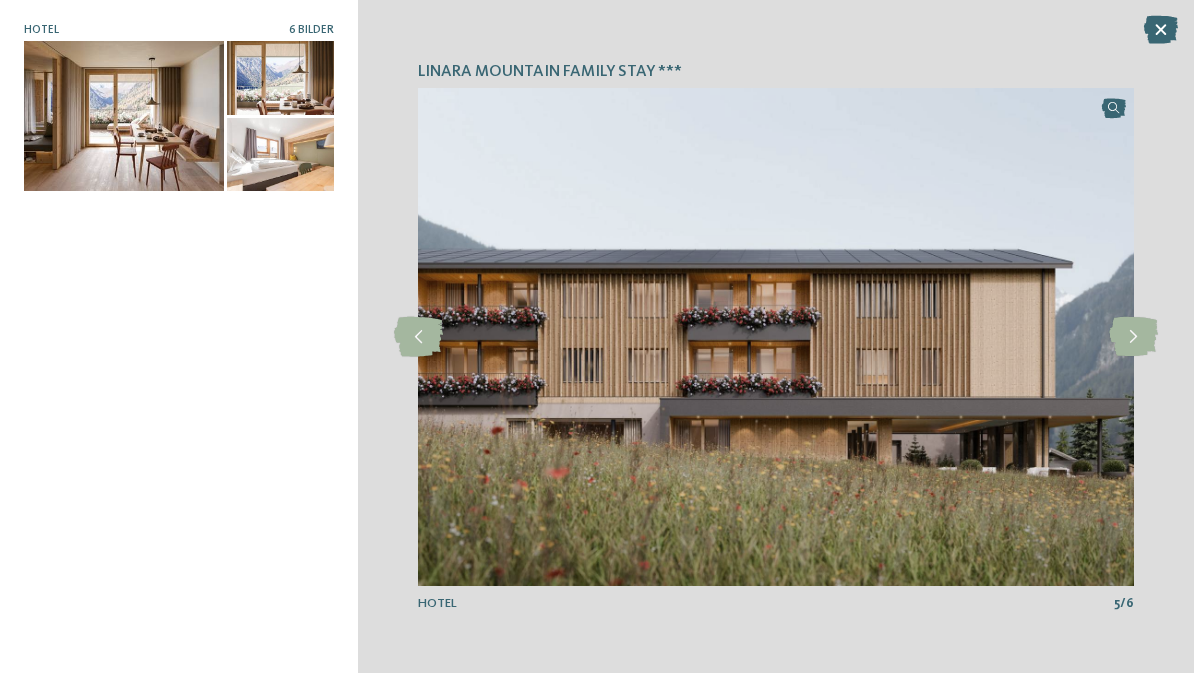 click at bounding box center (1133, 337) 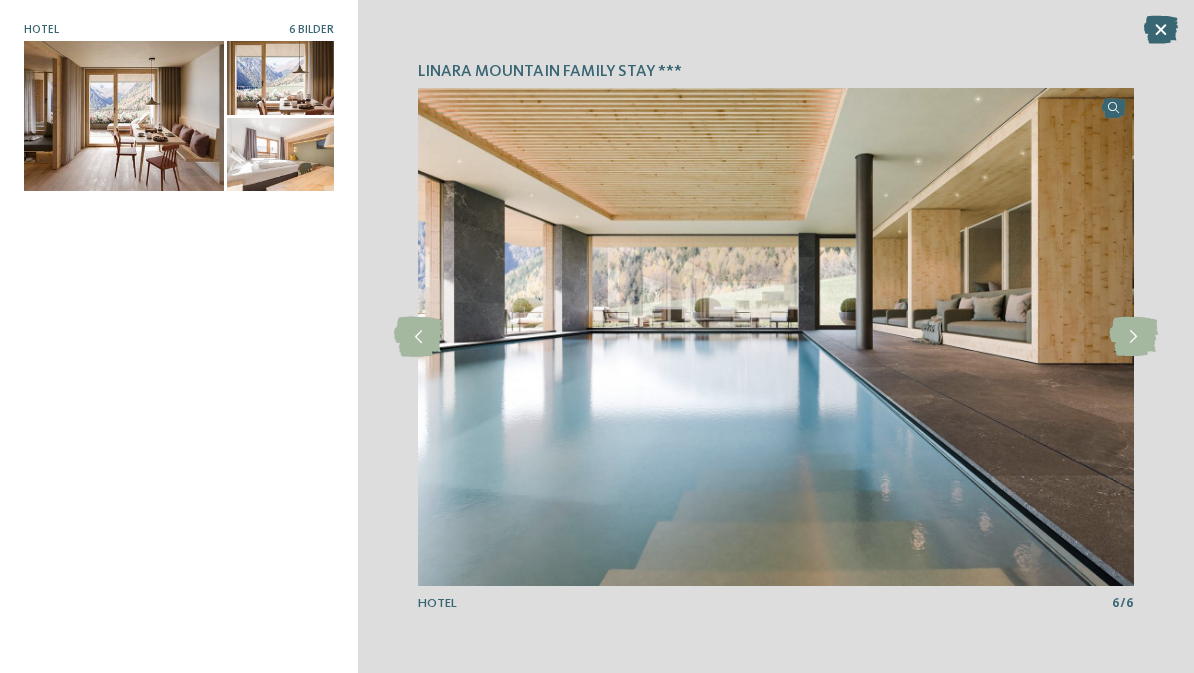 click at bounding box center [1133, 337] 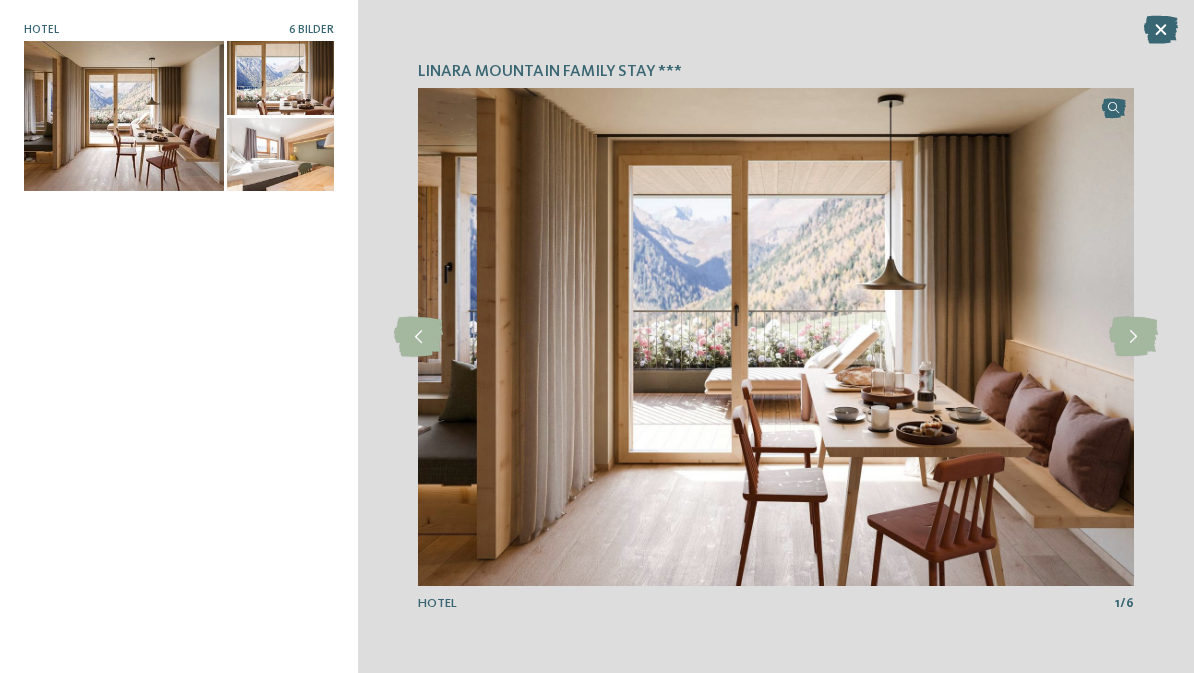 click at bounding box center (1133, 337) 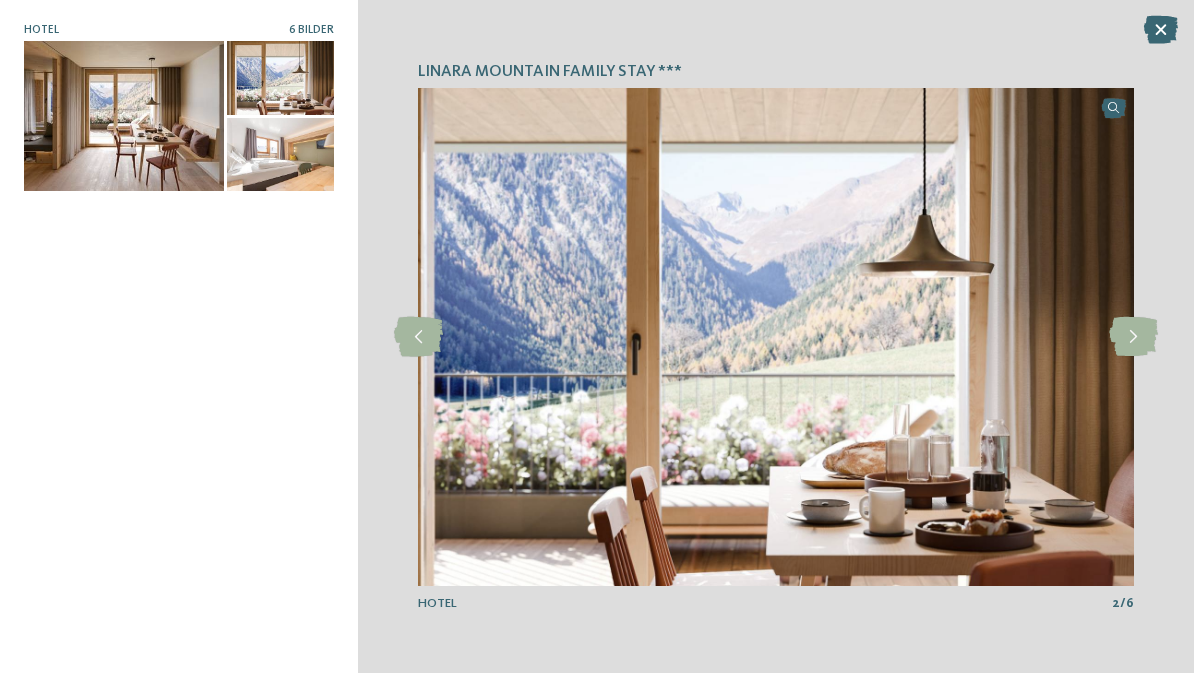 click at bounding box center (1161, 30) 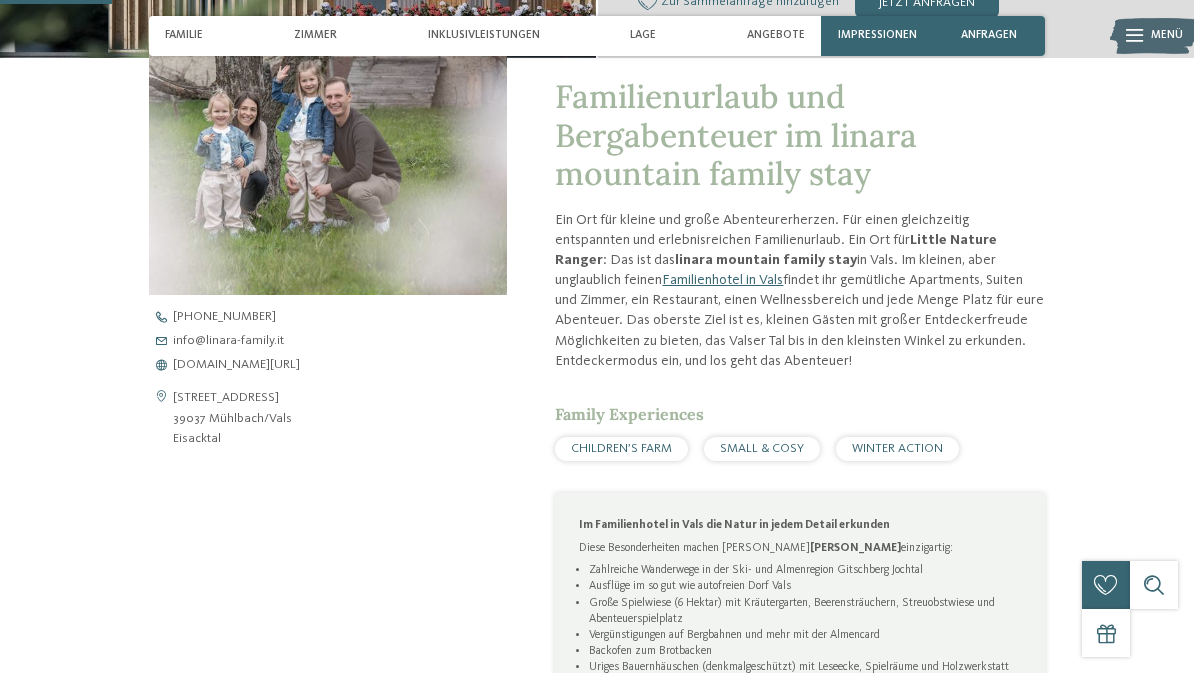 scroll, scrollTop: 499, scrollLeft: 0, axis: vertical 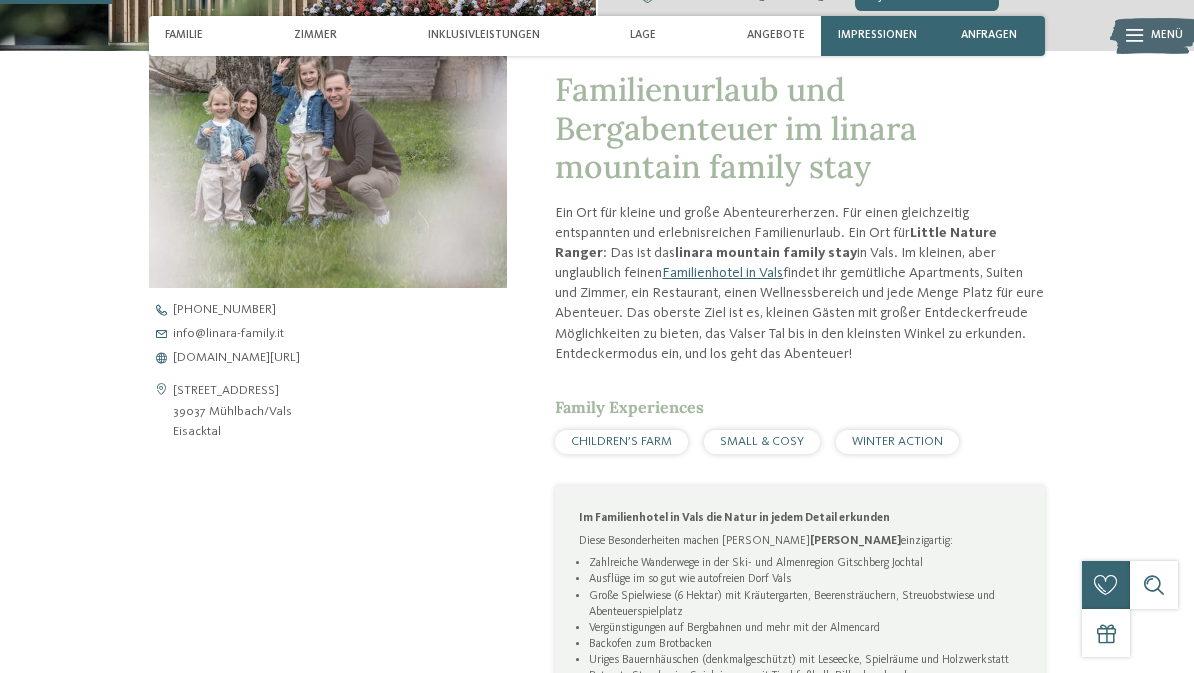 click on "www.linara-family.it/de" at bounding box center [236, 358] 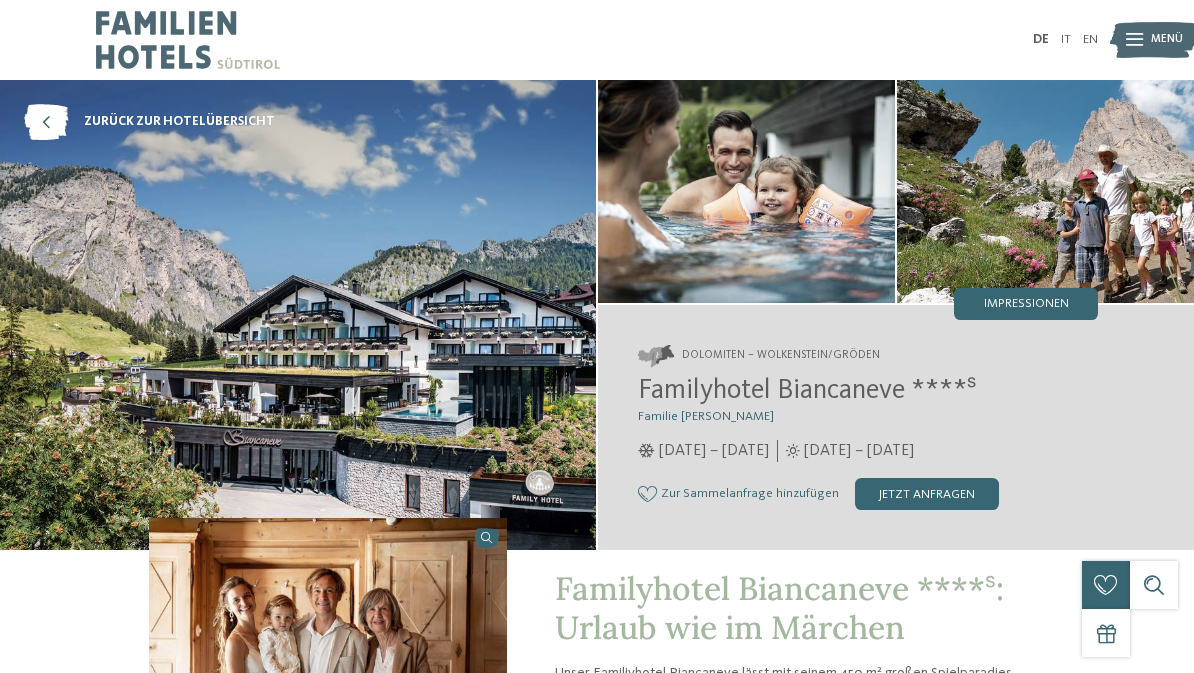 scroll, scrollTop: 0, scrollLeft: 0, axis: both 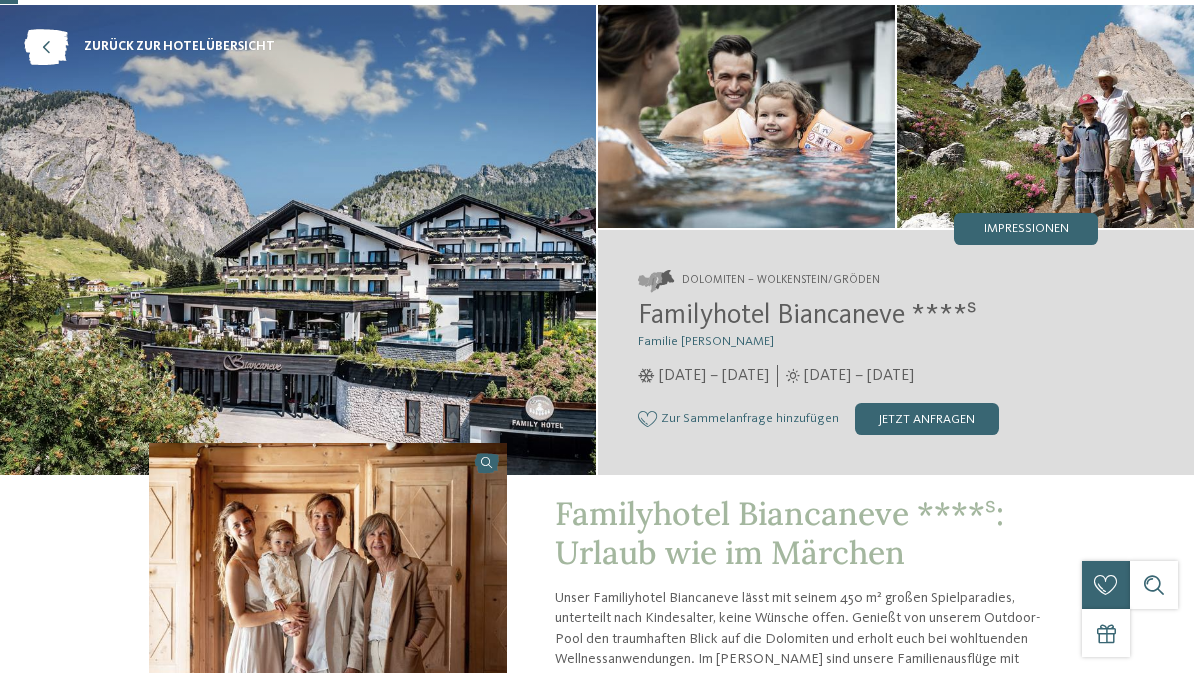 click on "Impressionen" at bounding box center [1026, 229] 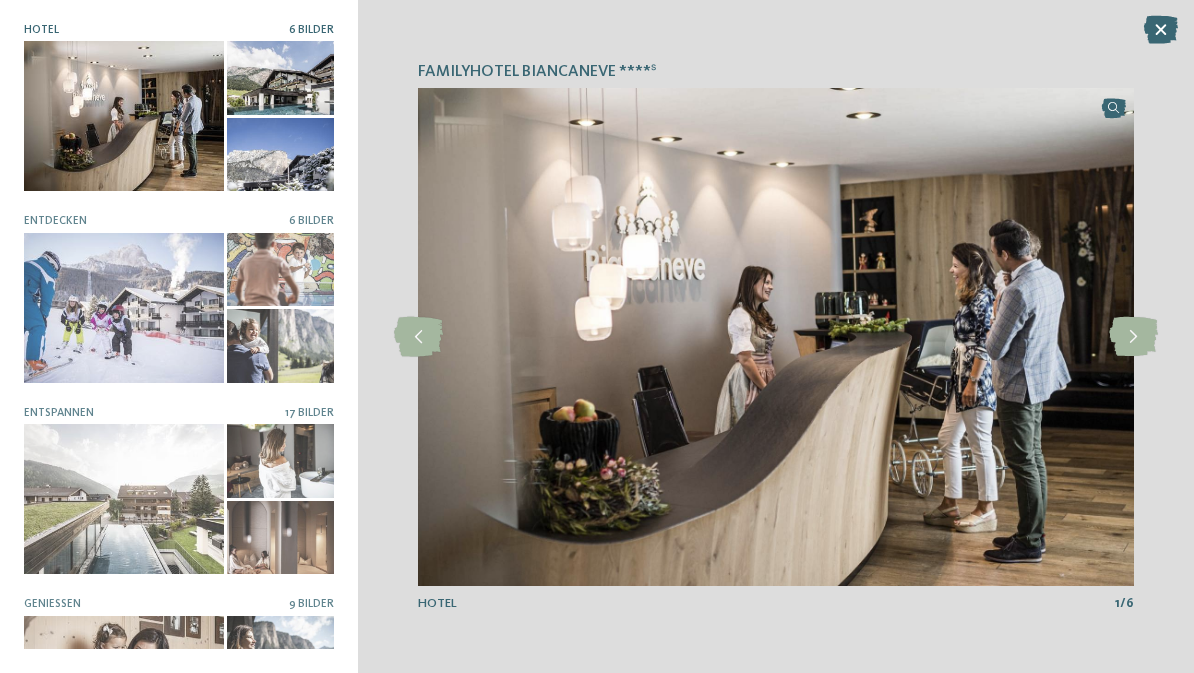 click at bounding box center [1133, 337] 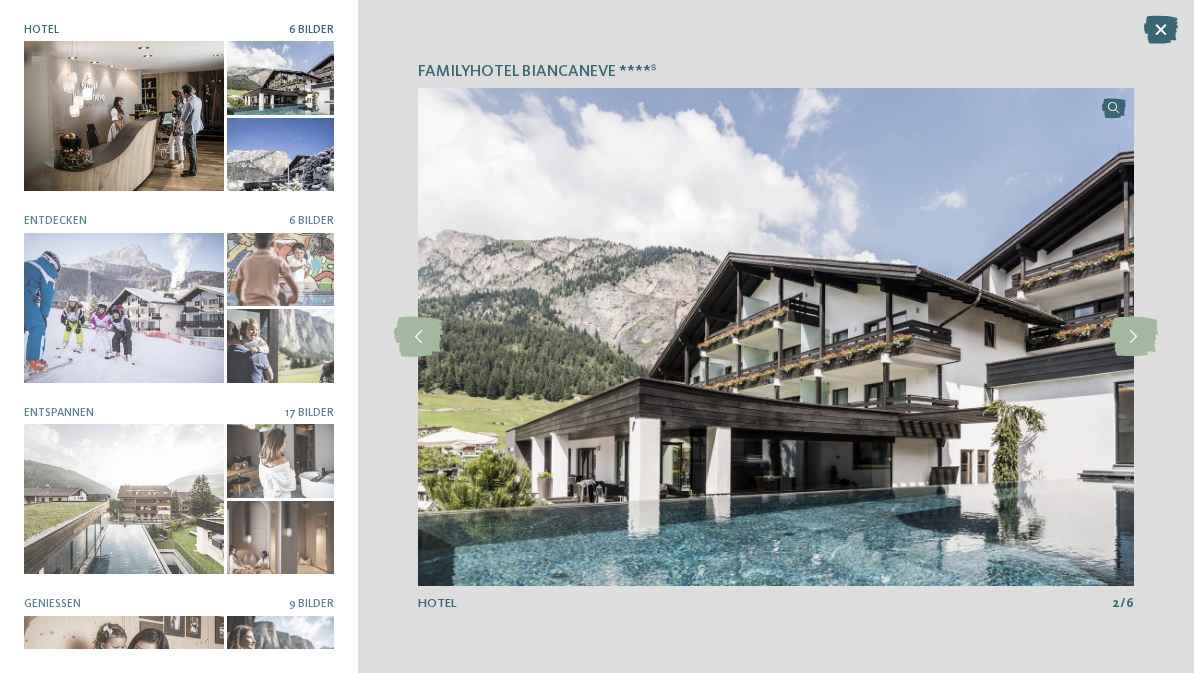 click at bounding box center (1133, 337) 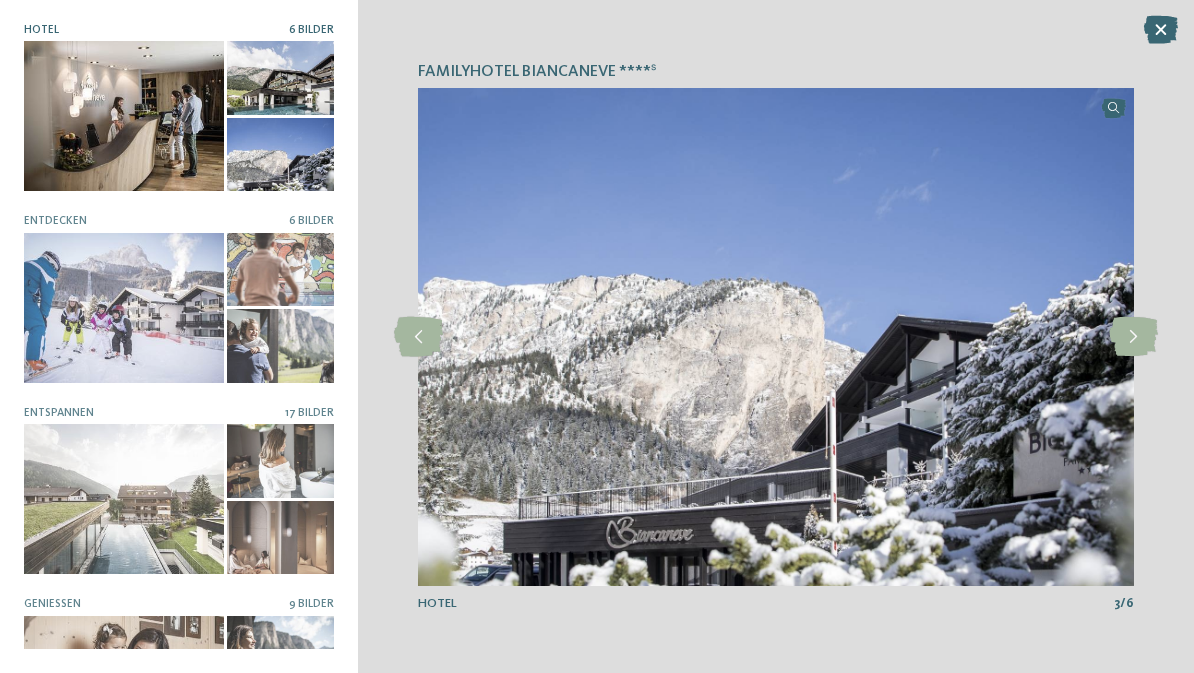 click at bounding box center (1133, 337) 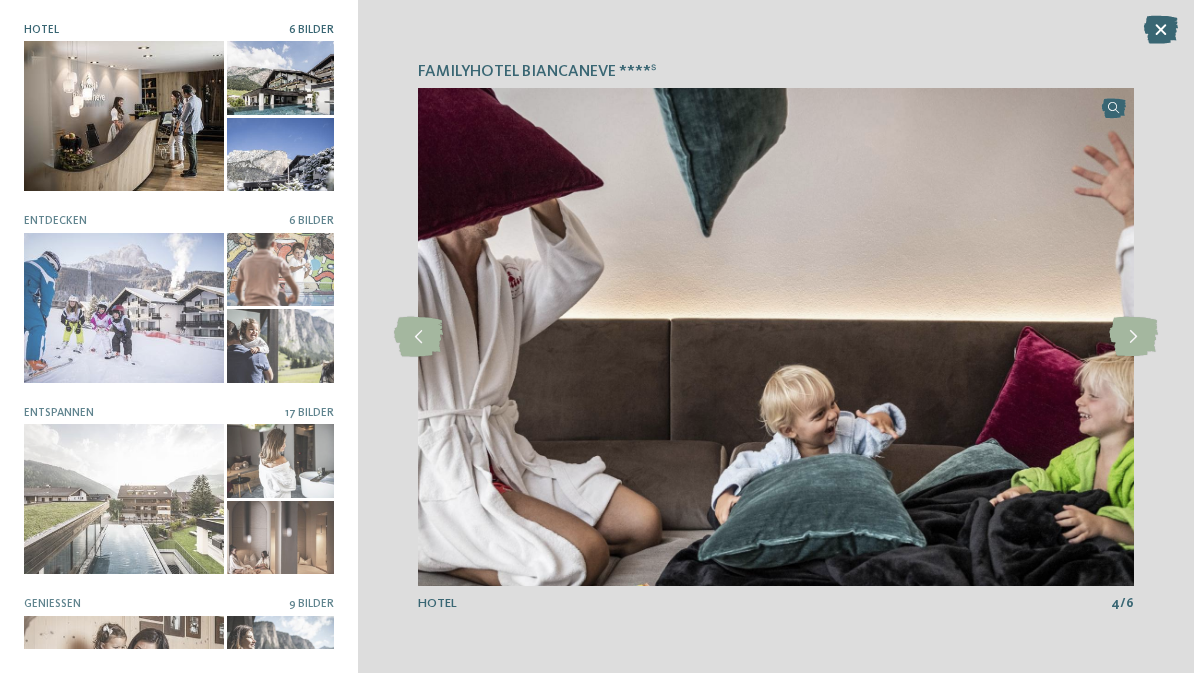 click at bounding box center (1133, 337) 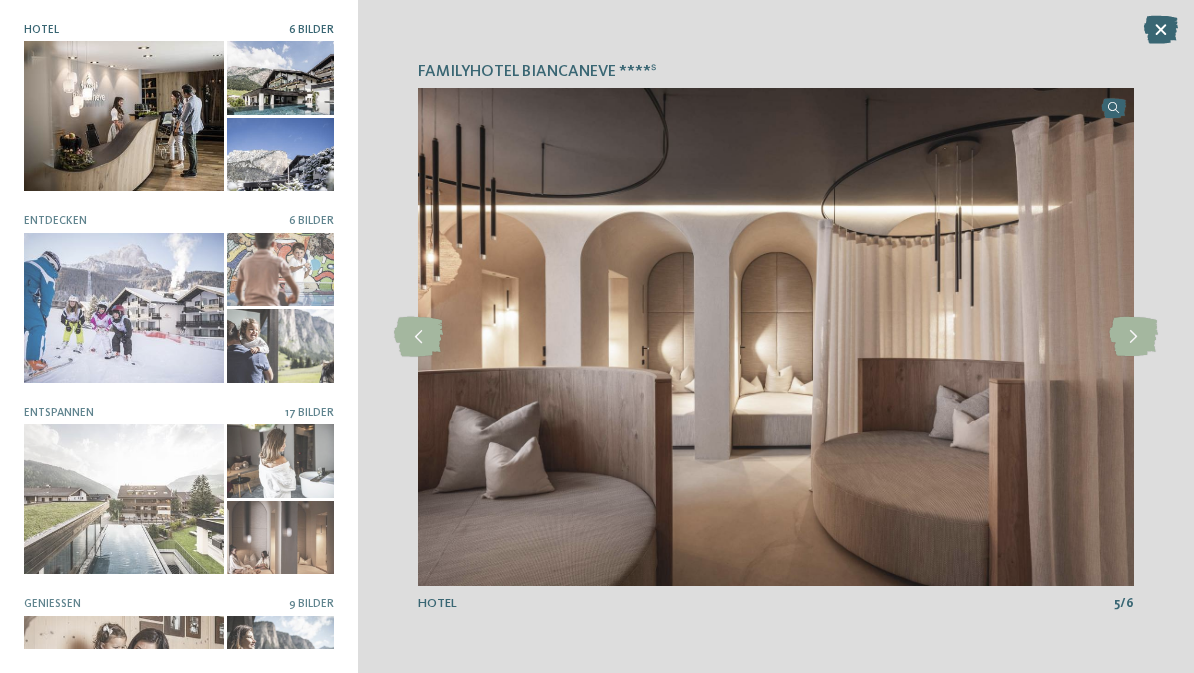 click at bounding box center [1133, 337] 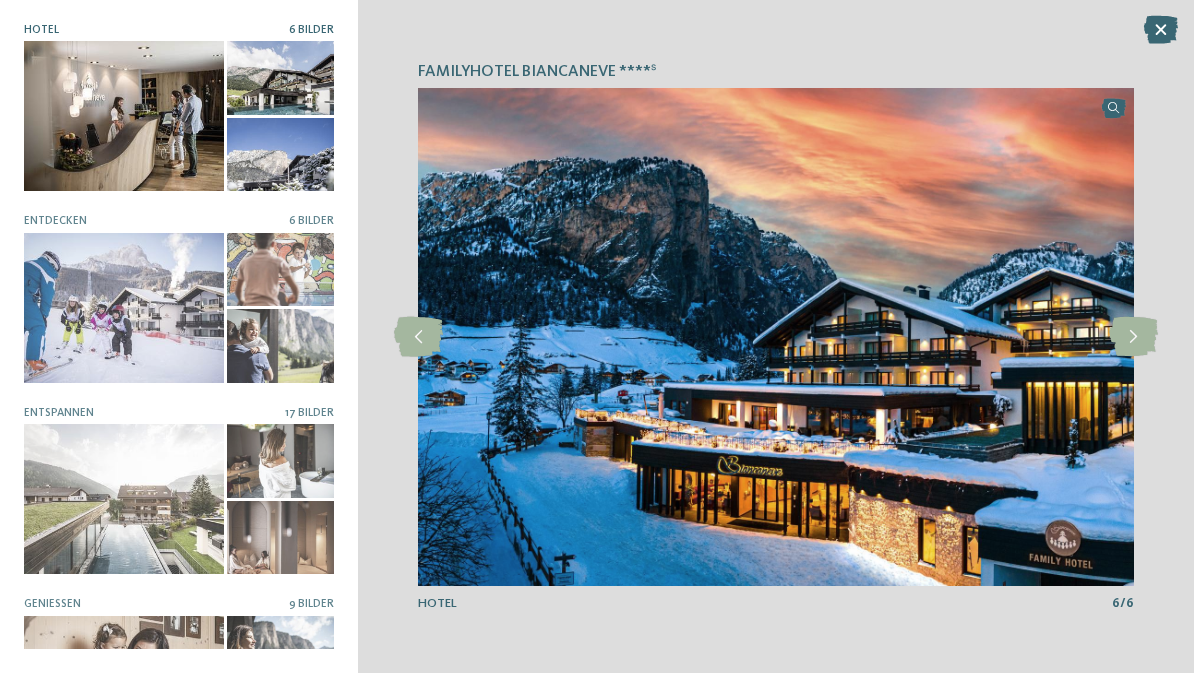 click at bounding box center [124, 499] 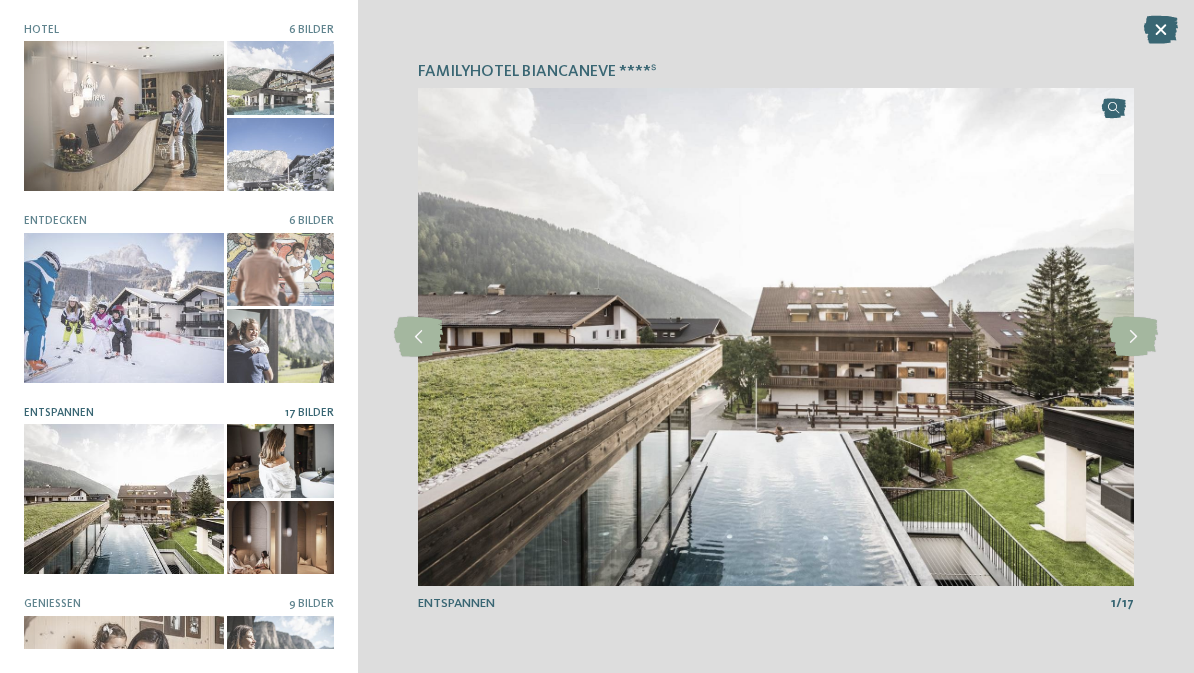 click at bounding box center (1133, 337) 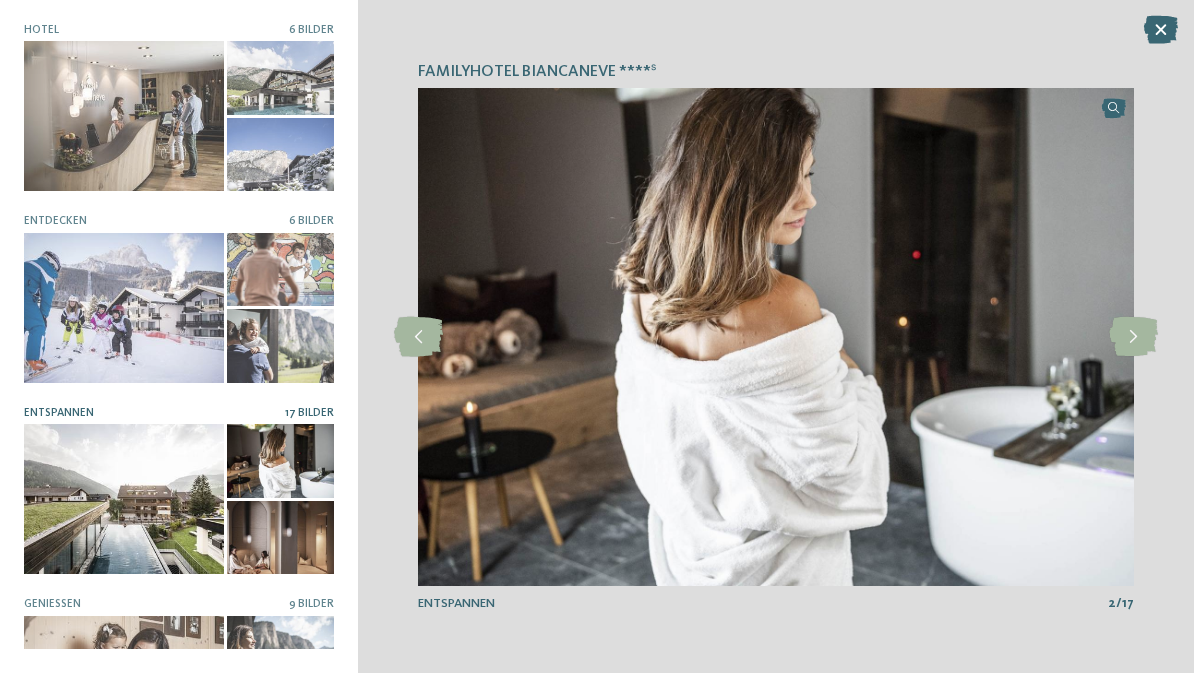 click at bounding box center [1133, 337] 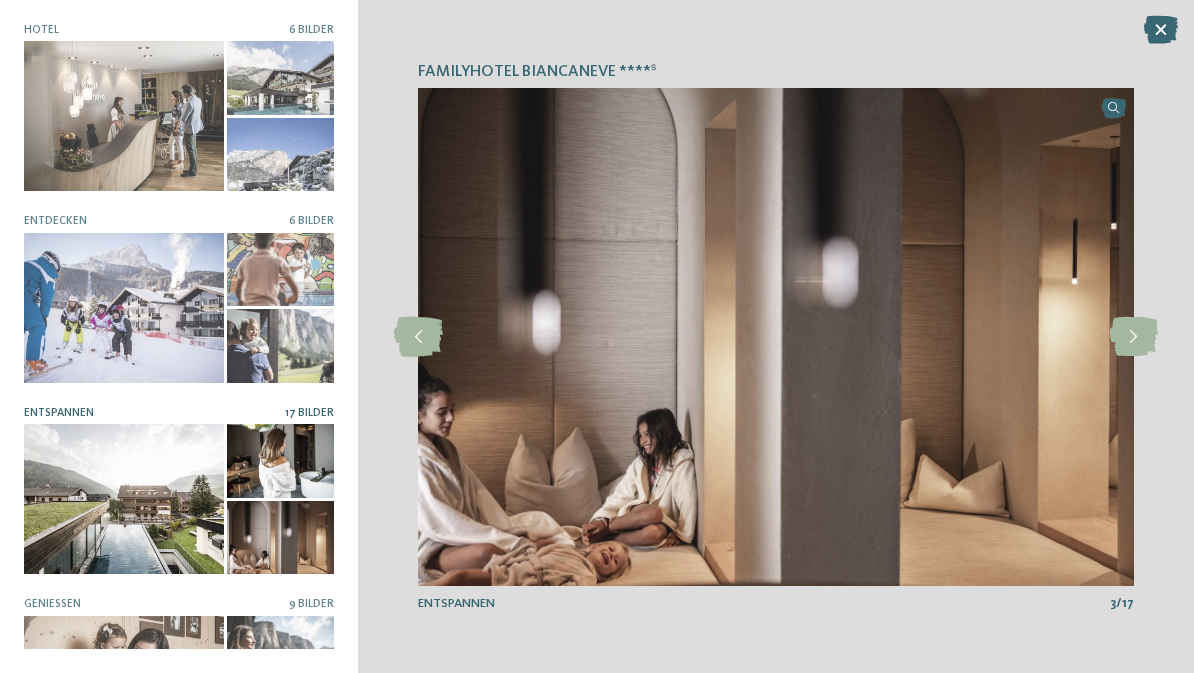 click at bounding box center (1133, 337) 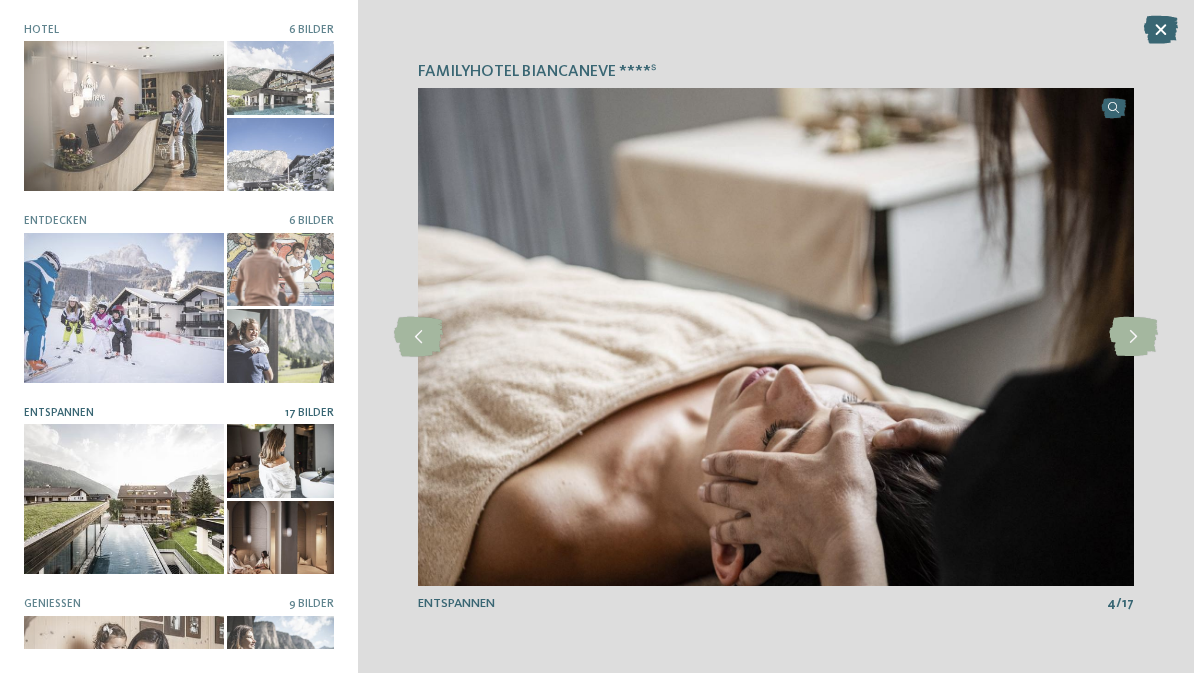 click at bounding box center [1133, 337] 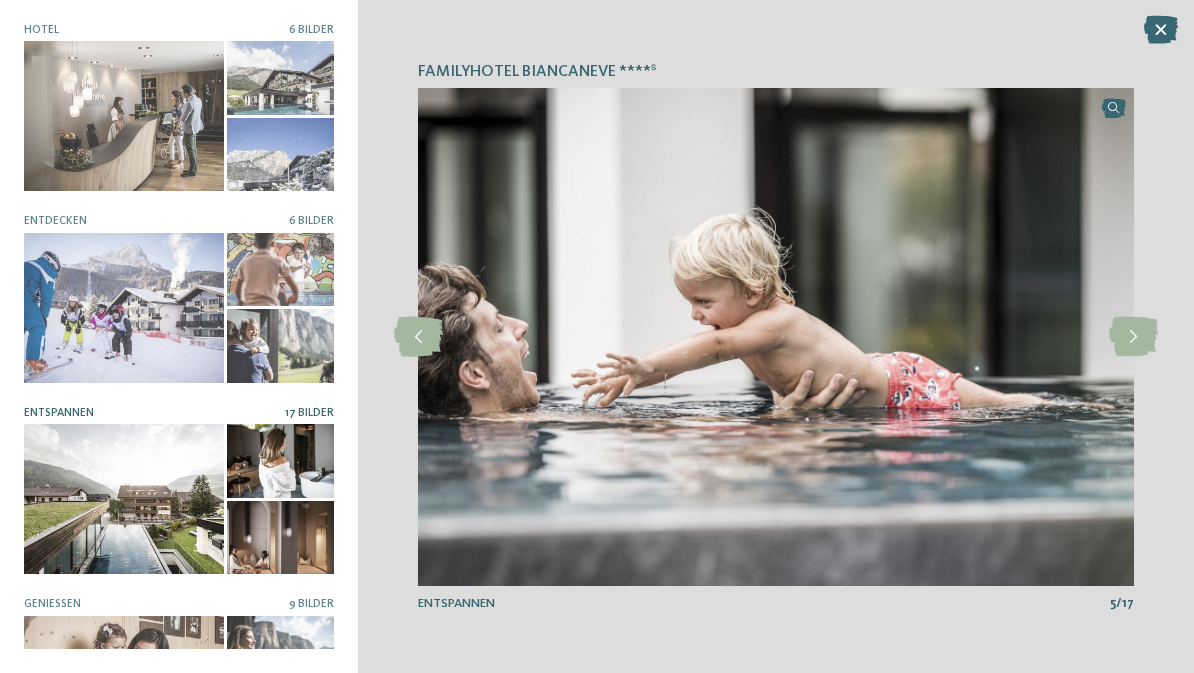 click at bounding box center (1133, 337) 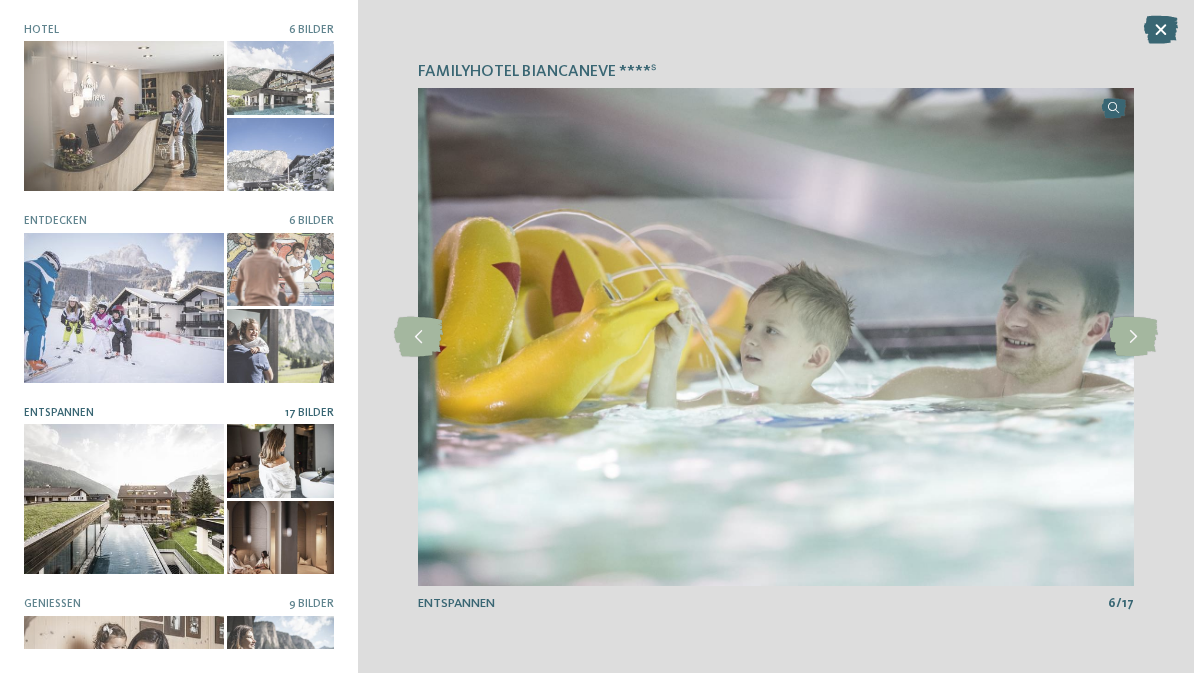 click at bounding box center [1133, 337] 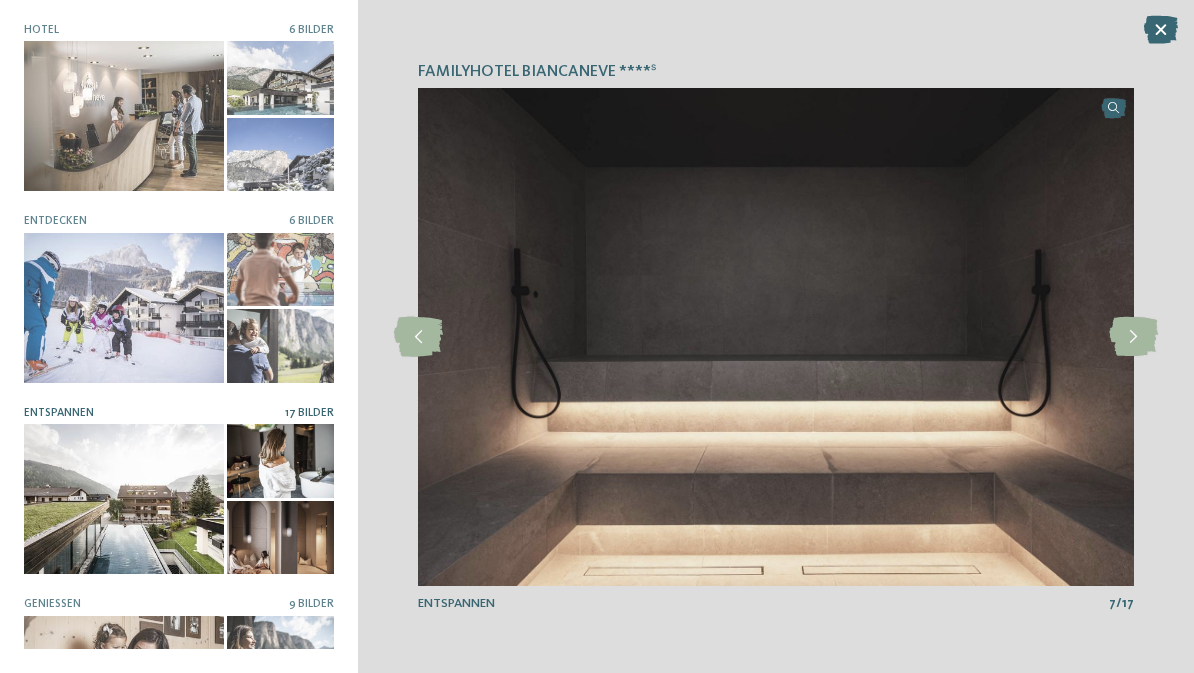click at bounding box center [1133, 337] 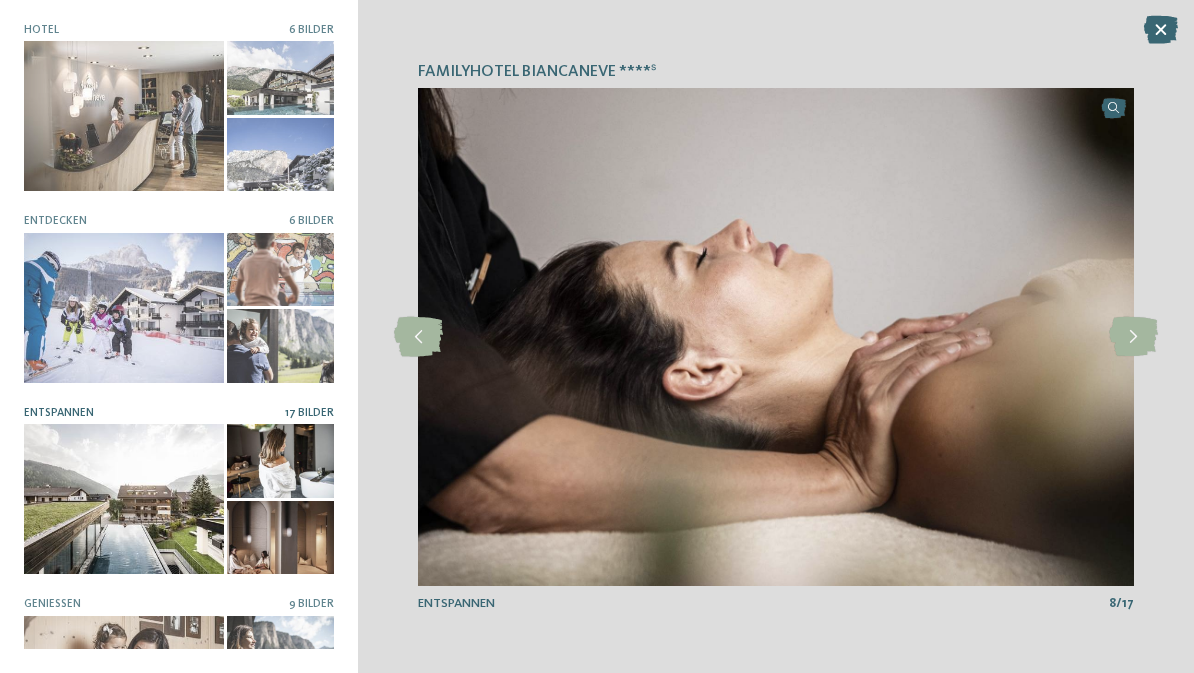 click at bounding box center [1133, 337] 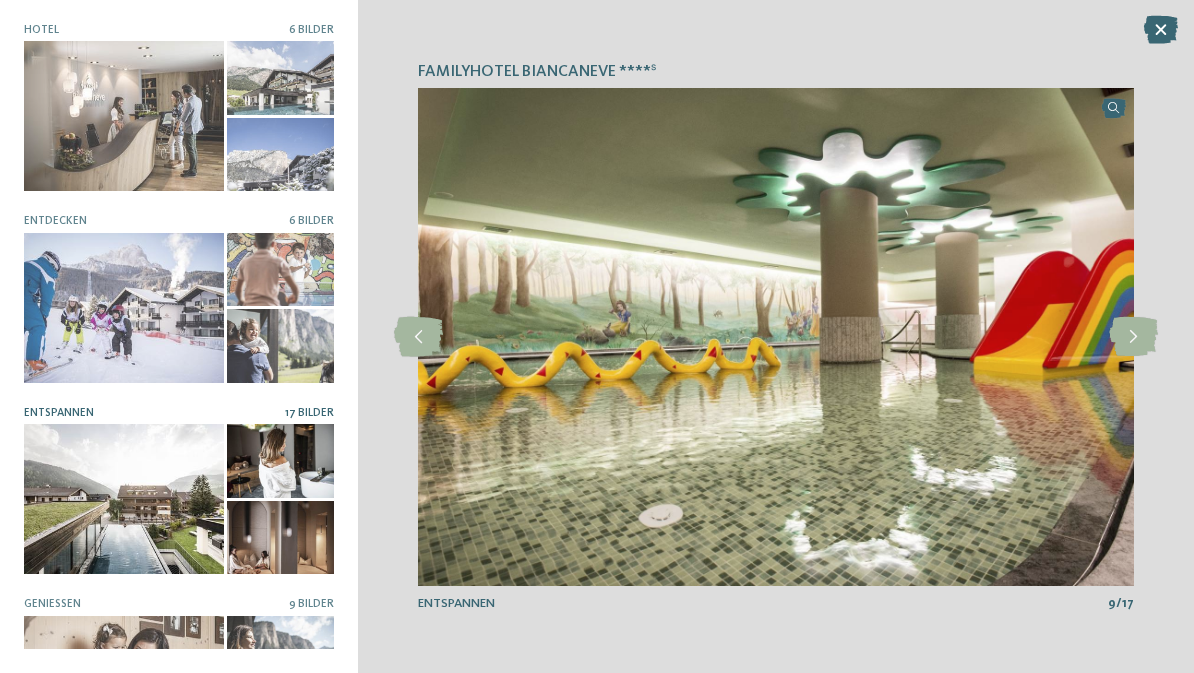 click at bounding box center [1133, 337] 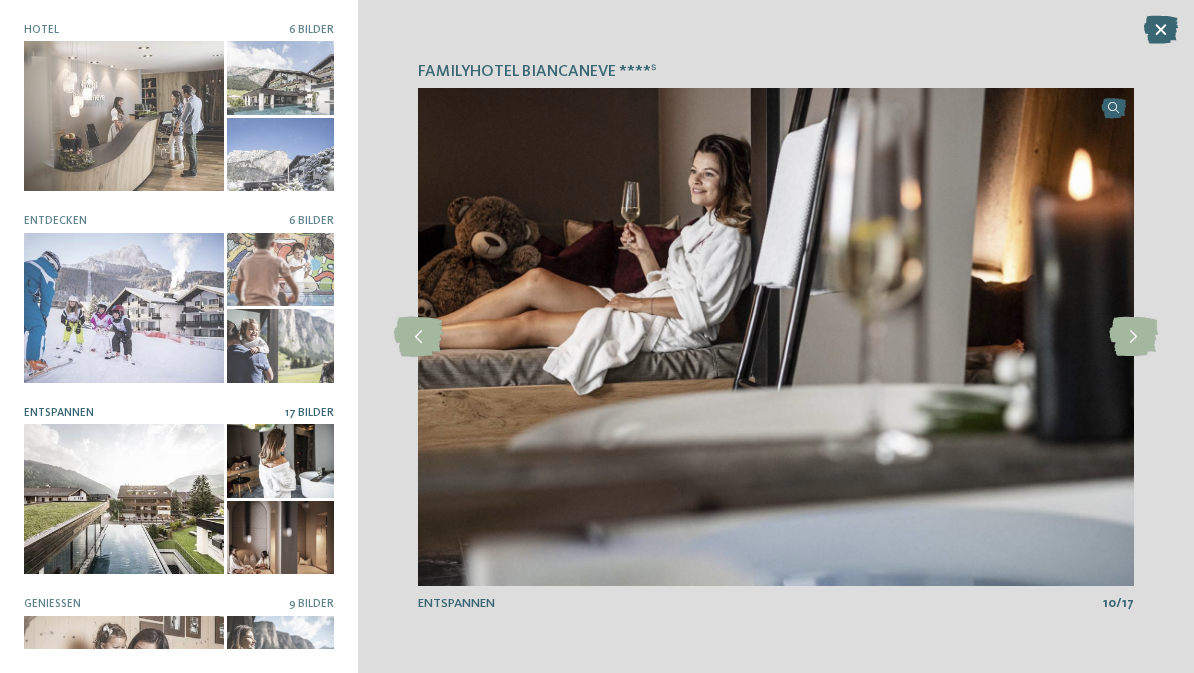 click at bounding box center (418, 337) 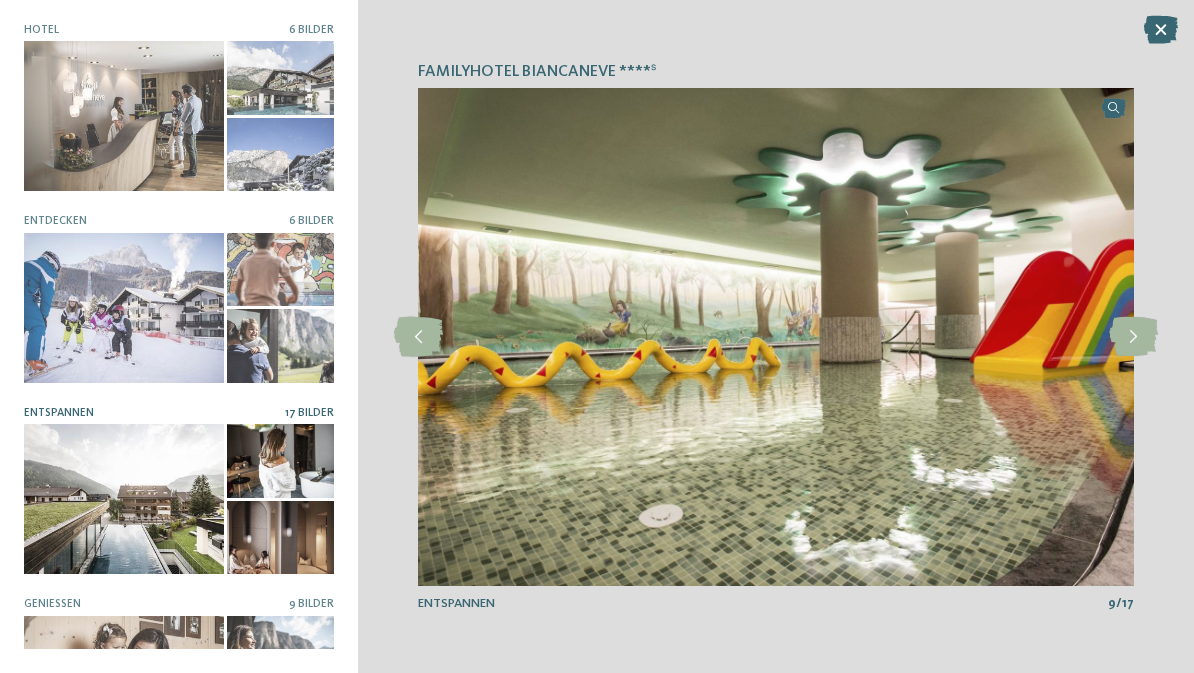 click at bounding box center (1133, 337) 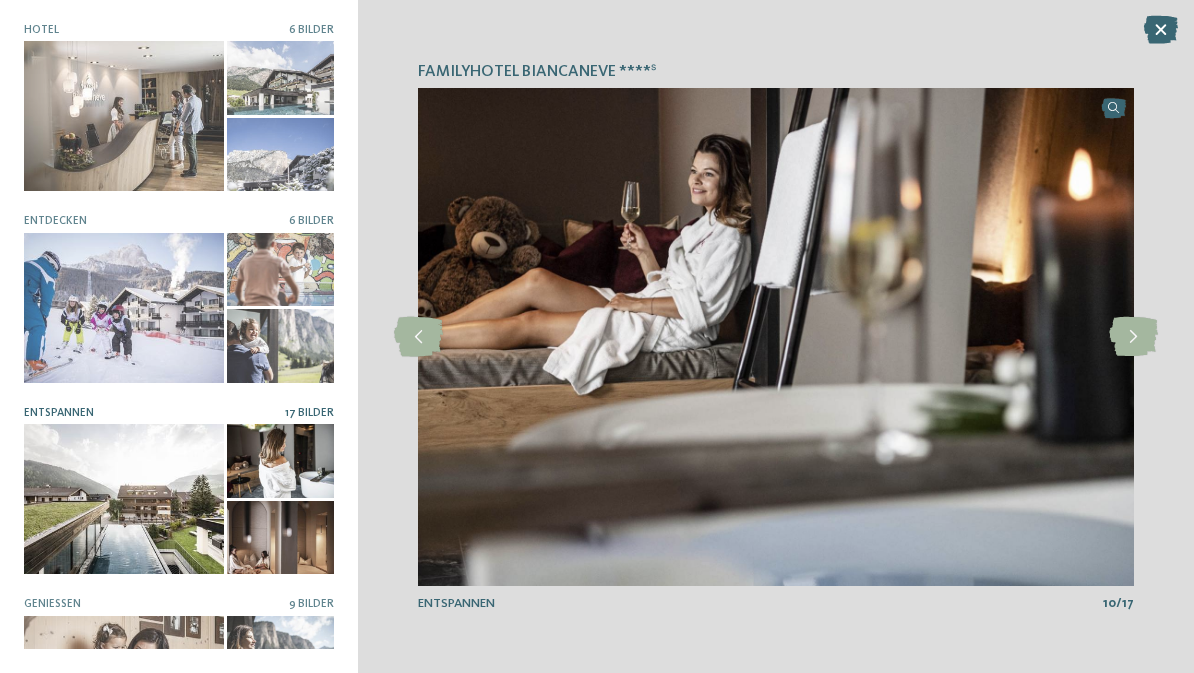 click at bounding box center [1133, 337] 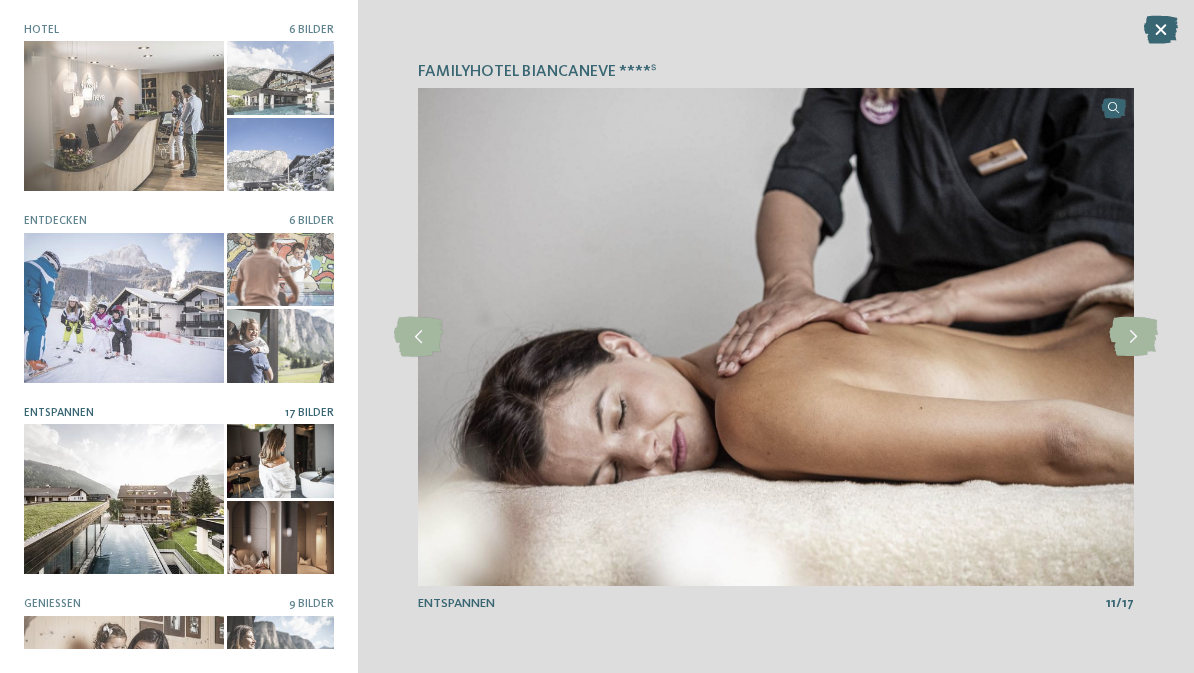 click at bounding box center [1133, 337] 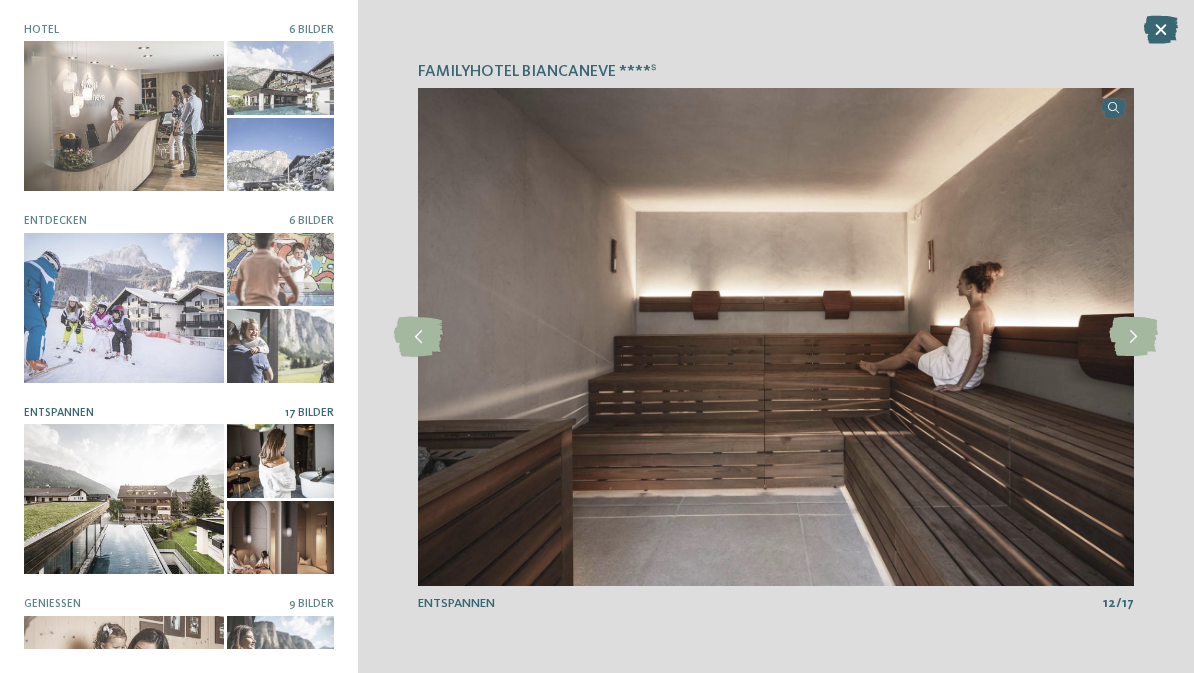 click at bounding box center (1133, 337) 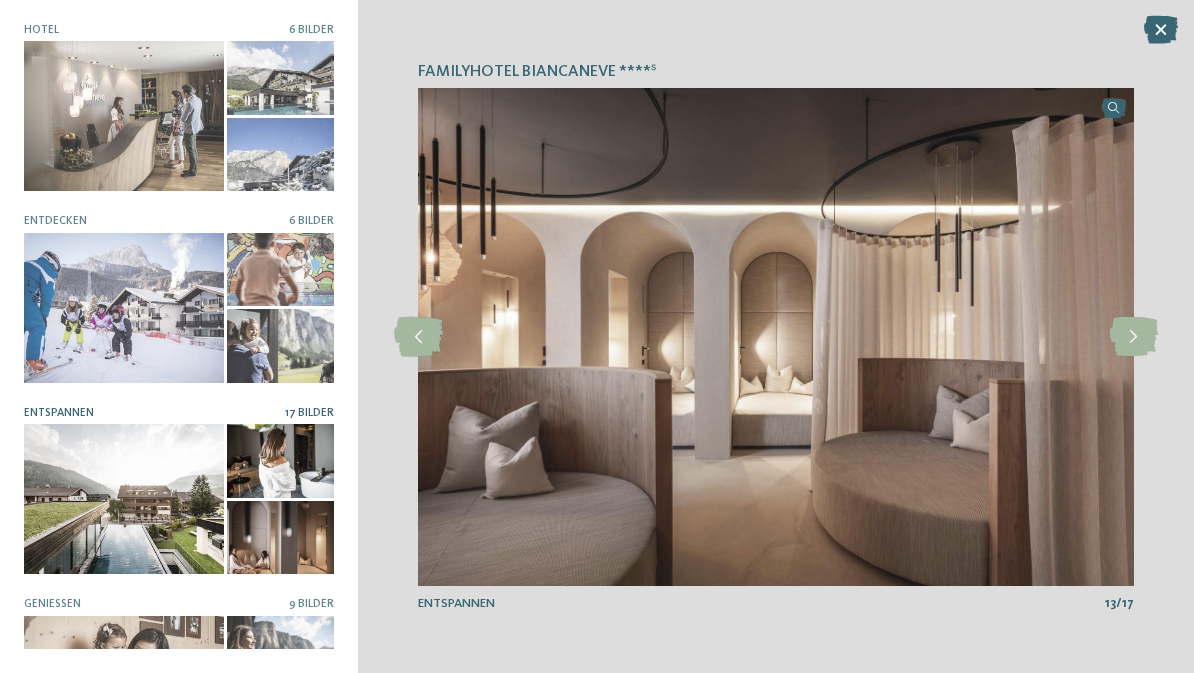 click at bounding box center (1133, 337) 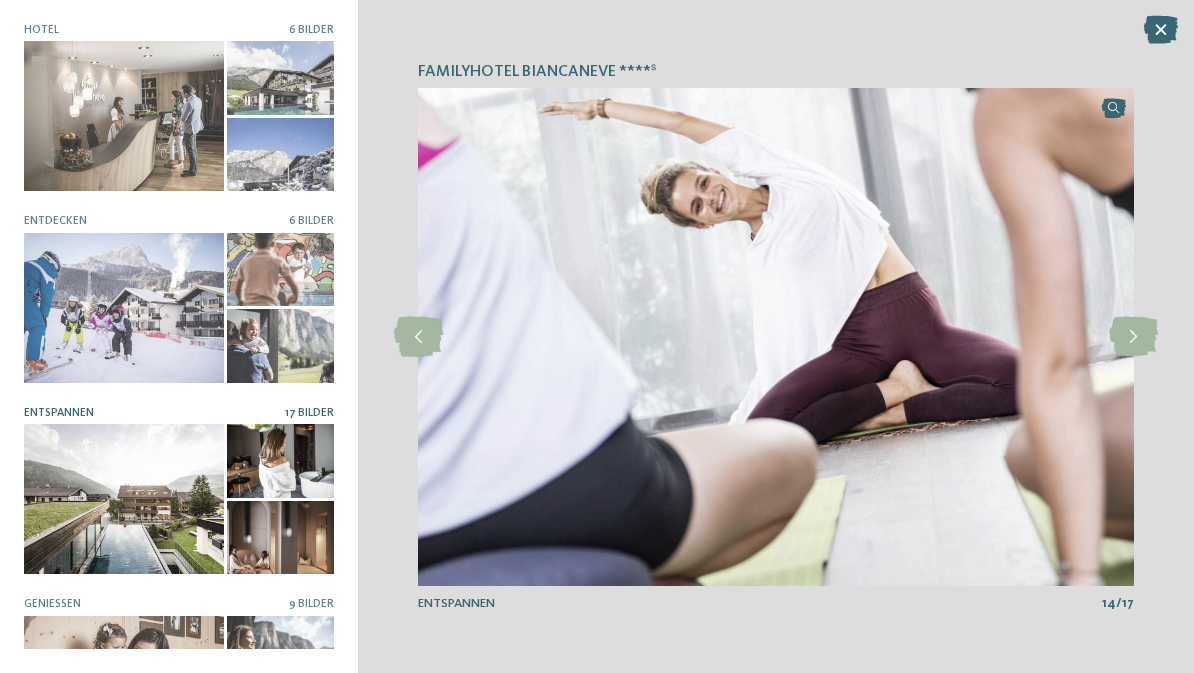 click at bounding box center (1133, 337) 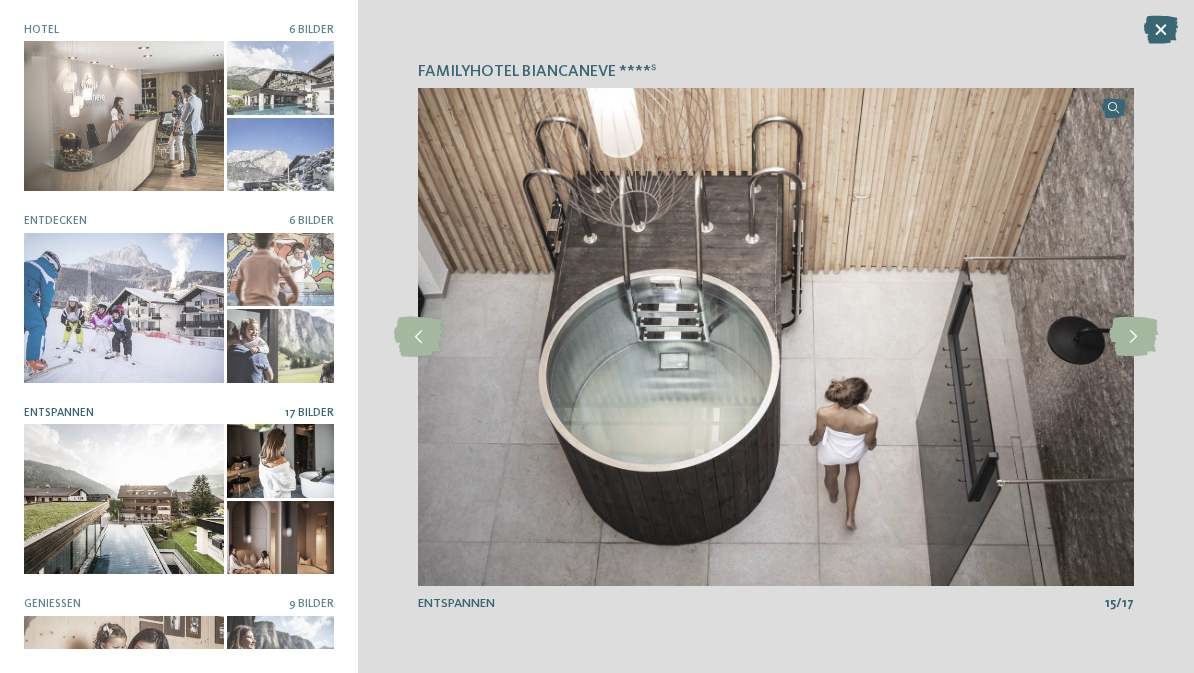 click at bounding box center (1133, 337) 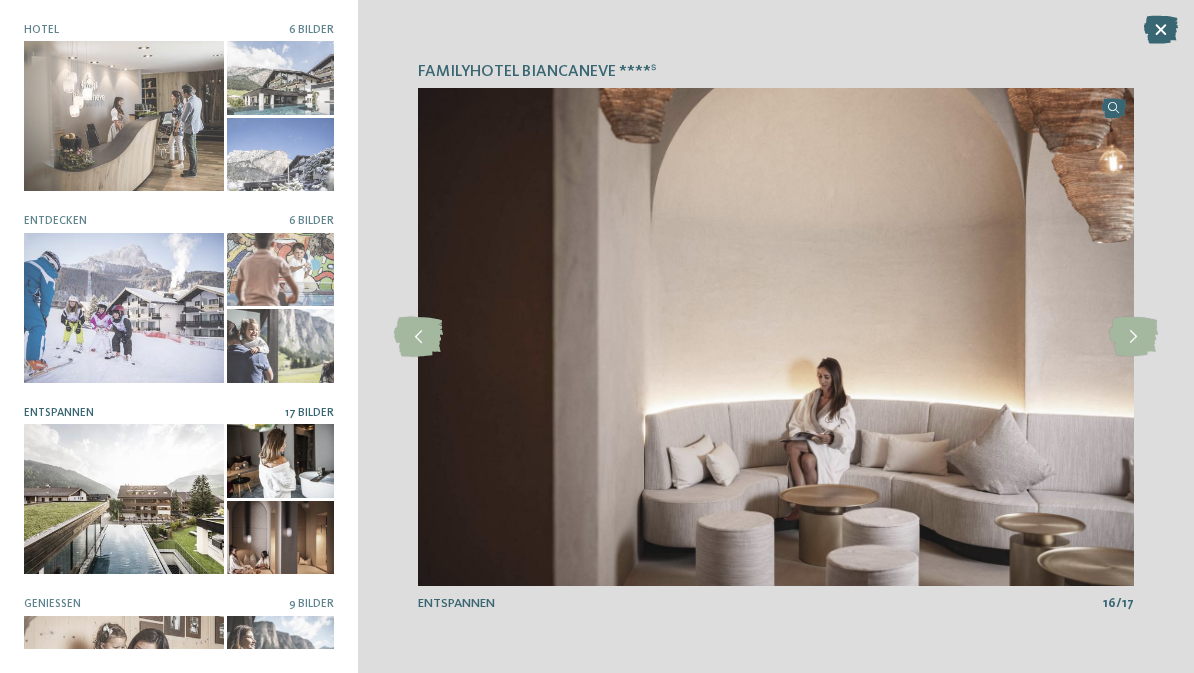 click at bounding box center [1133, 337] 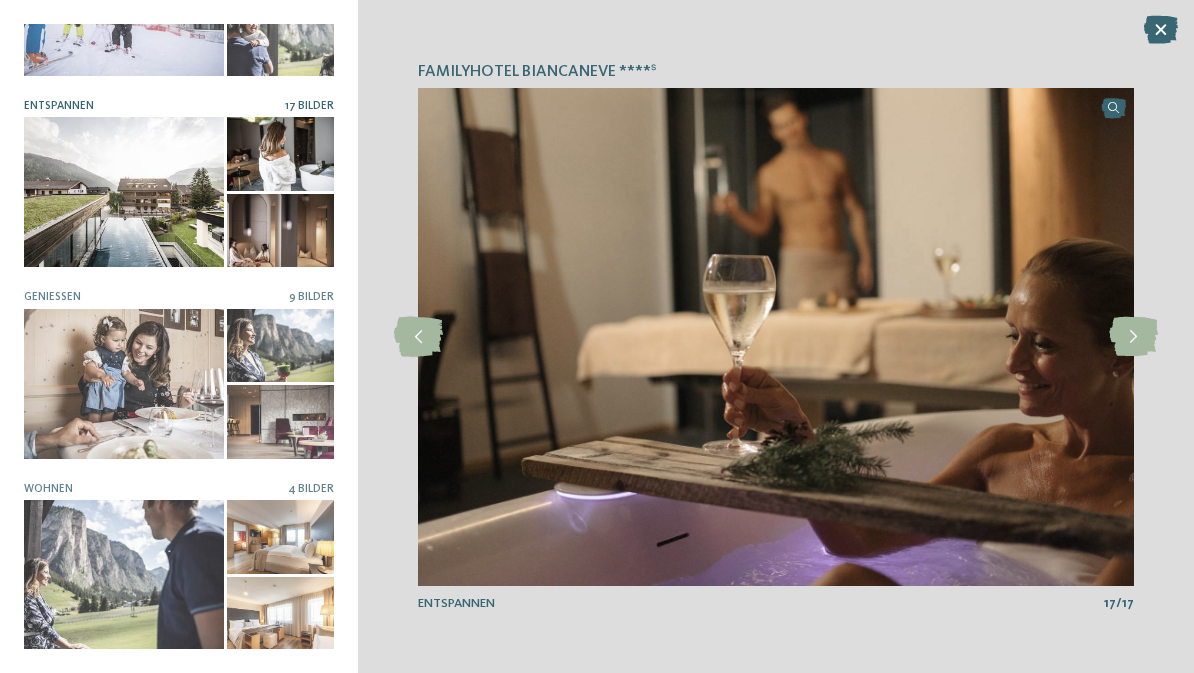 scroll, scrollTop: 306, scrollLeft: 0, axis: vertical 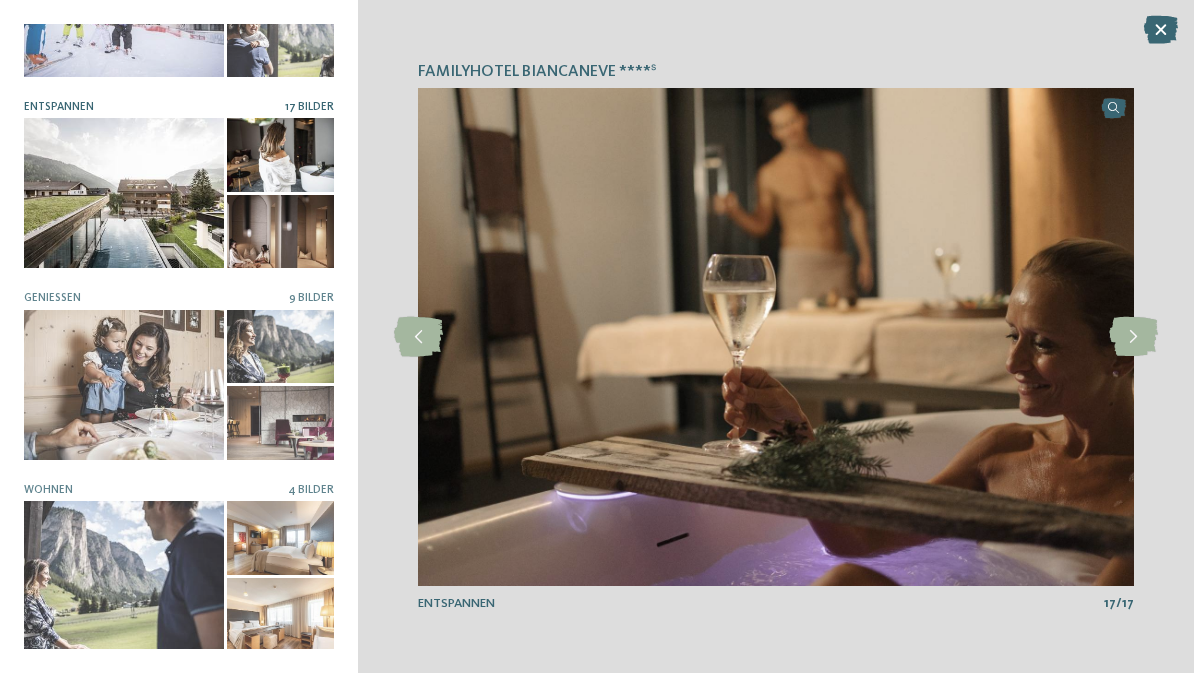 click at bounding box center [124, 576] 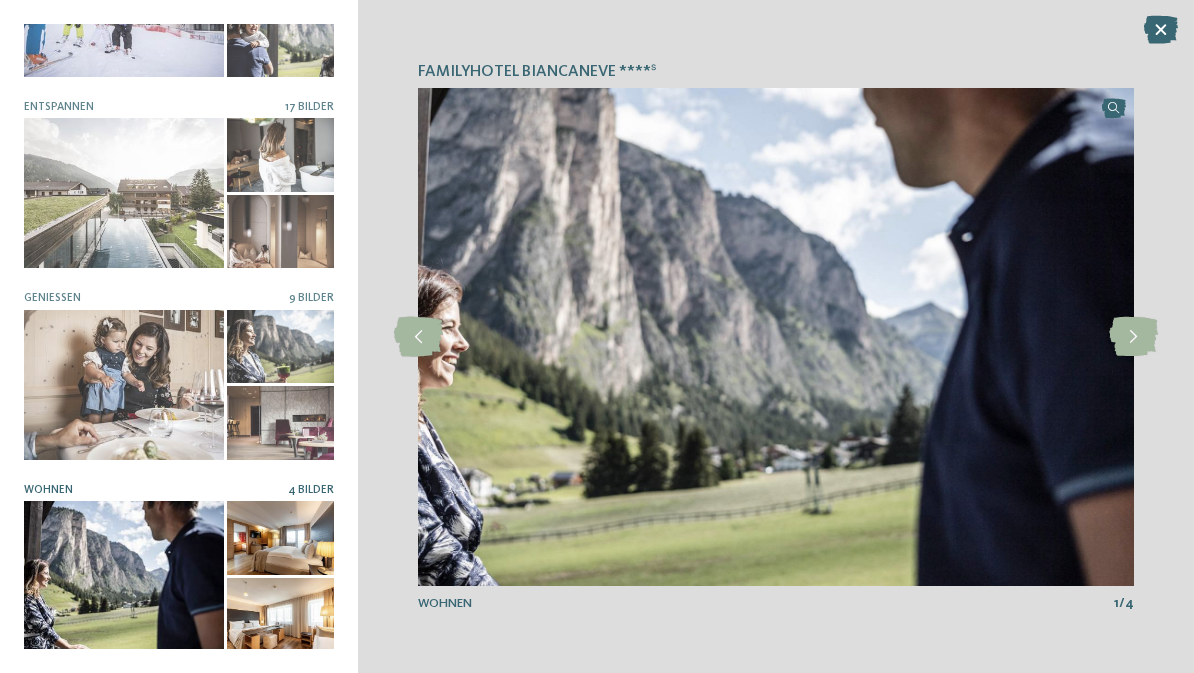 click at bounding box center [1133, 337] 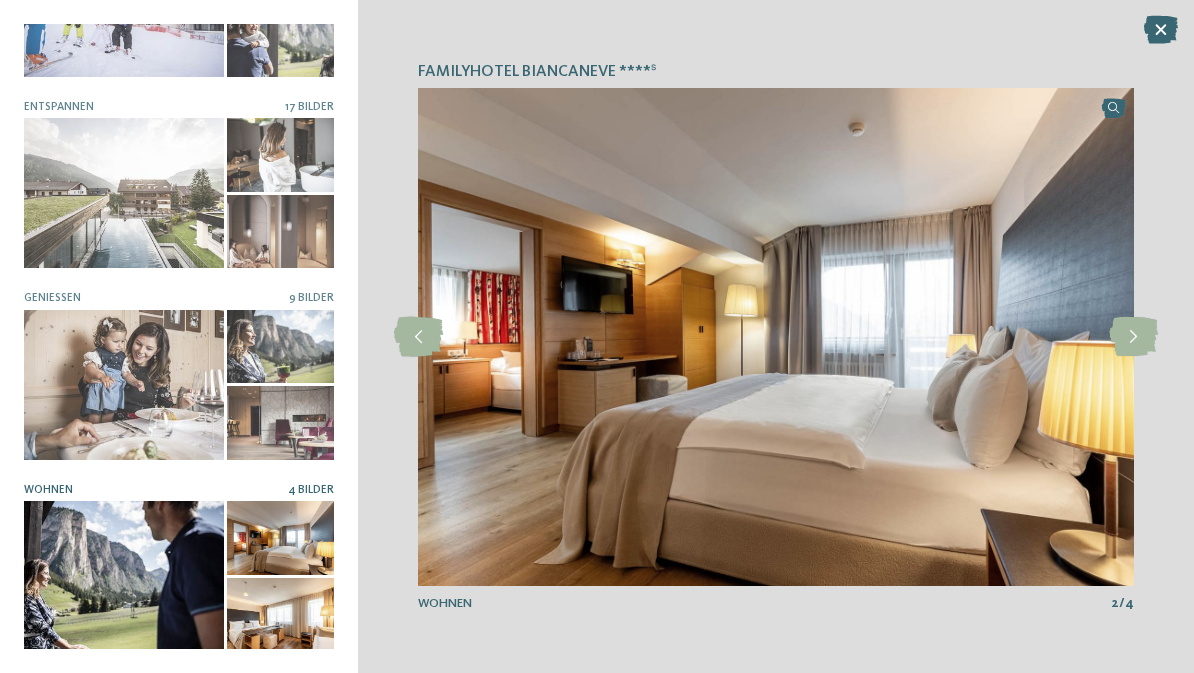 click at bounding box center (1133, 337) 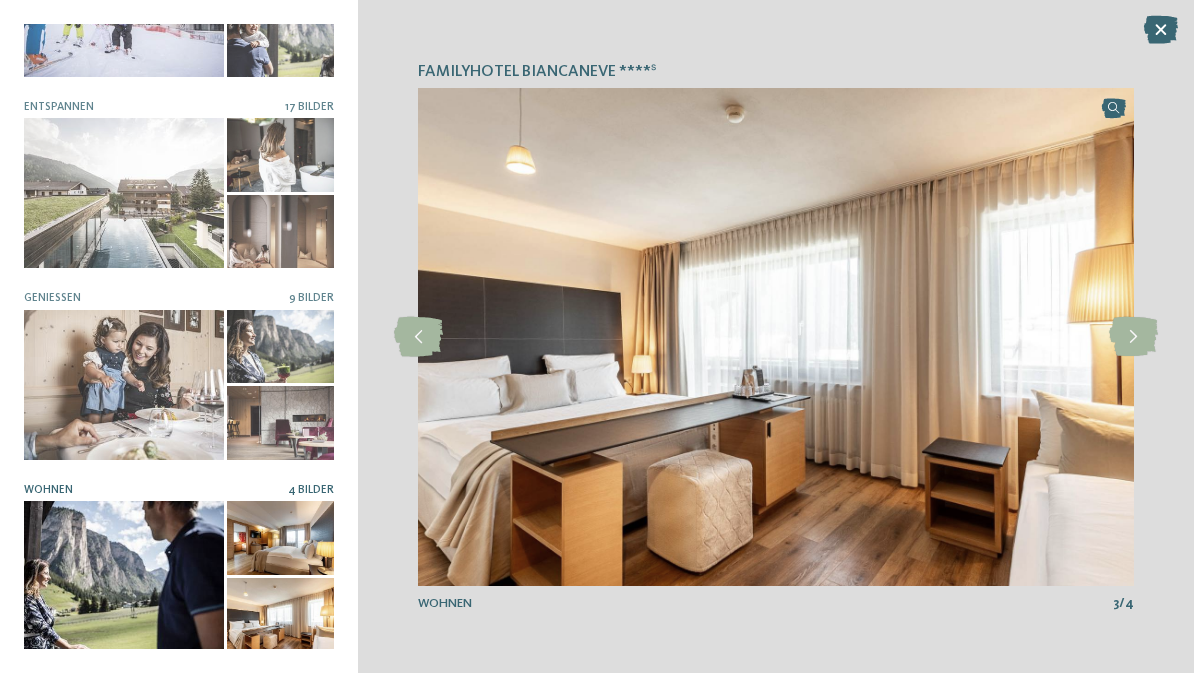click at bounding box center [1133, 337] 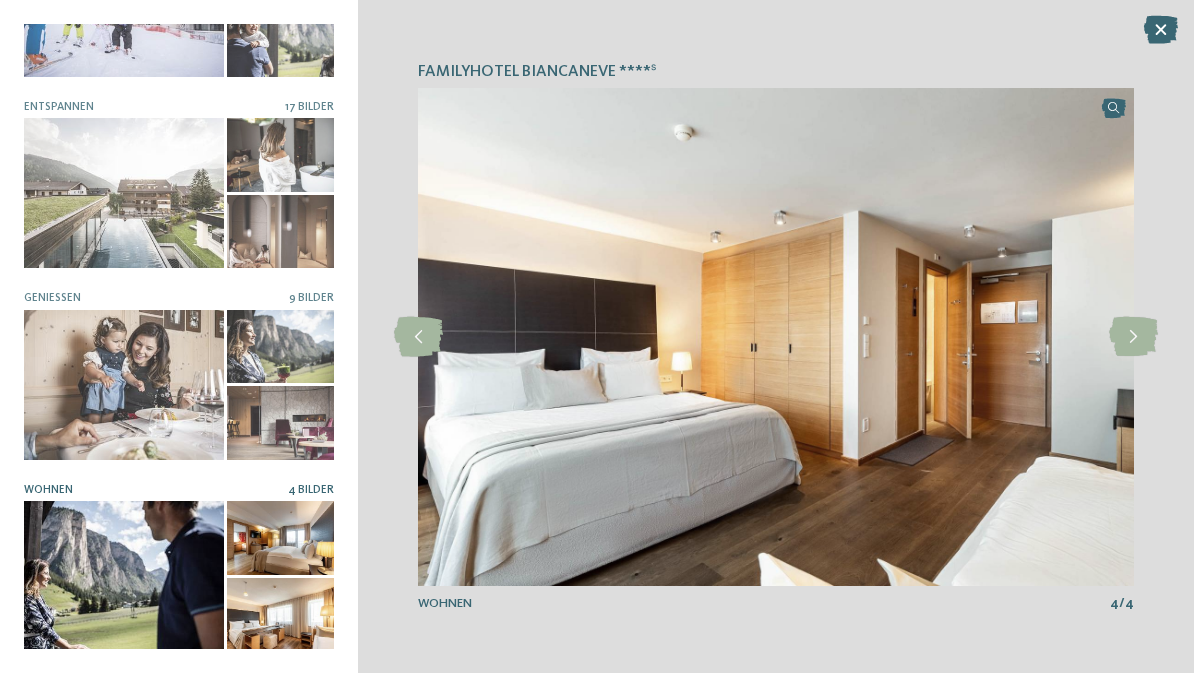 click at bounding box center [1161, 30] 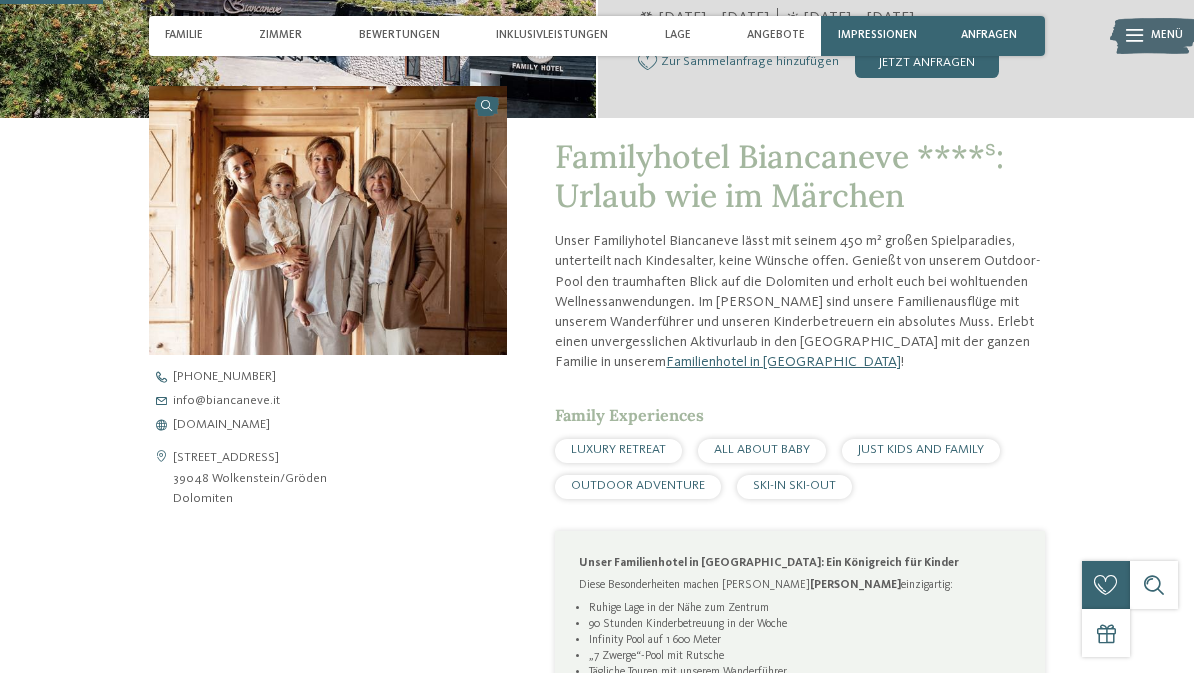 scroll, scrollTop: 435, scrollLeft: 0, axis: vertical 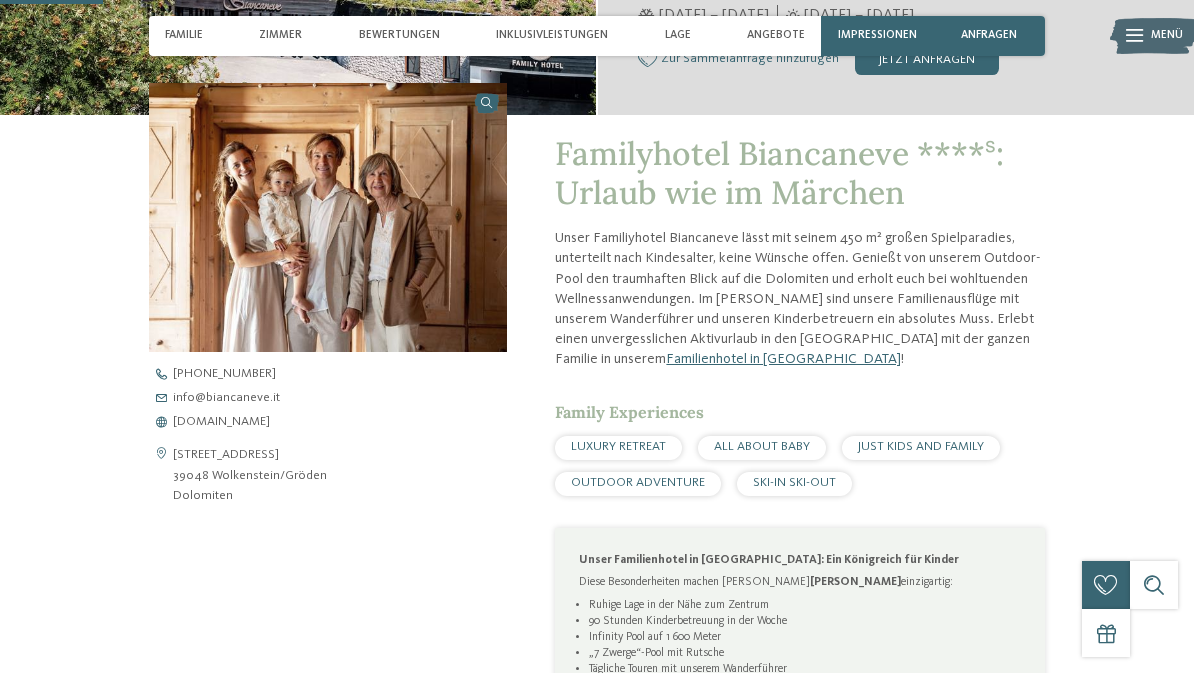click on "[DOMAIN_NAME]" at bounding box center (221, 422) 